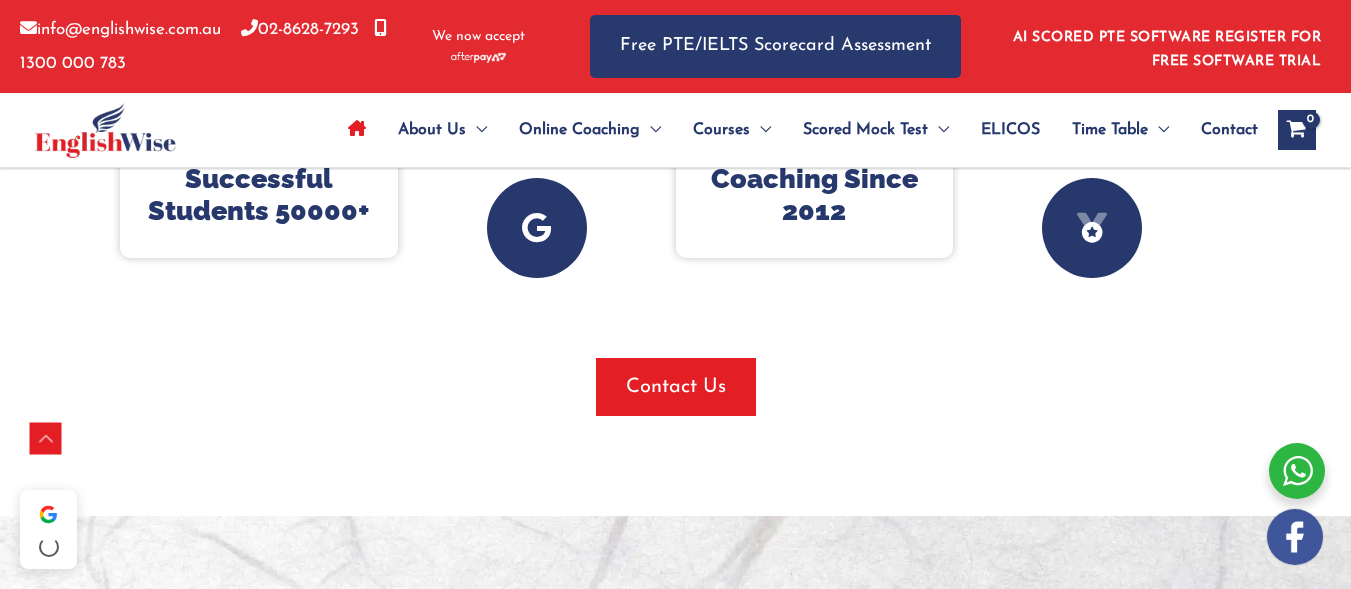 scroll, scrollTop: 1138, scrollLeft: 0, axis: vertical 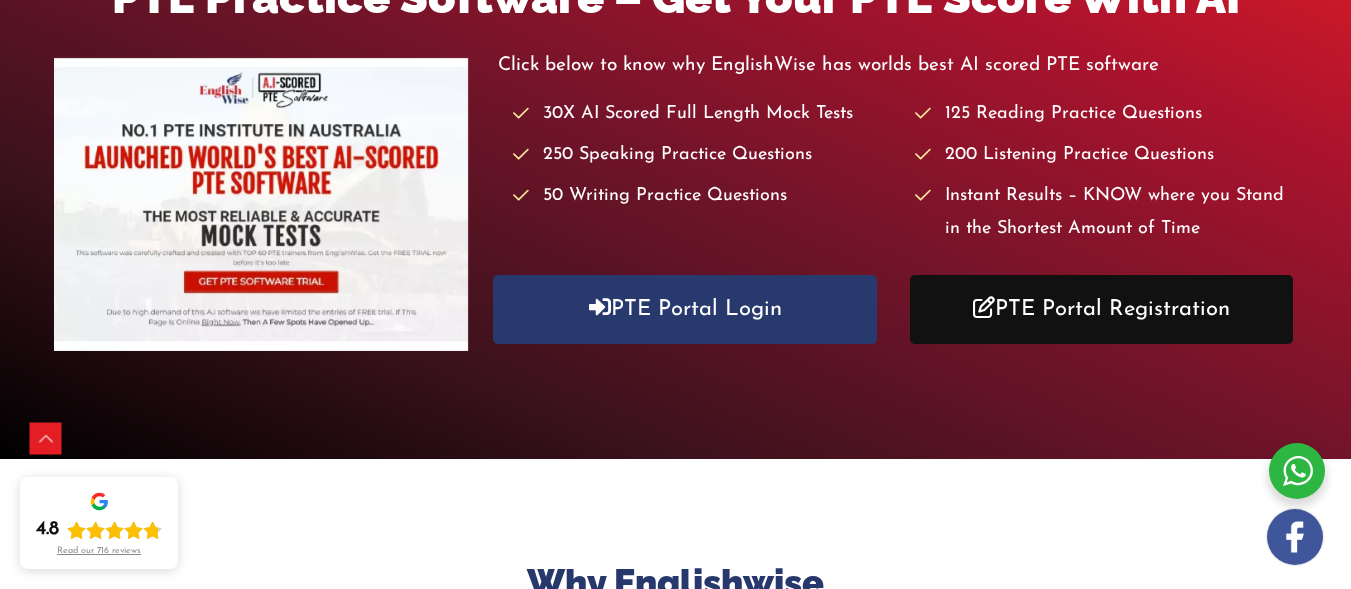 click on "PTE Portal Registration" at bounding box center (1101, 309) 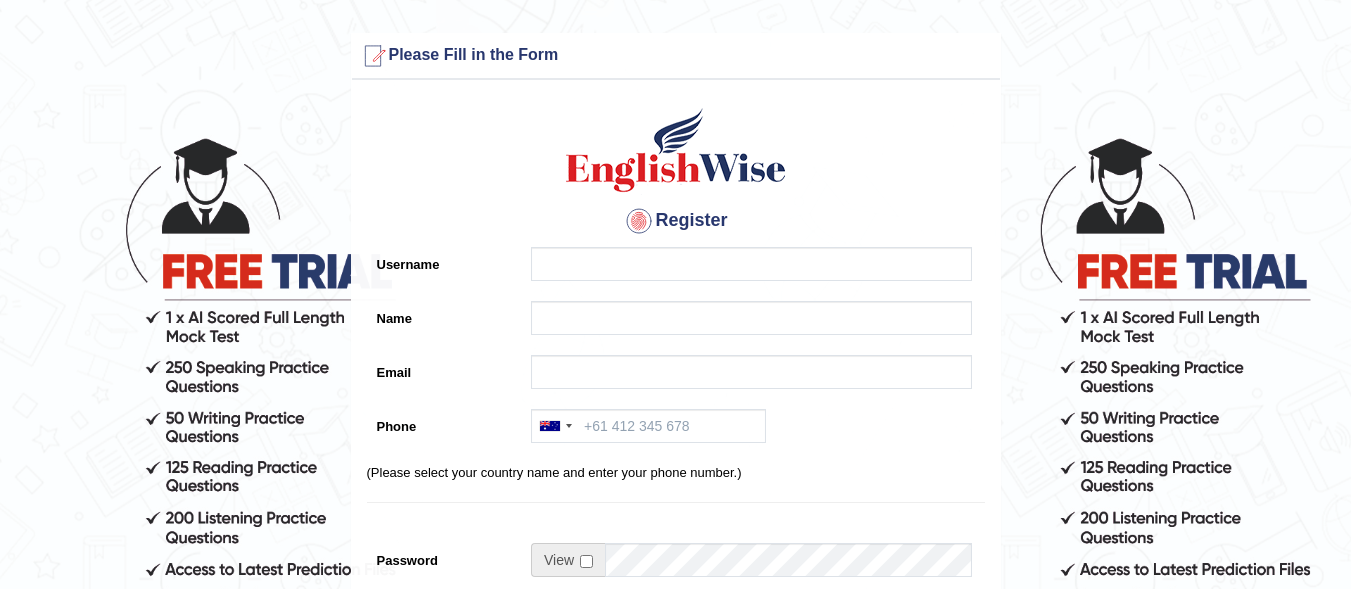 scroll, scrollTop: 0, scrollLeft: 0, axis: both 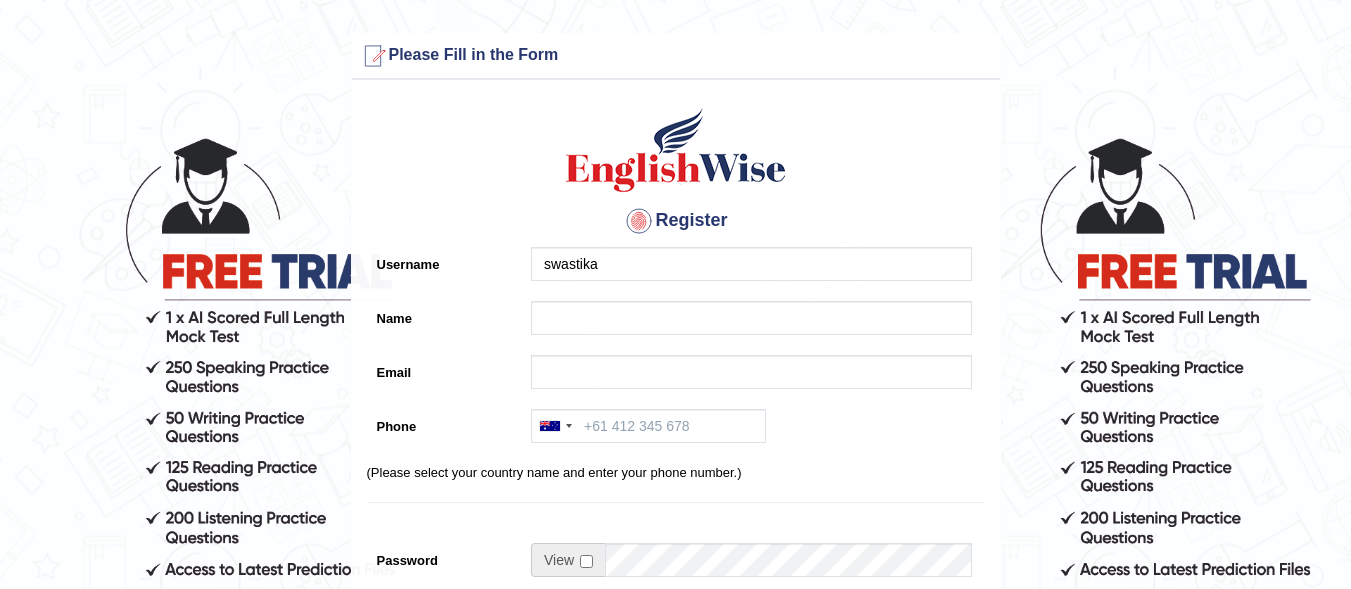 click on "swastika" at bounding box center (751, 264) 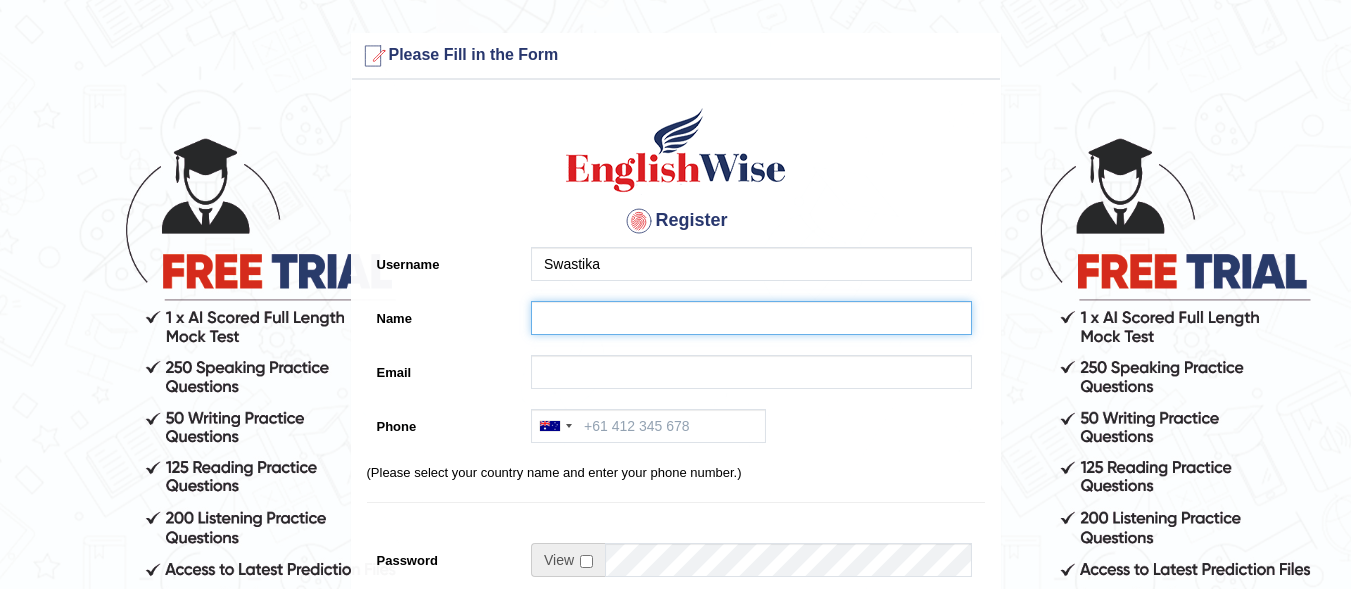 click on "Name" at bounding box center [751, 318] 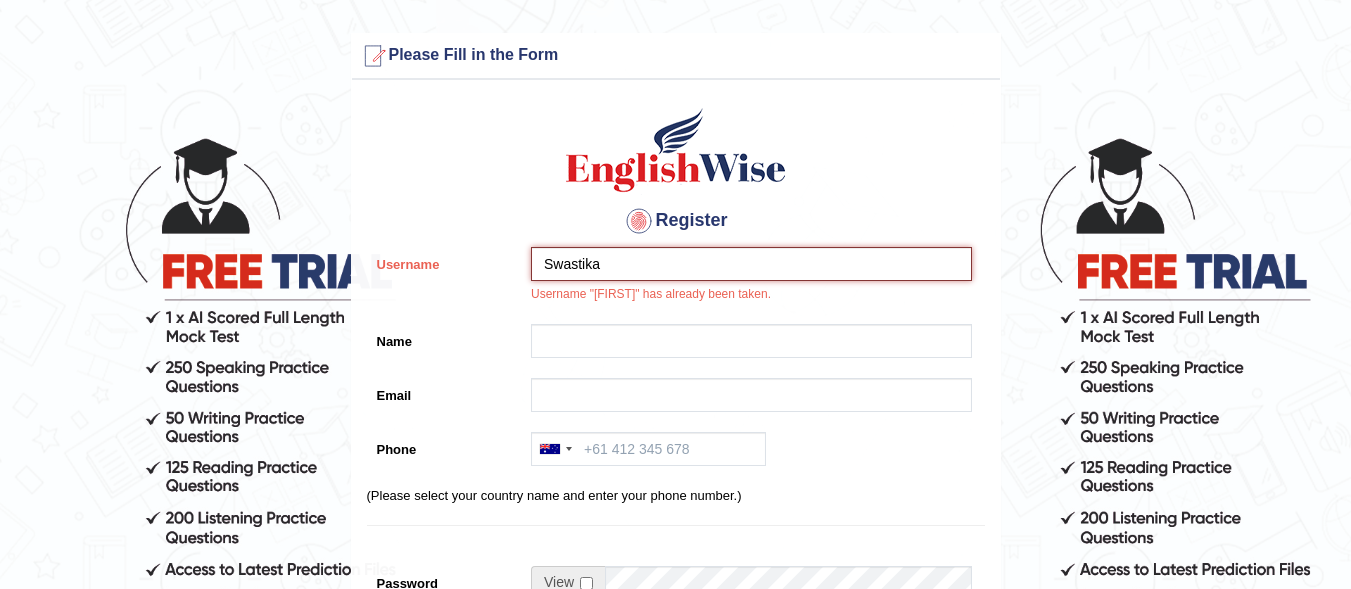 click on "Swastika" at bounding box center (751, 264) 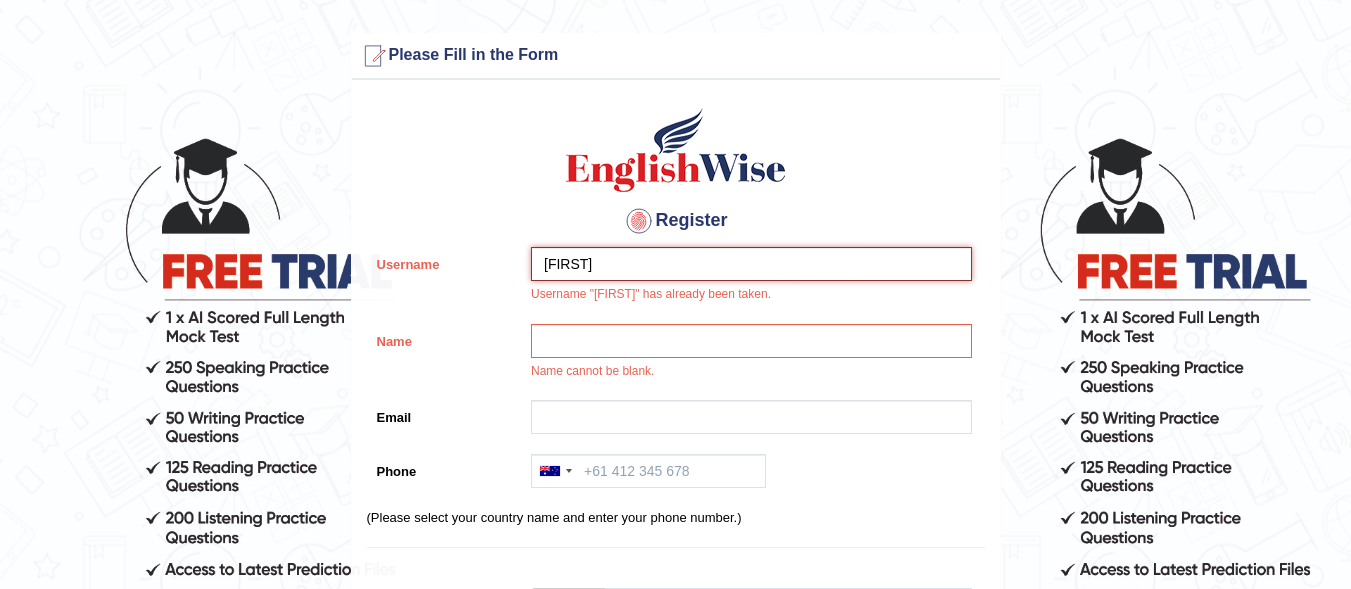 type on "[NAME]" 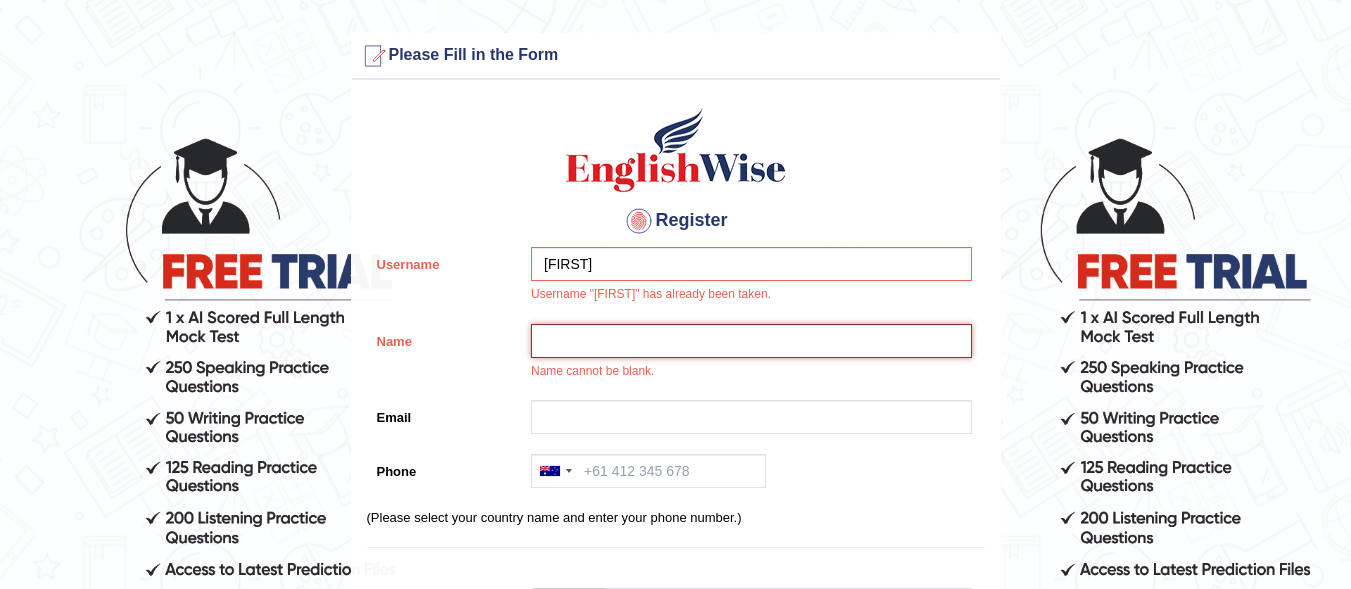 click on "Name" at bounding box center [751, 341] 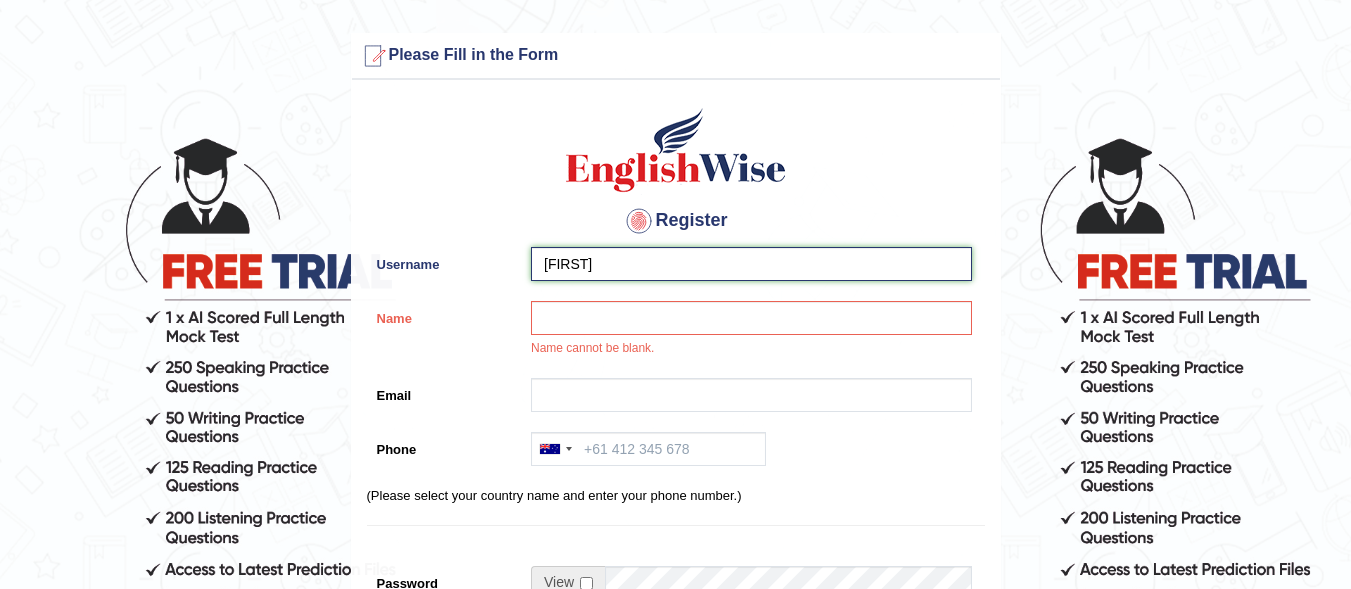 click on "[NAME]" at bounding box center [751, 264] 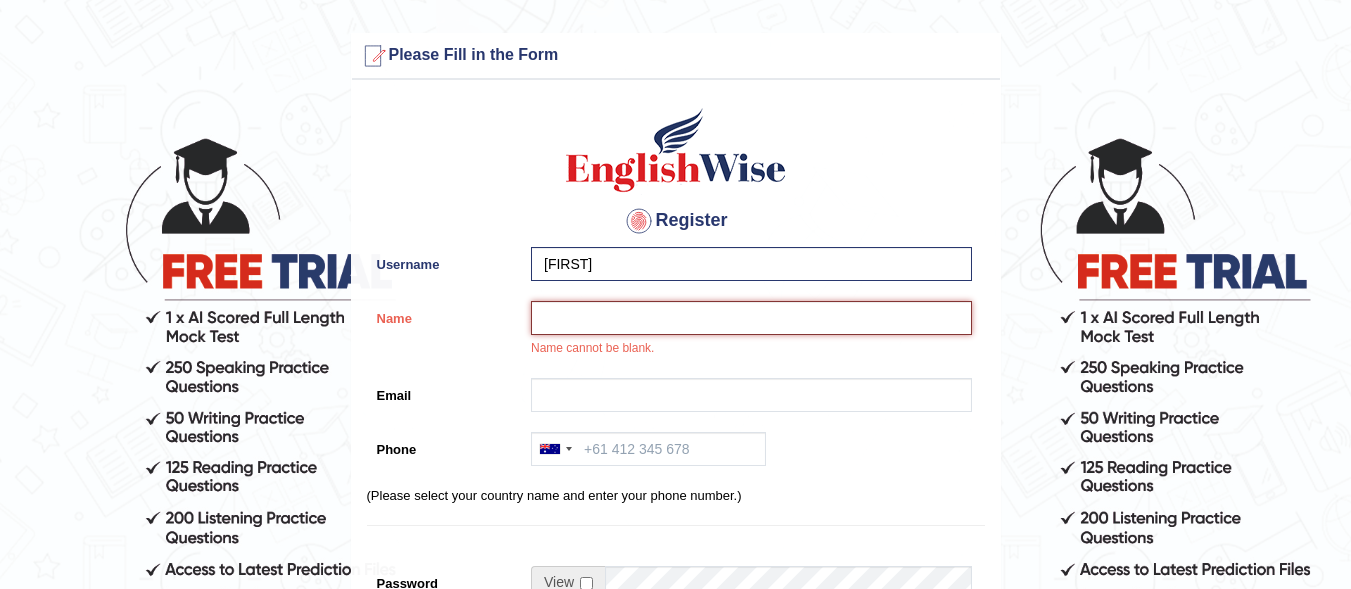 click on "Name" at bounding box center (751, 318) 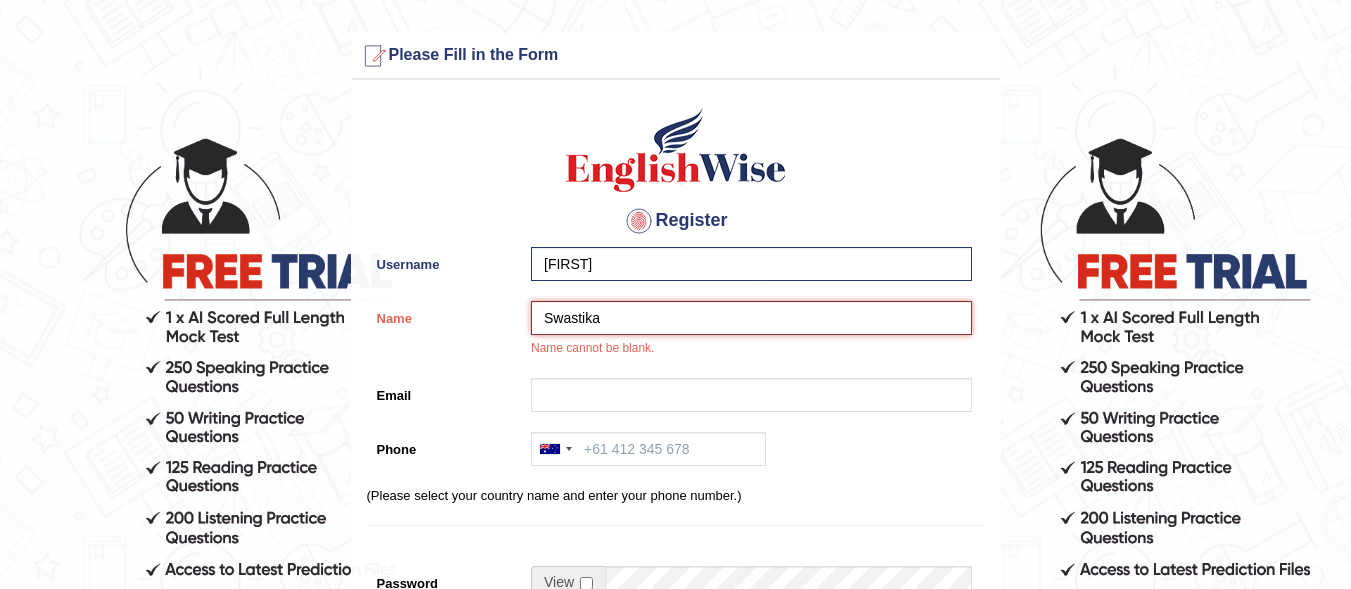 type on "Swastika" 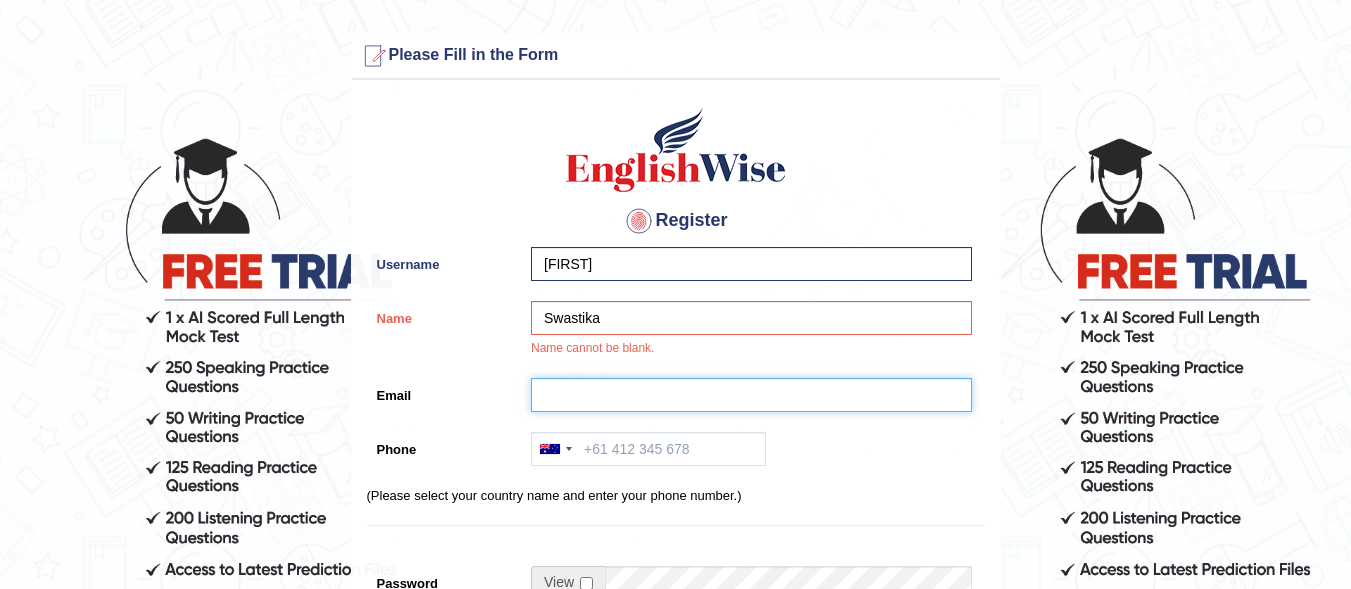 click on "Email" at bounding box center (751, 395) 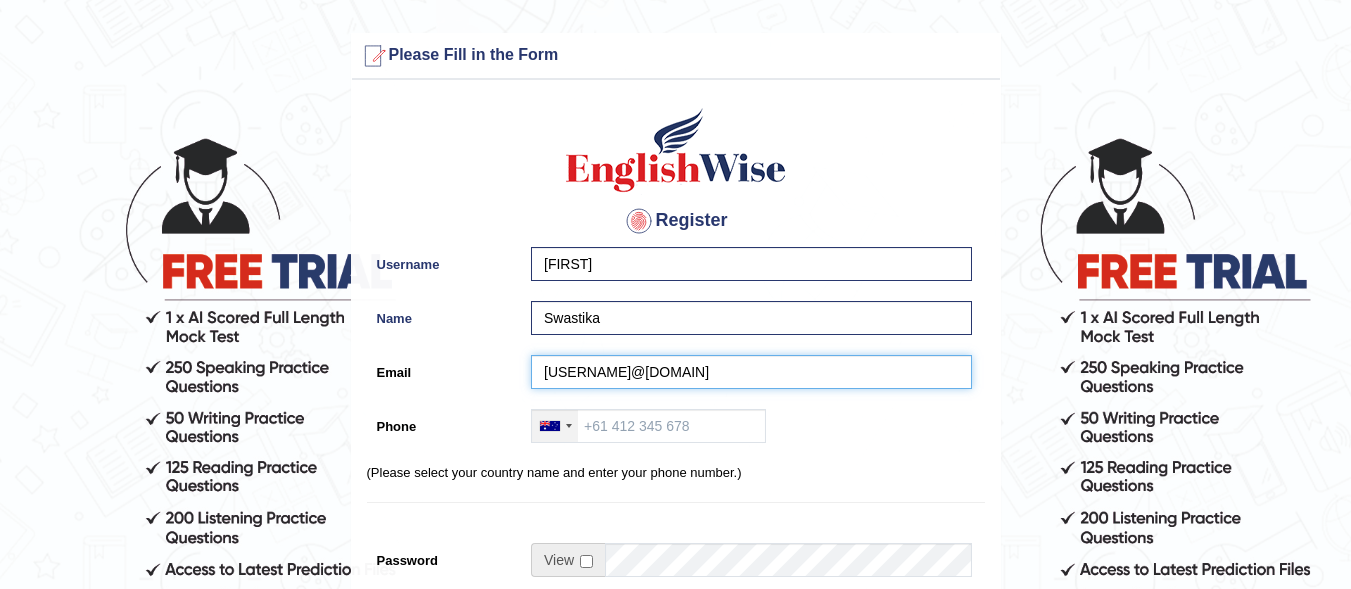 type on "[EMAIL]" 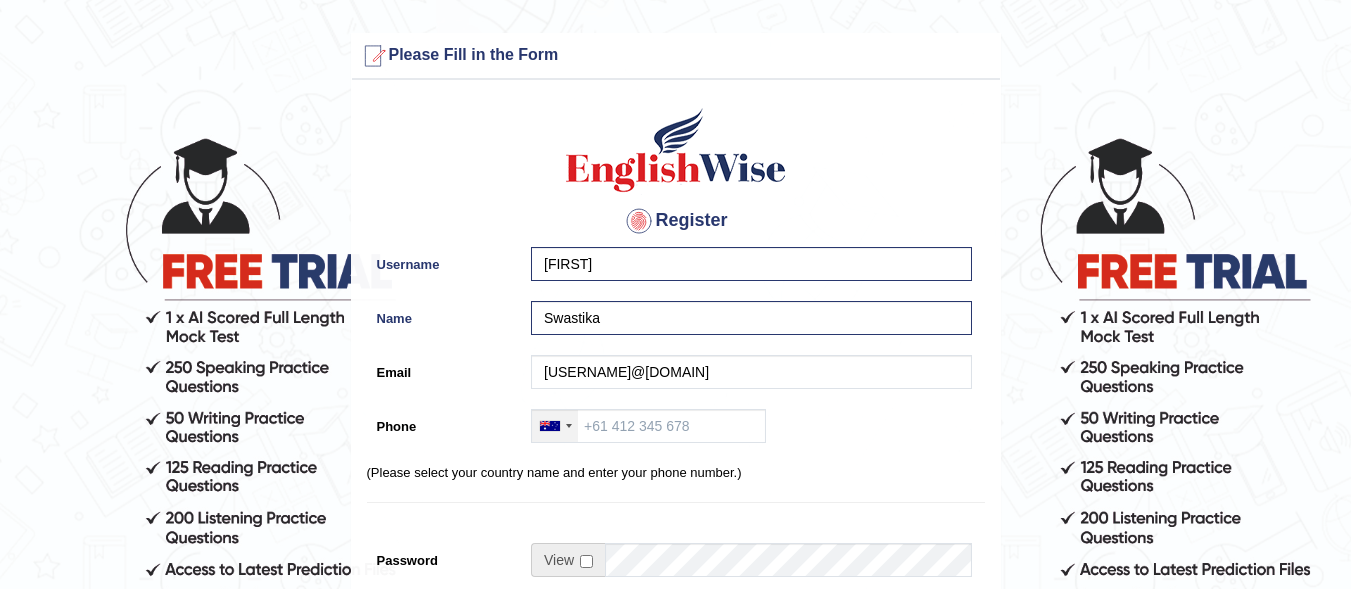 click at bounding box center (555, 426) 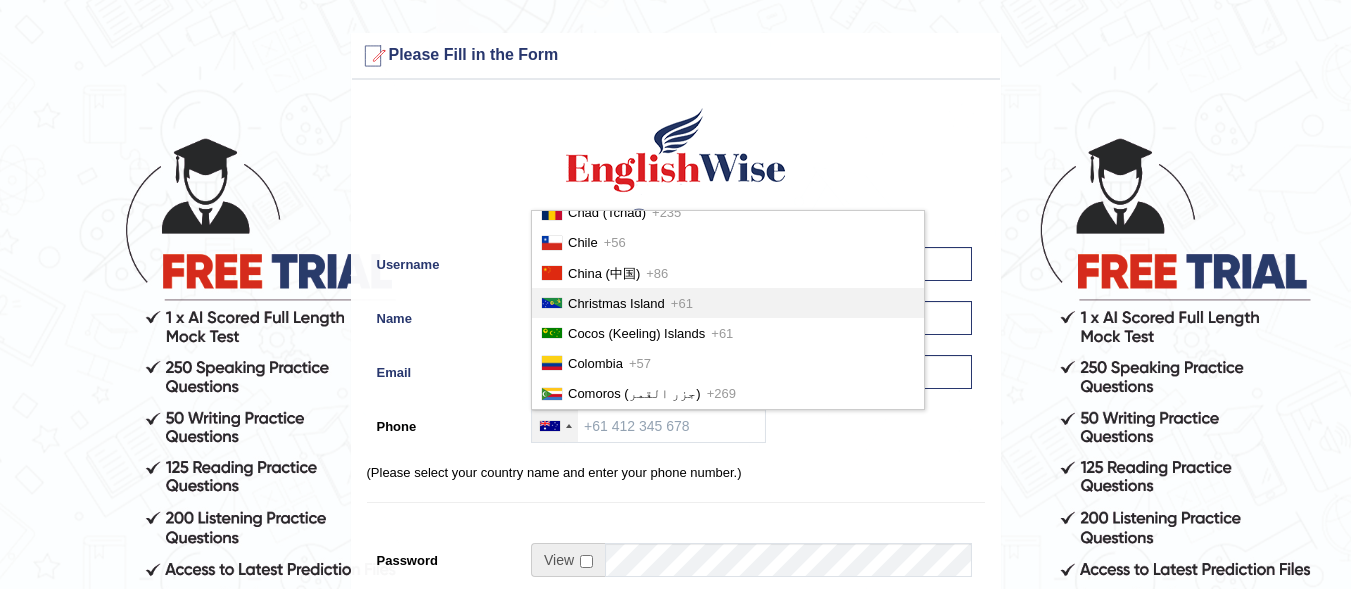 scroll, scrollTop: 4604, scrollLeft: 0, axis: vertical 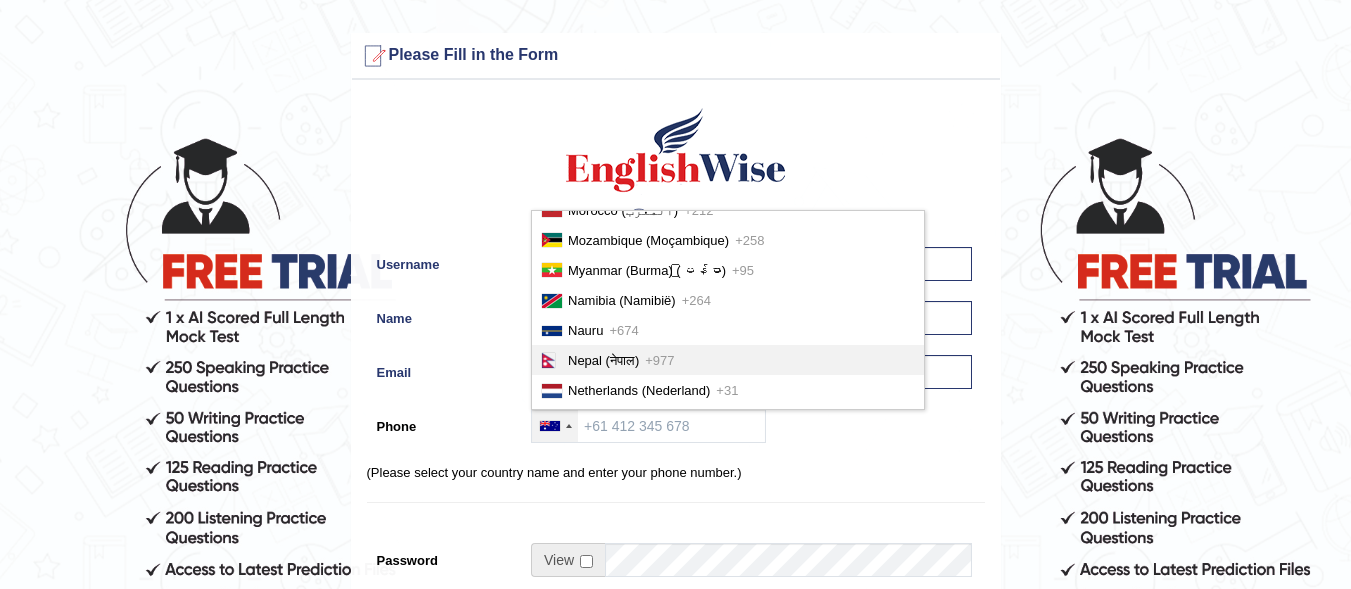 click on "Nepal (नेपाल) +977" at bounding box center [728, 360] 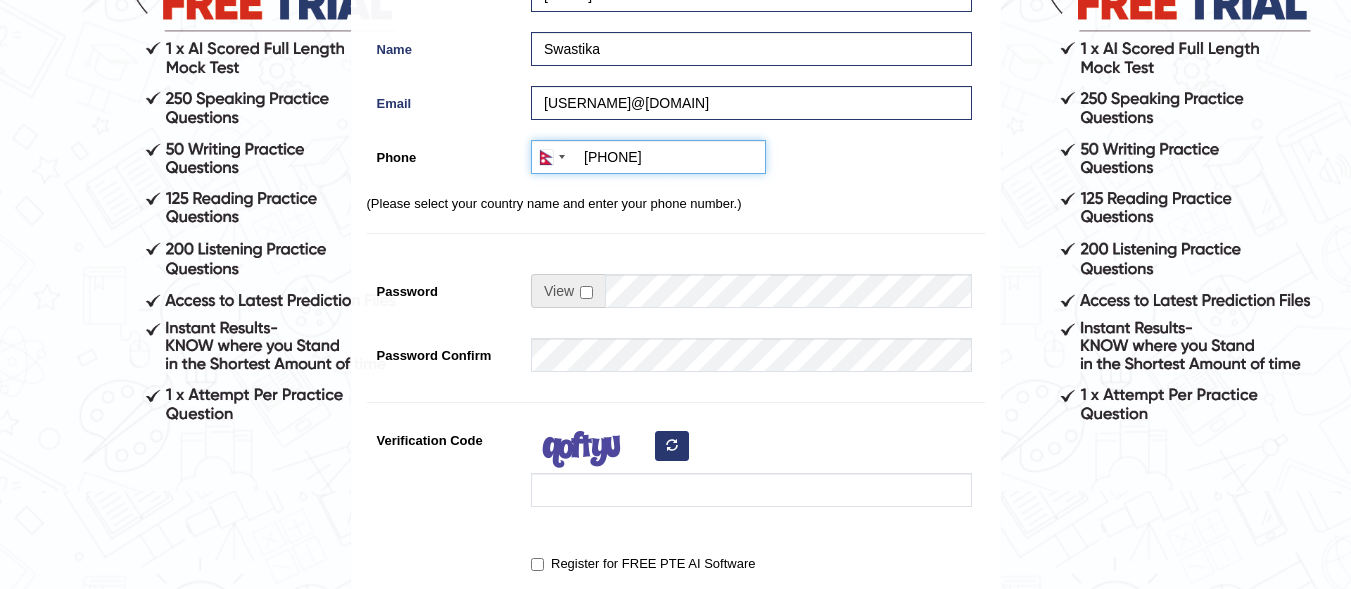 scroll, scrollTop: 300, scrollLeft: 0, axis: vertical 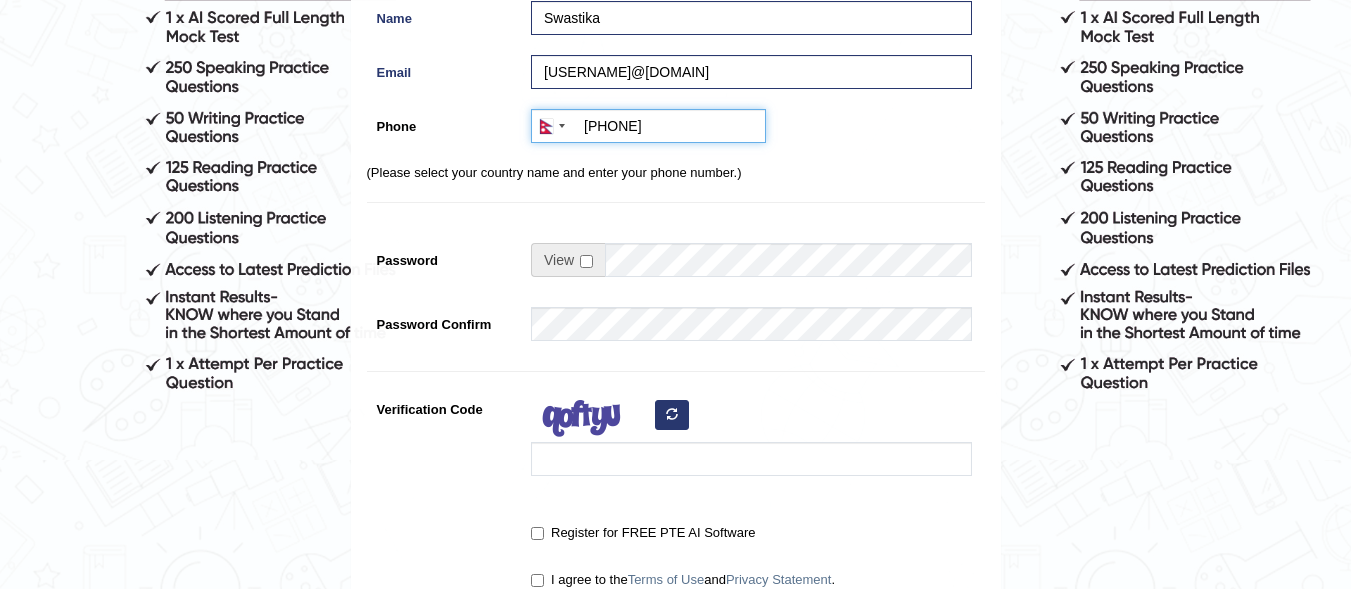 type on "+9779706734085" 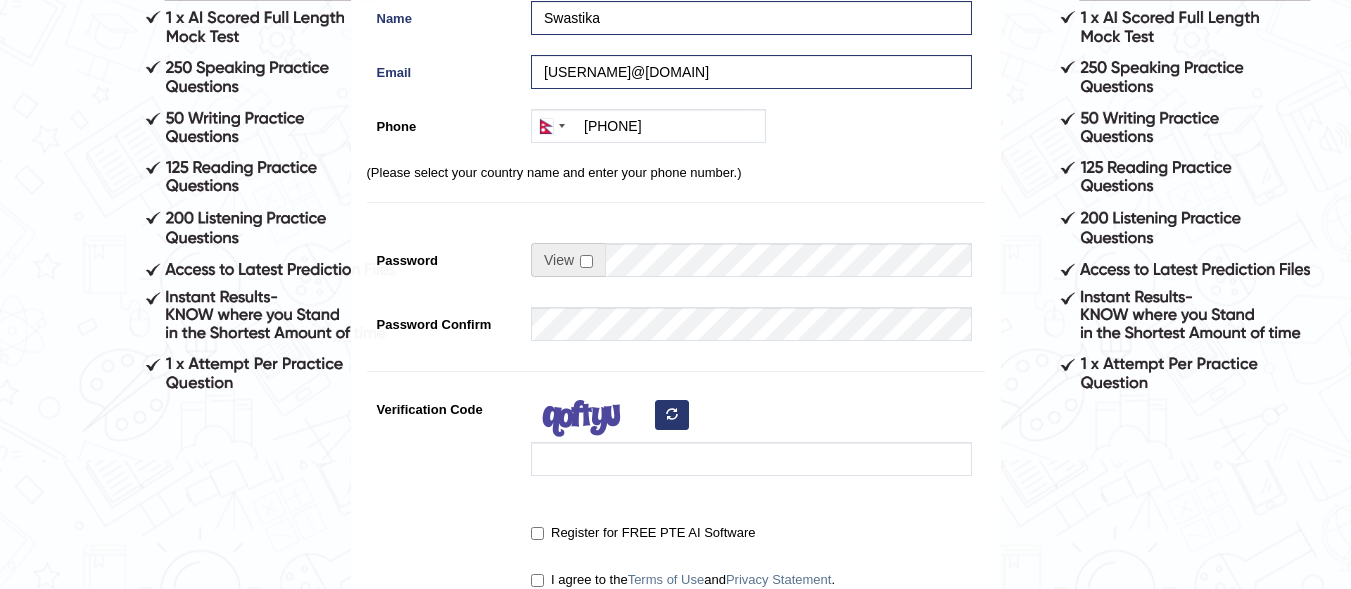 click on "(Please select your country name and enter your phone number.)" at bounding box center (676, 172) 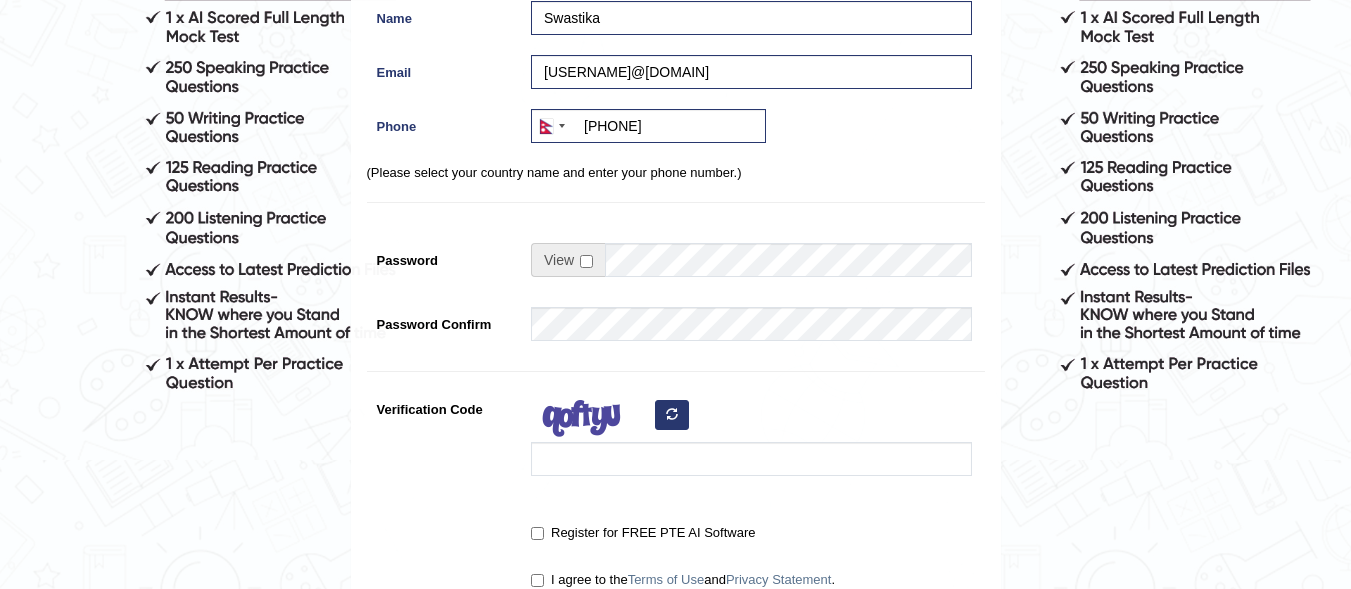 click at bounding box center (568, 260) 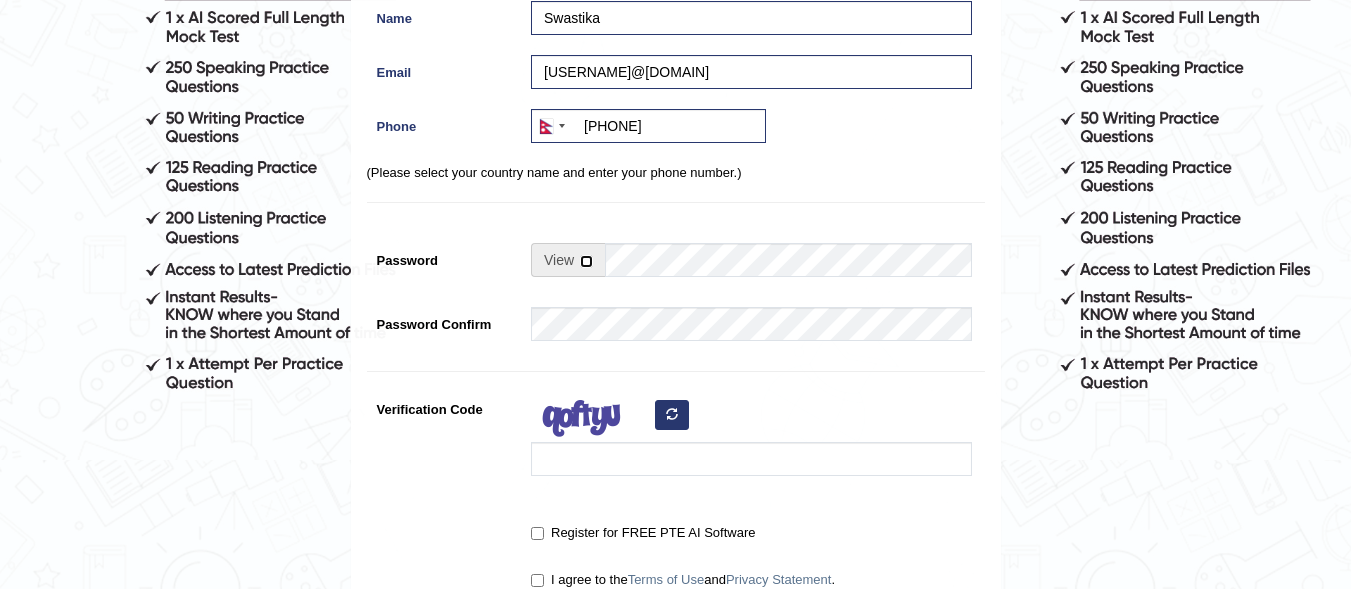click at bounding box center [586, 261] 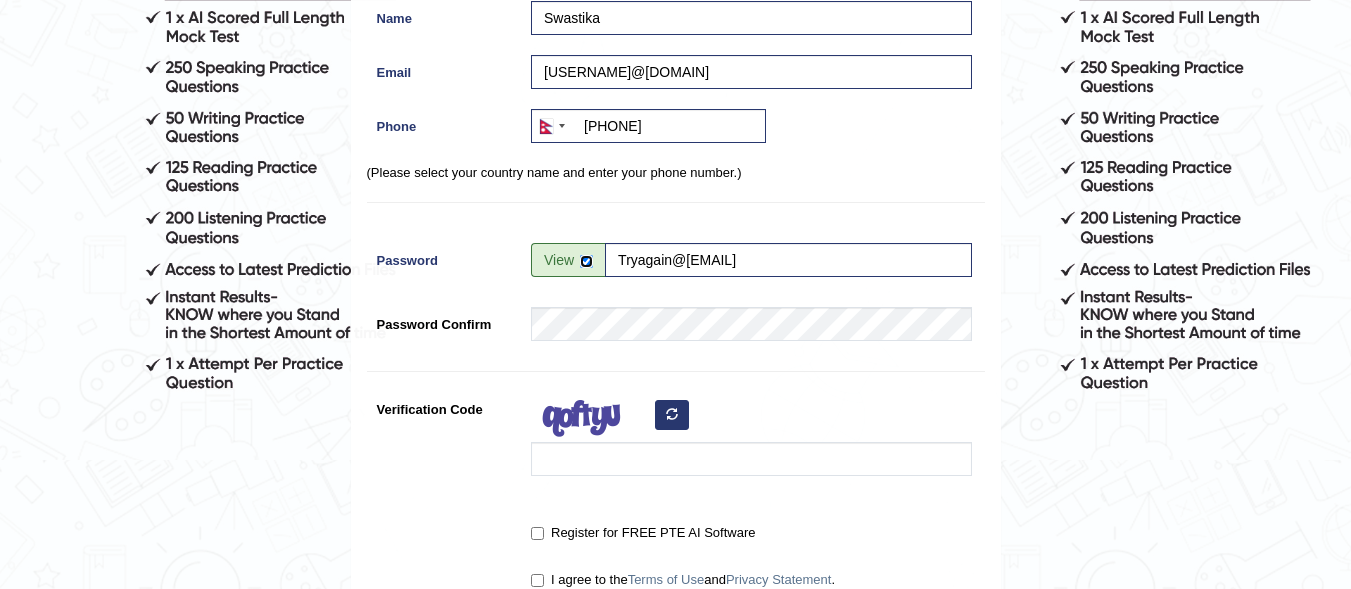 click at bounding box center (586, 261) 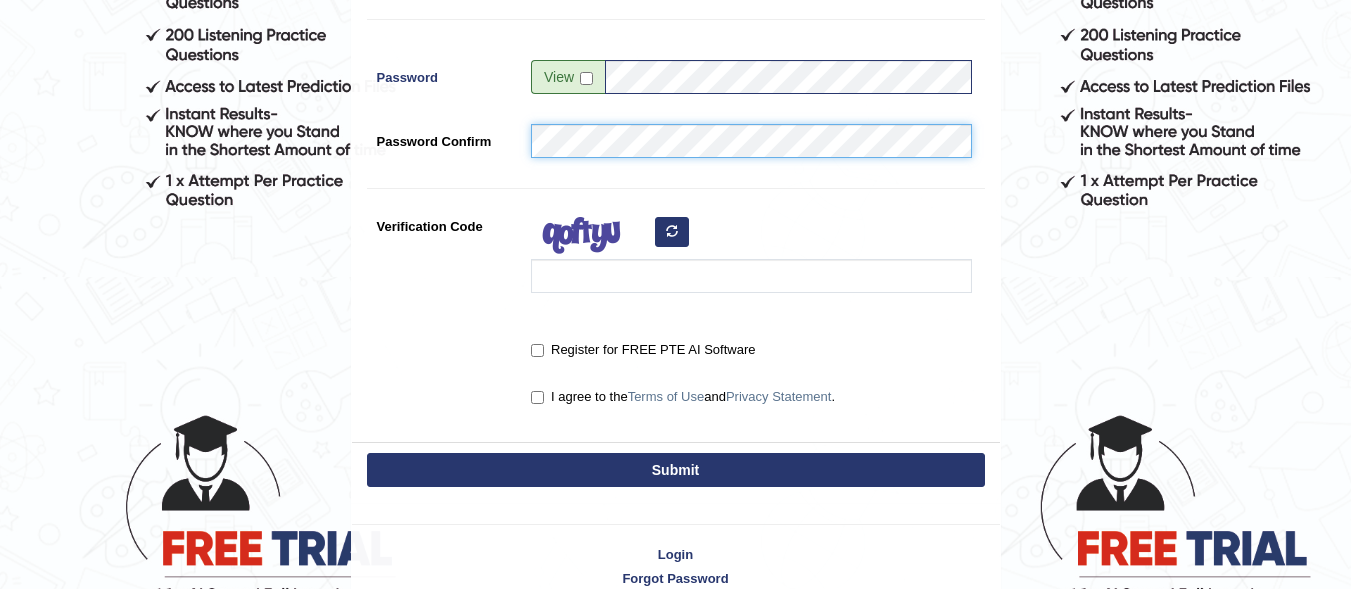 scroll, scrollTop: 500, scrollLeft: 0, axis: vertical 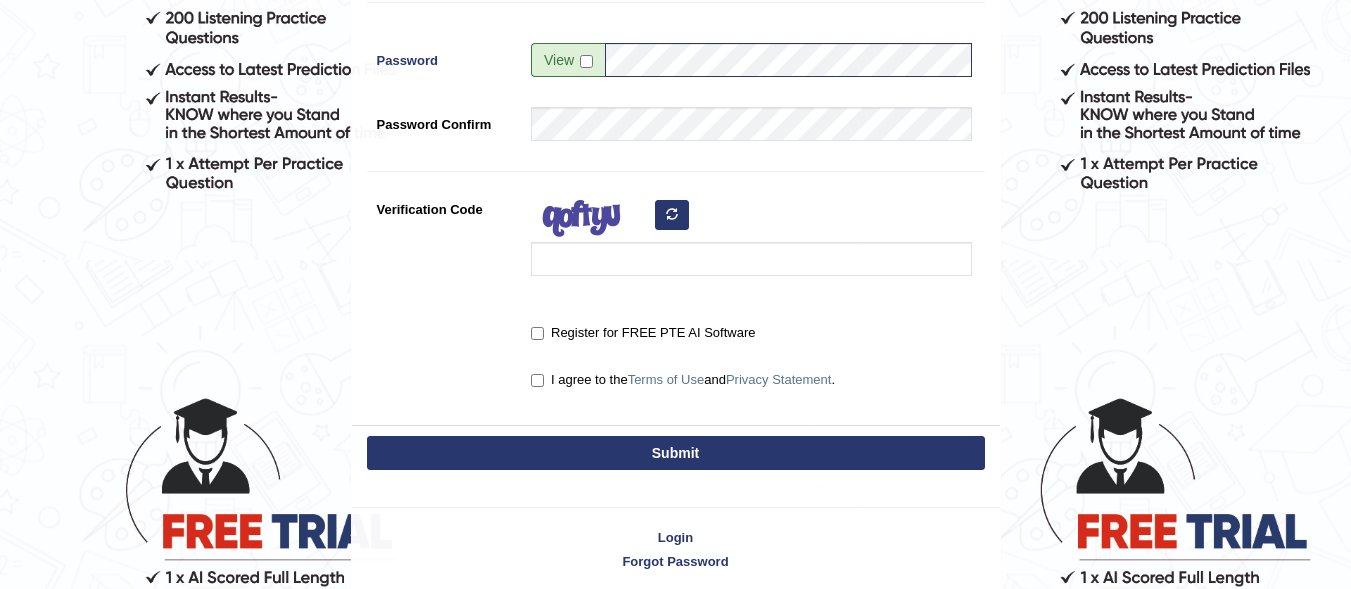 click at bounding box center (591, 217) 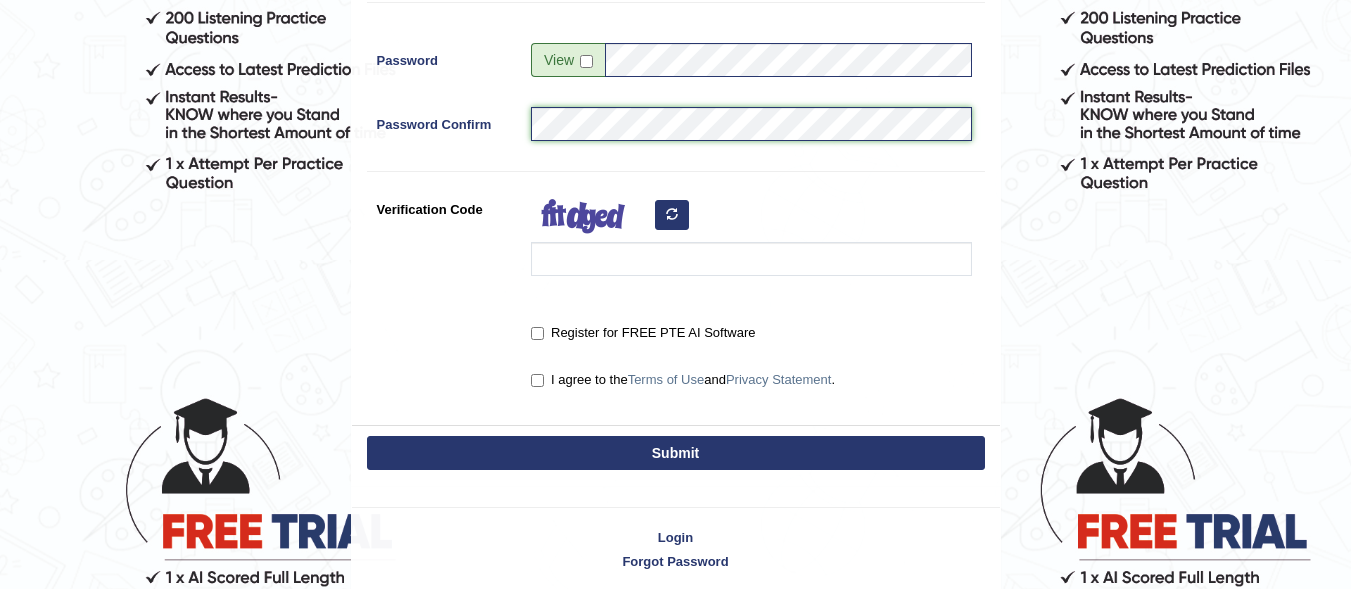click on "Submit" at bounding box center [676, 453] 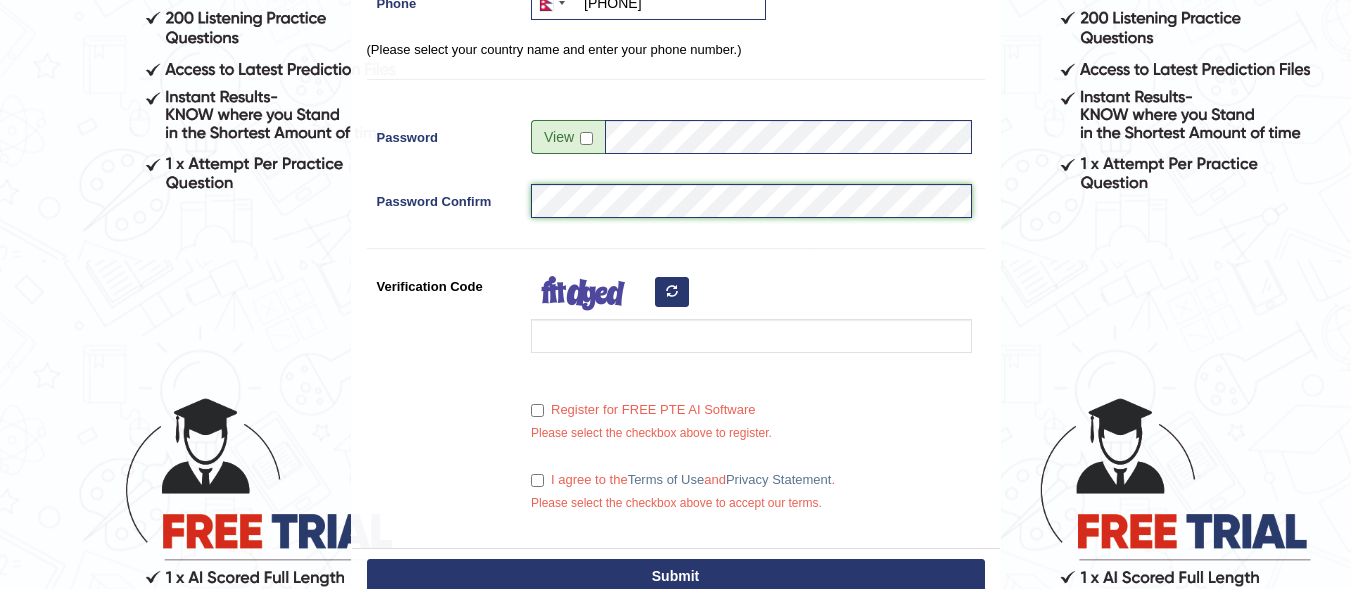 scroll, scrollTop: 577, scrollLeft: 0, axis: vertical 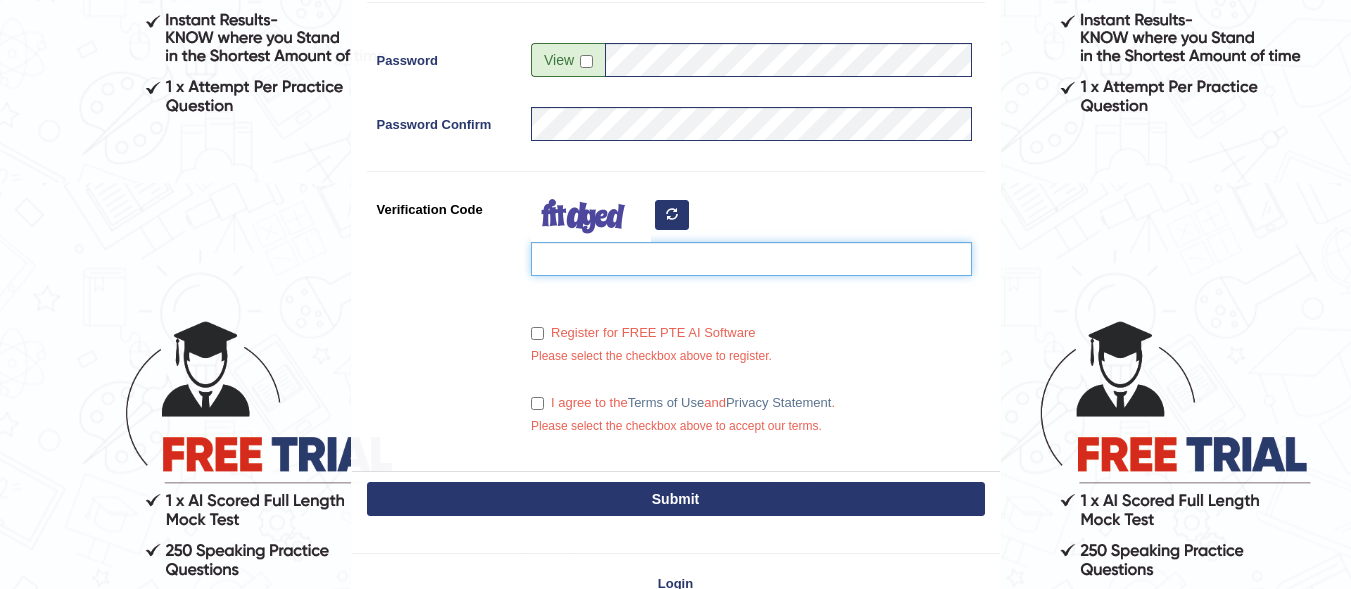 click on "Verification Code" at bounding box center [751, 259] 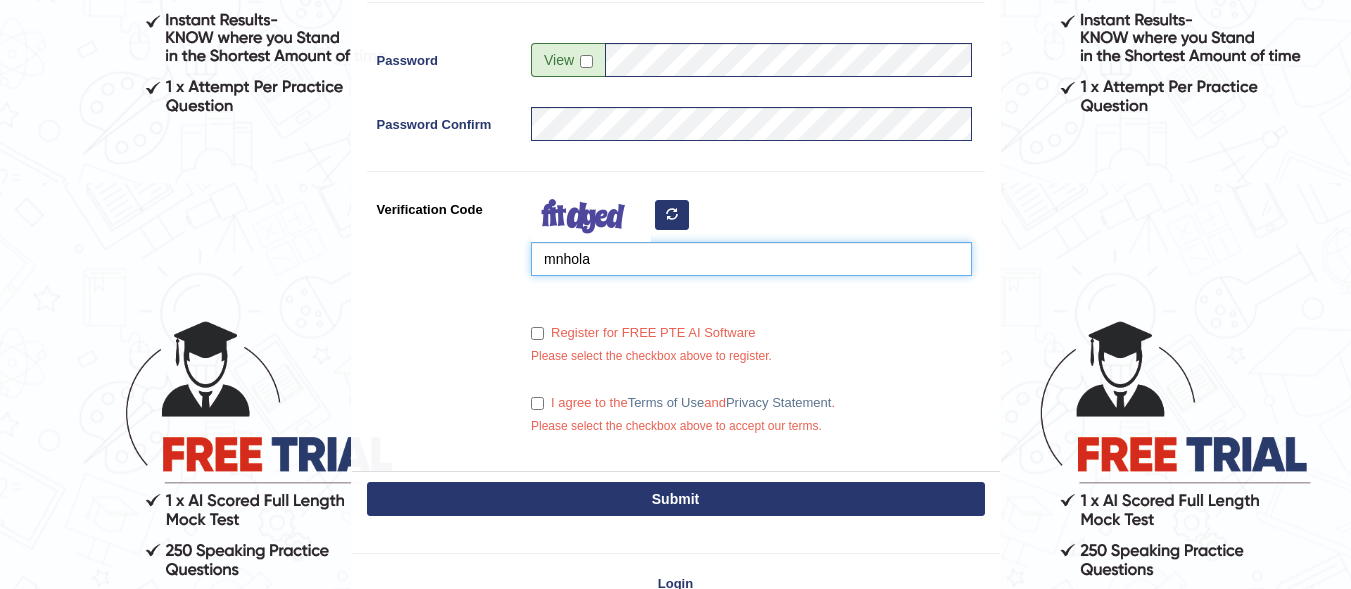 type on "mnhola" 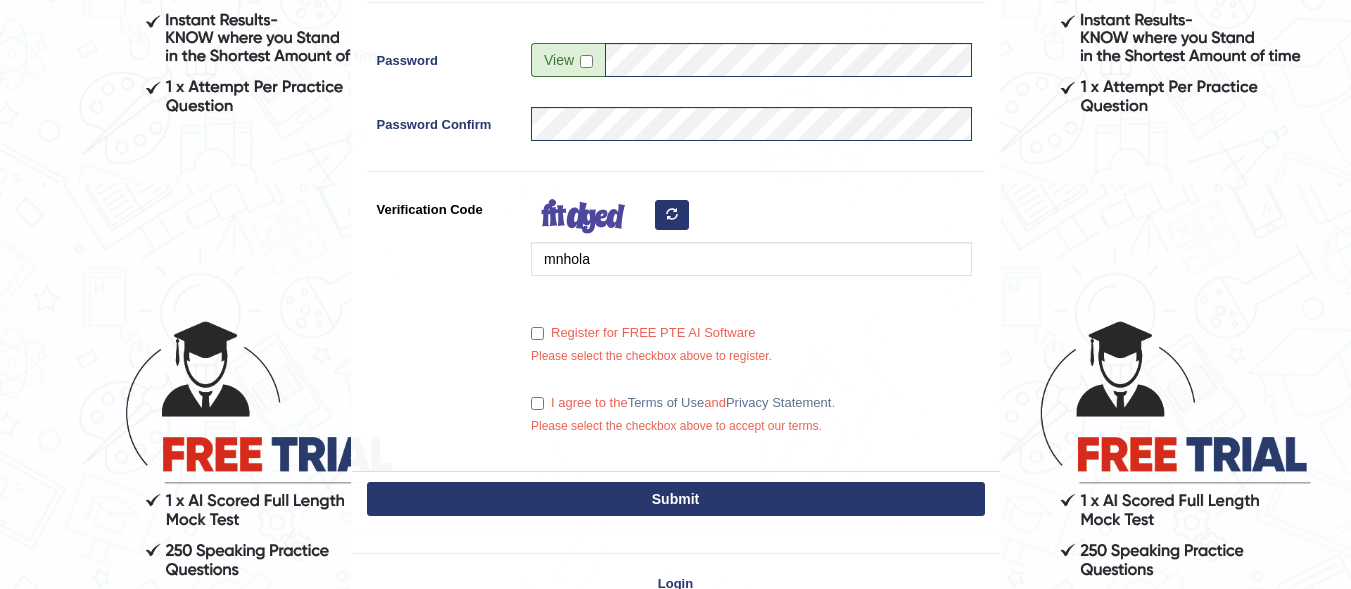 click on "Register for FREE PTE AI Software
Please select the checkbox above to register." at bounding box center (746, 346) 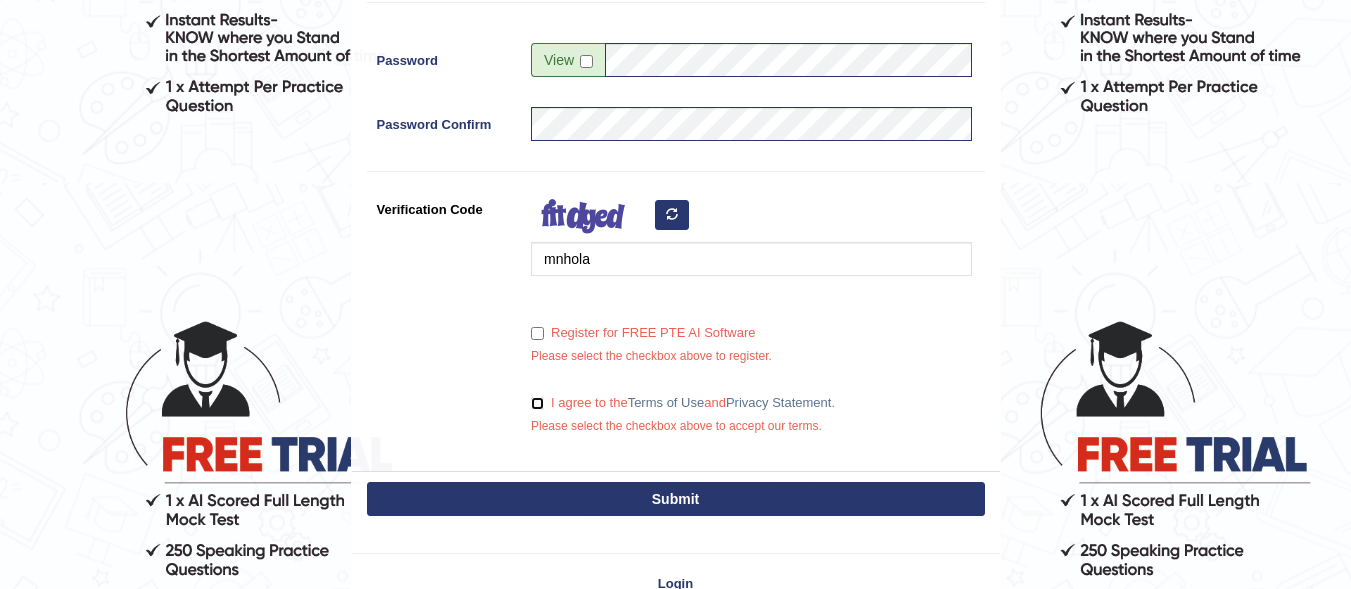 click on "I agree to the  Terms of Use  and  Privacy Statement ." at bounding box center [537, 403] 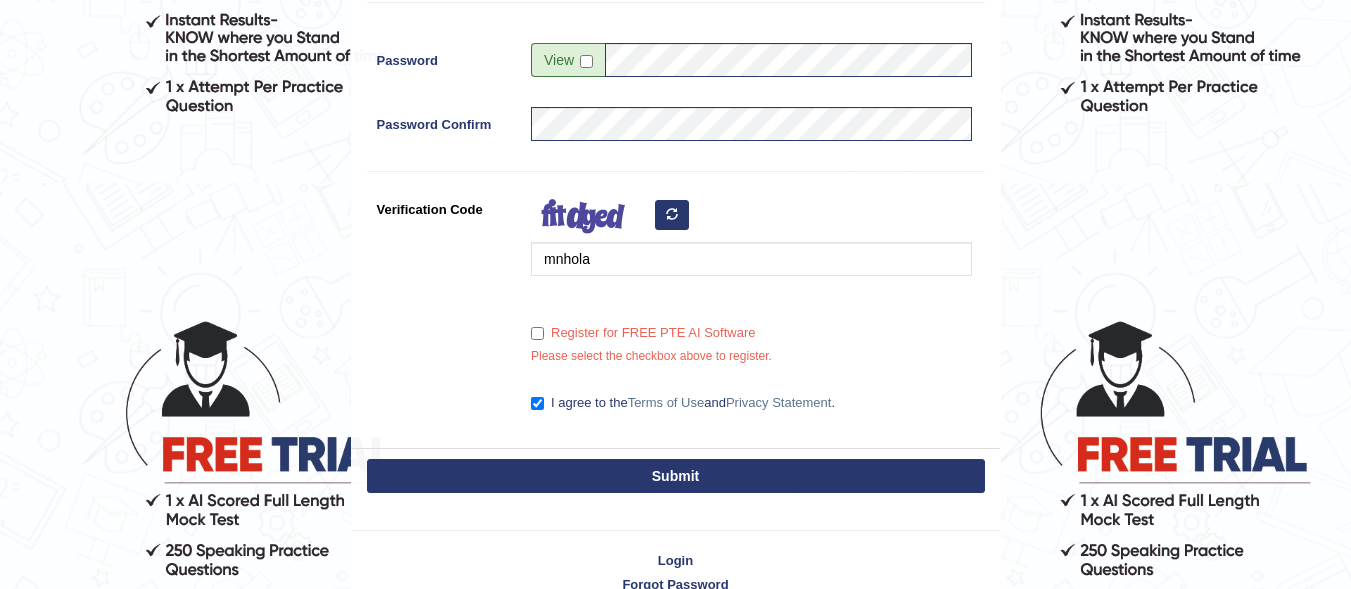 click on "Submit" at bounding box center [676, 476] 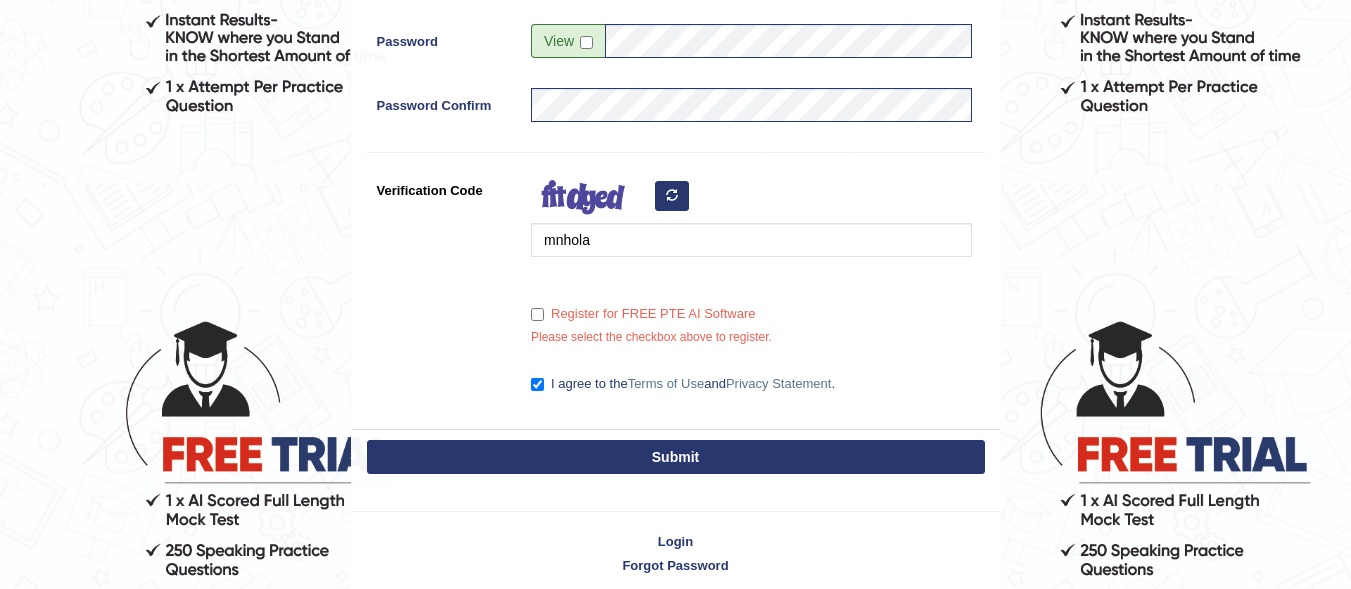 scroll, scrollTop: 558, scrollLeft: 0, axis: vertical 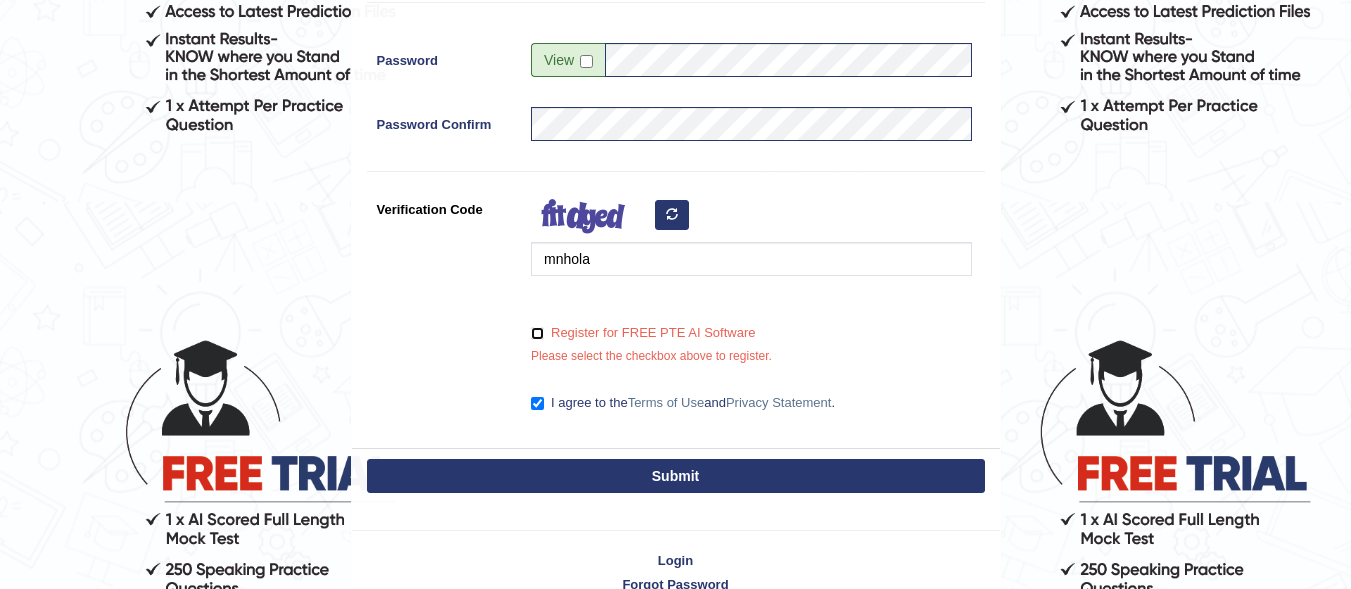 click on "Register for FREE PTE AI Software" at bounding box center (537, 333) 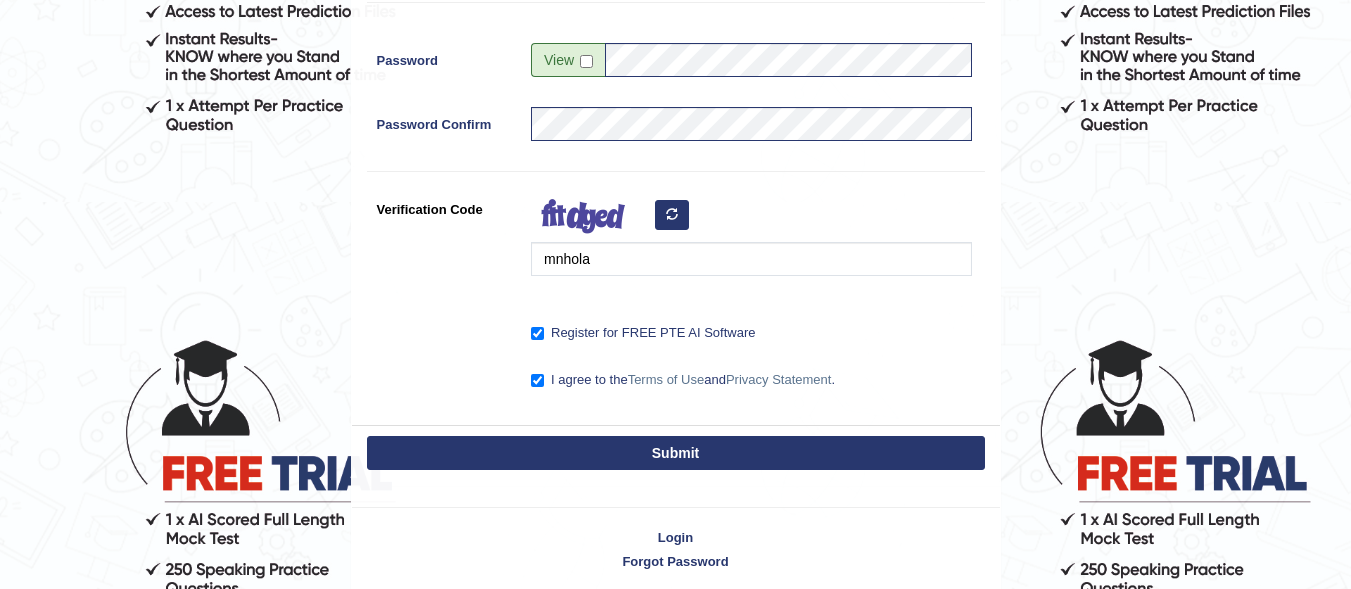 click on "Submit" at bounding box center (676, 453) 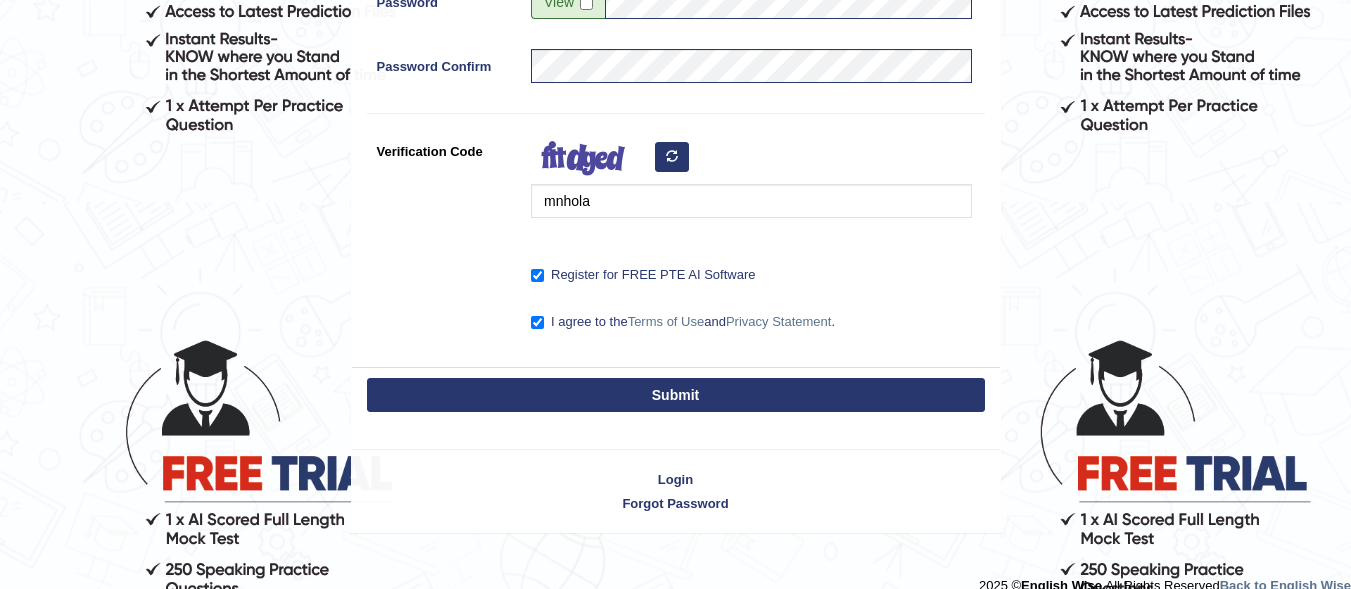 scroll, scrollTop: 500, scrollLeft: 0, axis: vertical 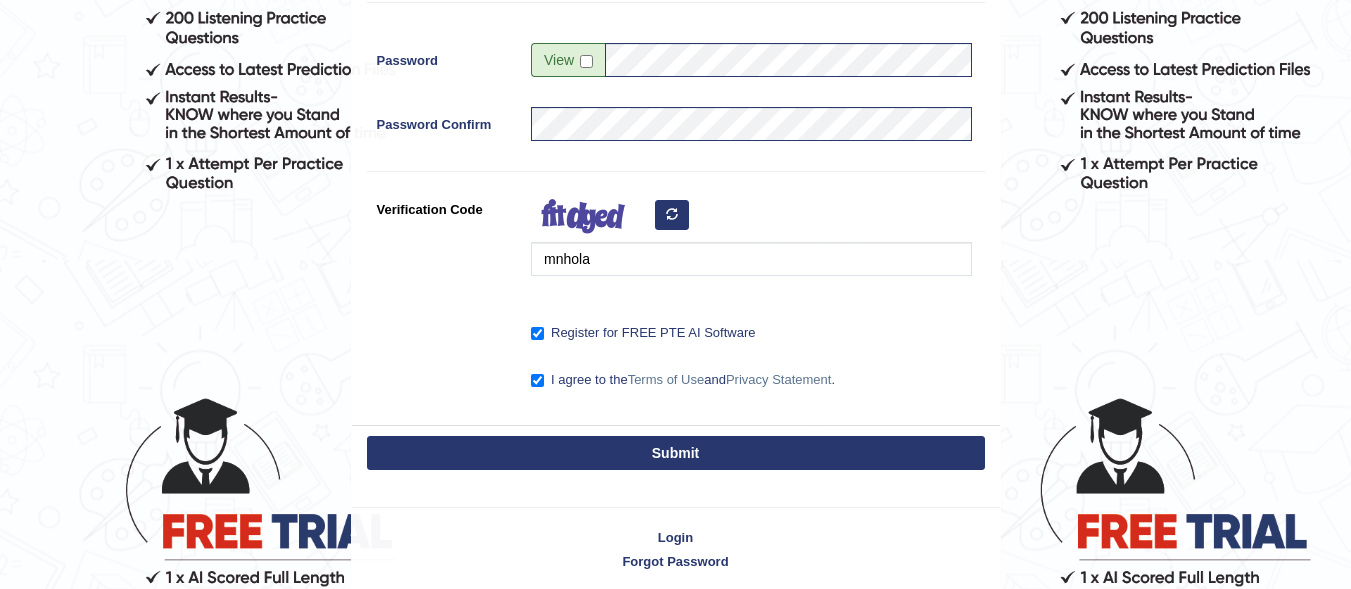 click on "Submit" at bounding box center [676, 453] 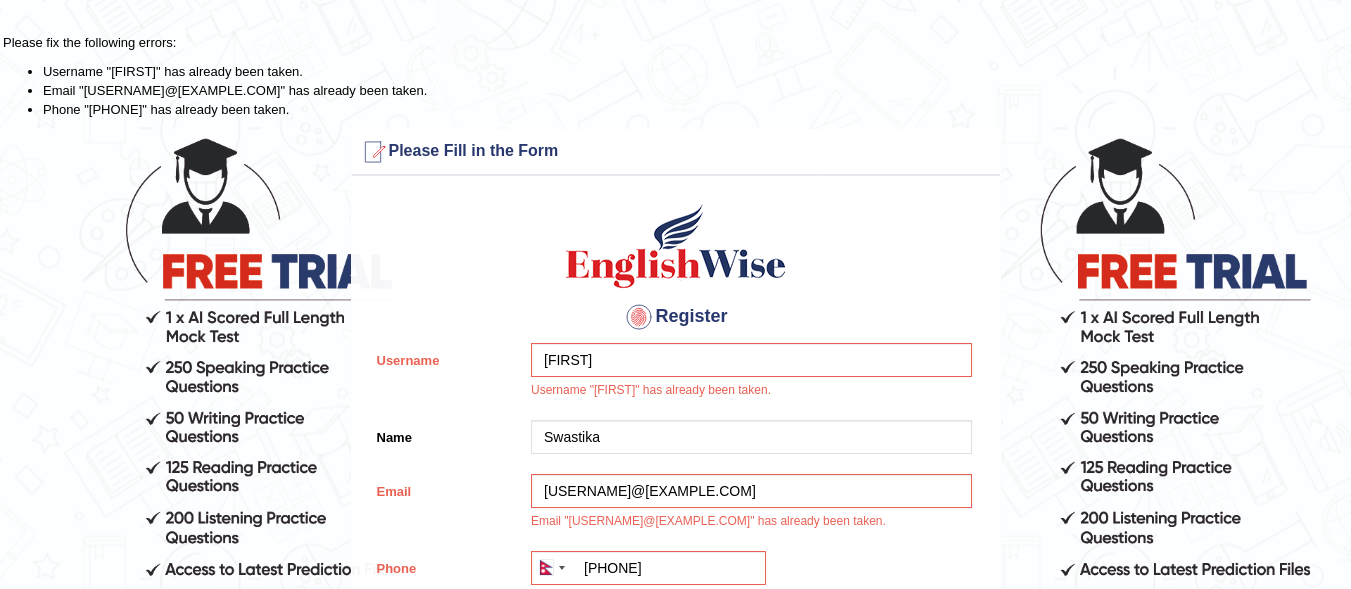 scroll, scrollTop: 0, scrollLeft: 0, axis: both 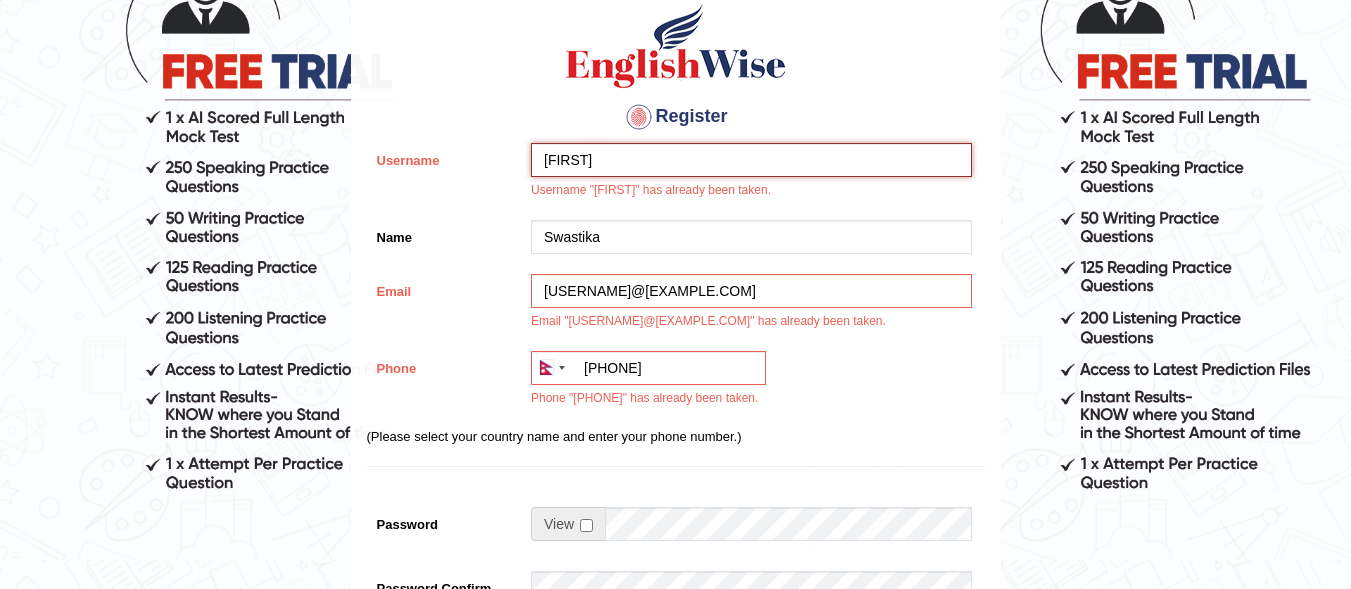click on "[FIRST]" at bounding box center (751, 160) 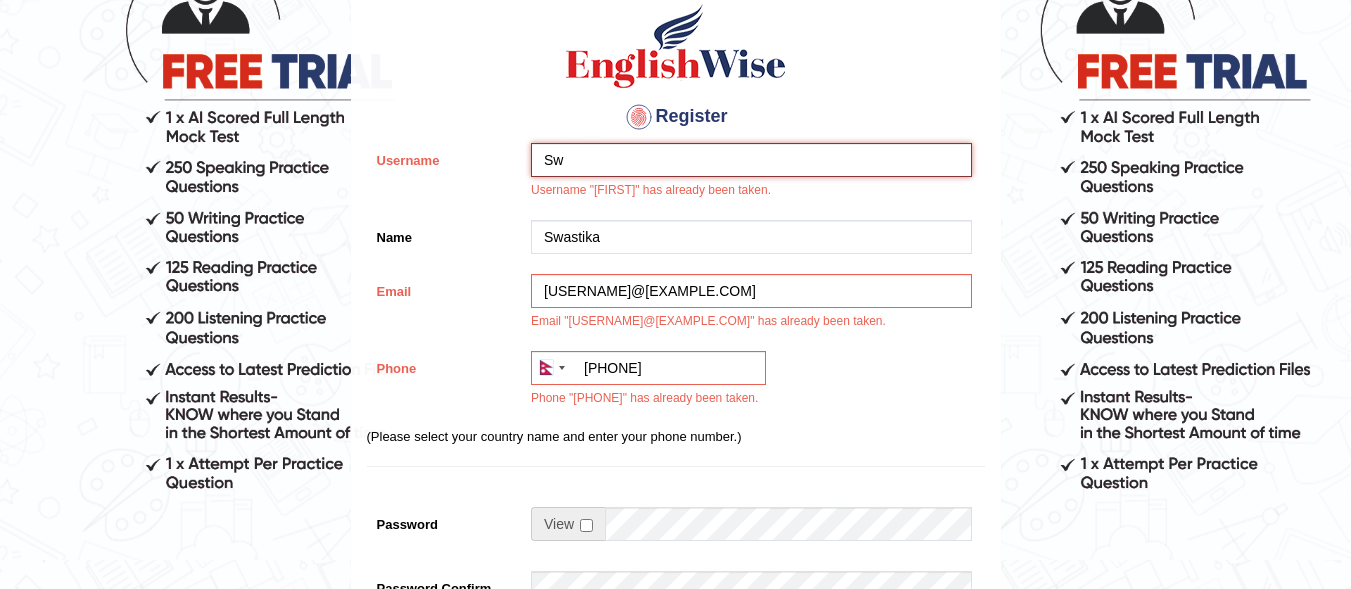 type on "S" 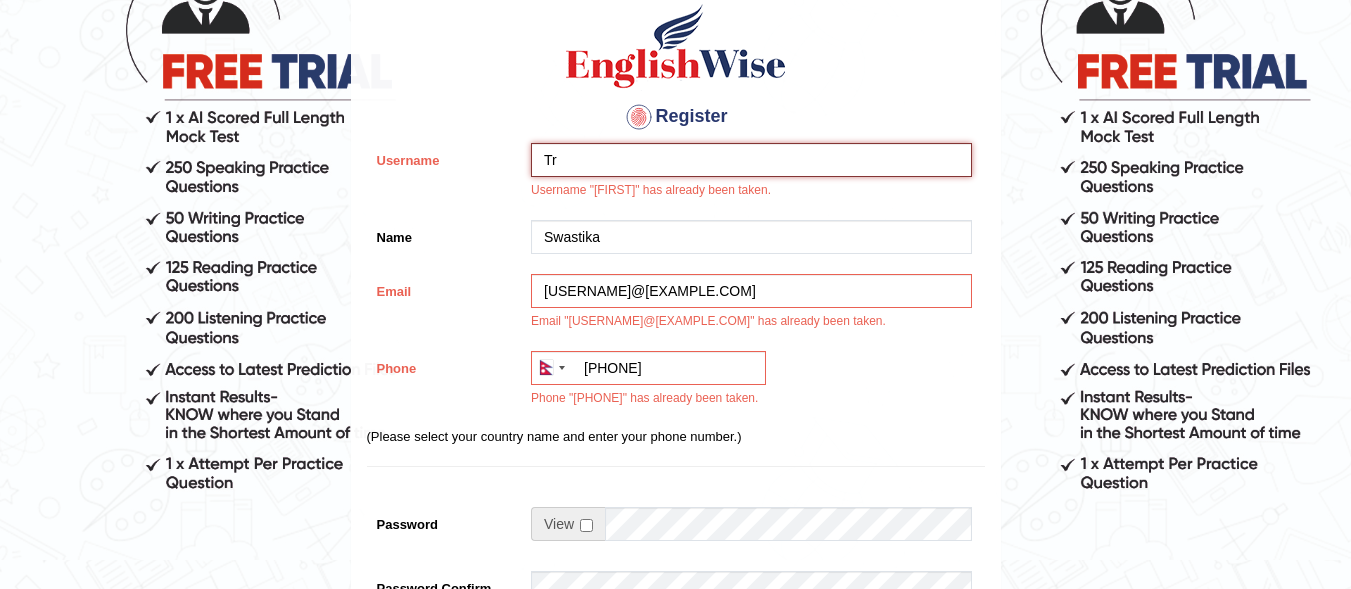 type on "T" 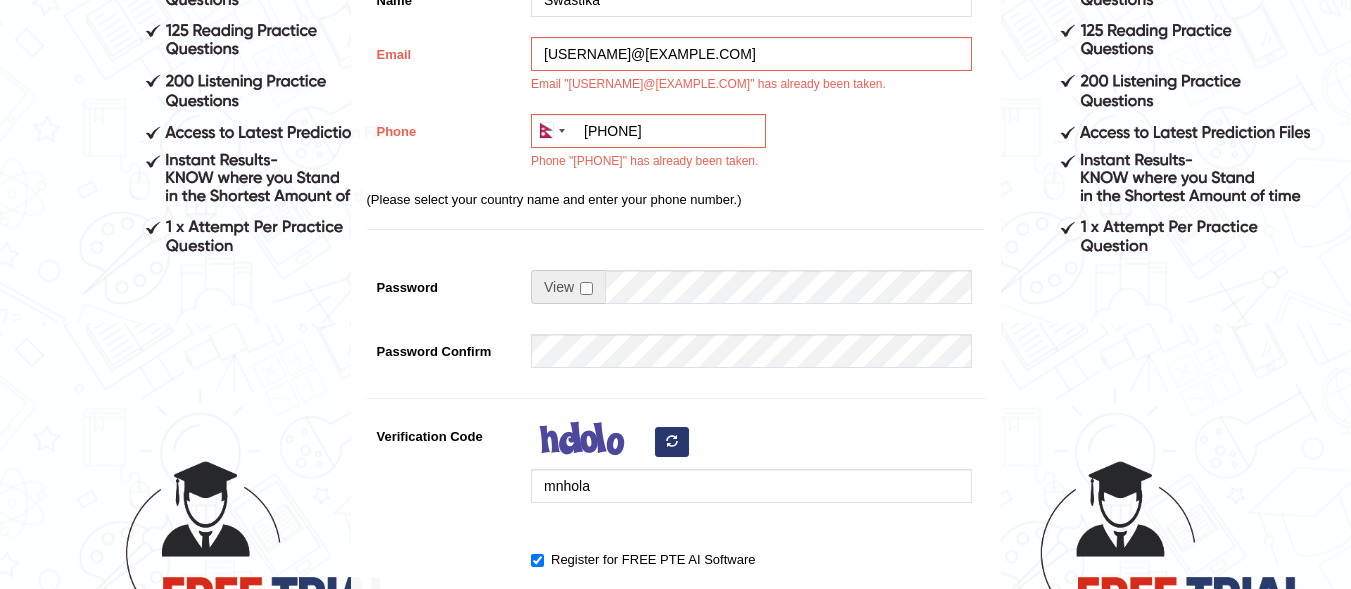 scroll, scrollTop: 748, scrollLeft: 0, axis: vertical 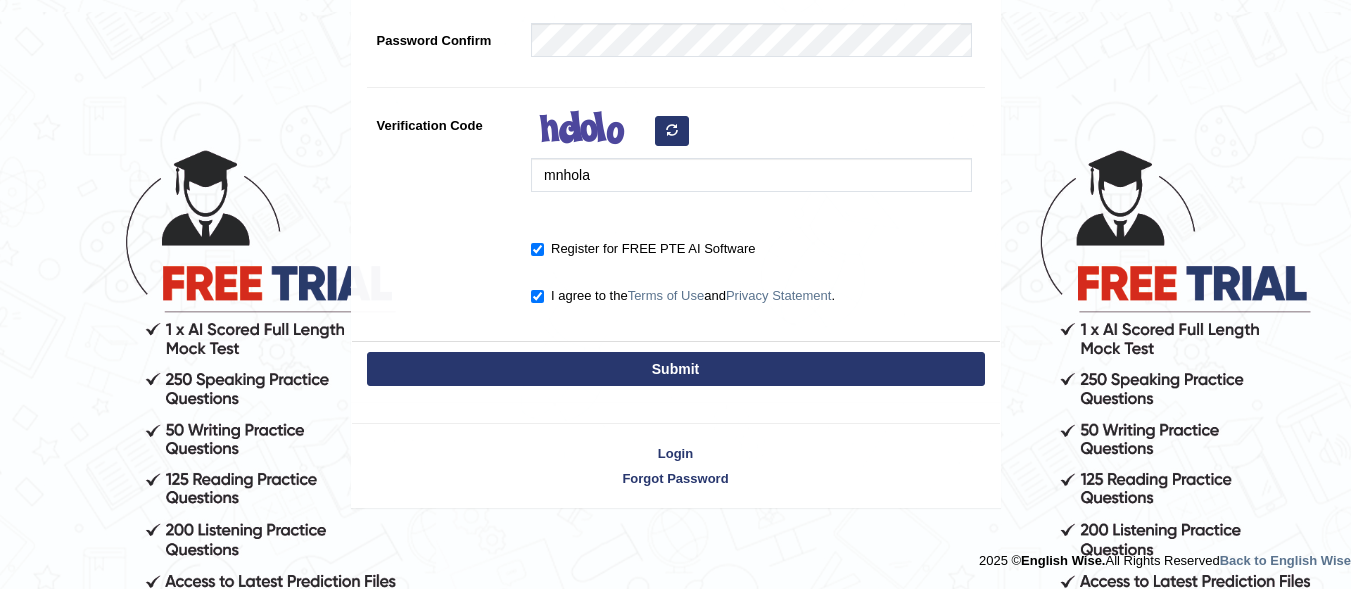 type on "Thapaswastika" 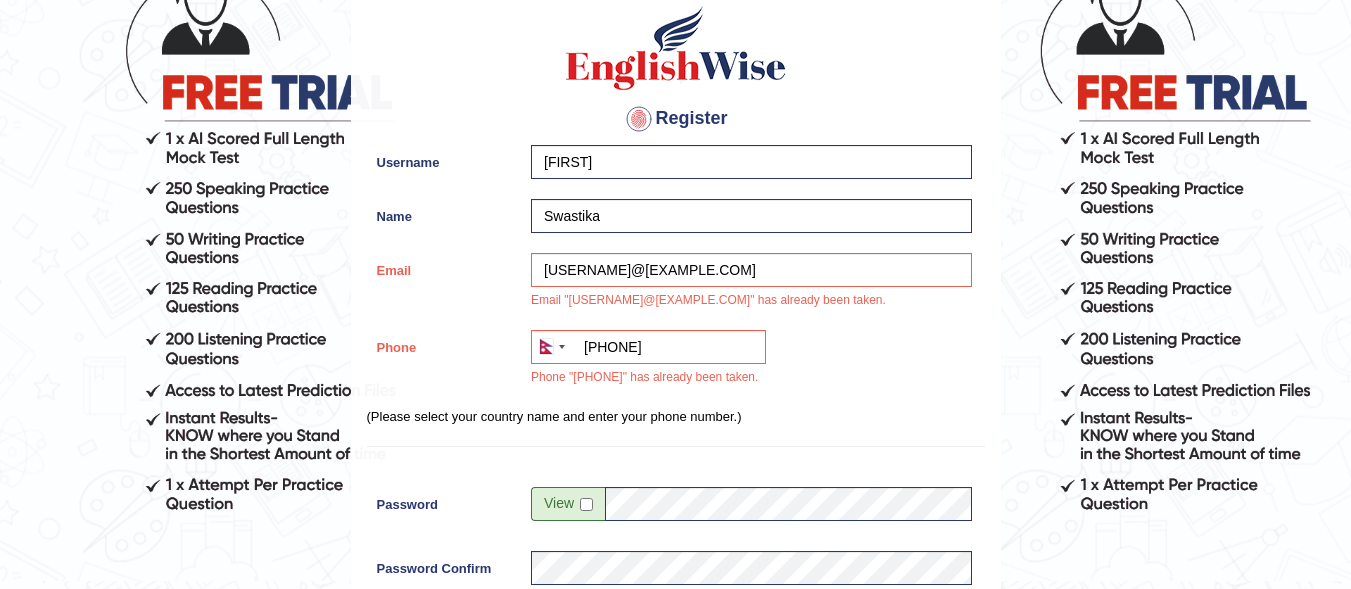 scroll, scrollTop: 0, scrollLeft: 0, axis: both 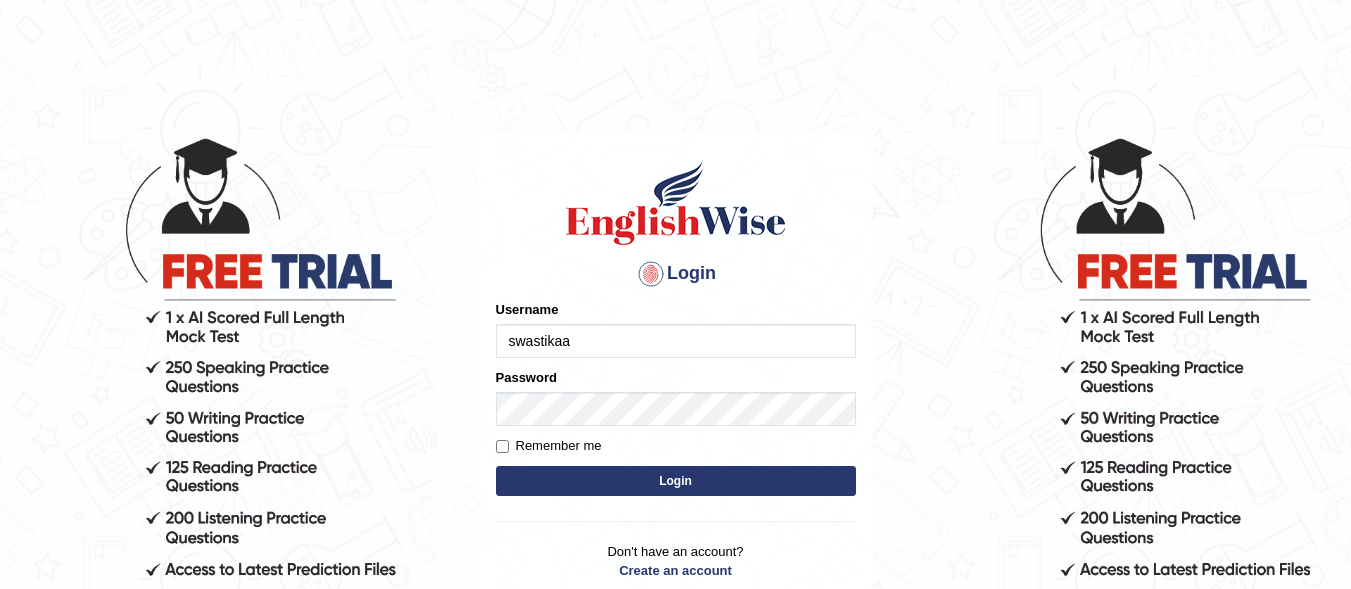 type on "swastikaa" 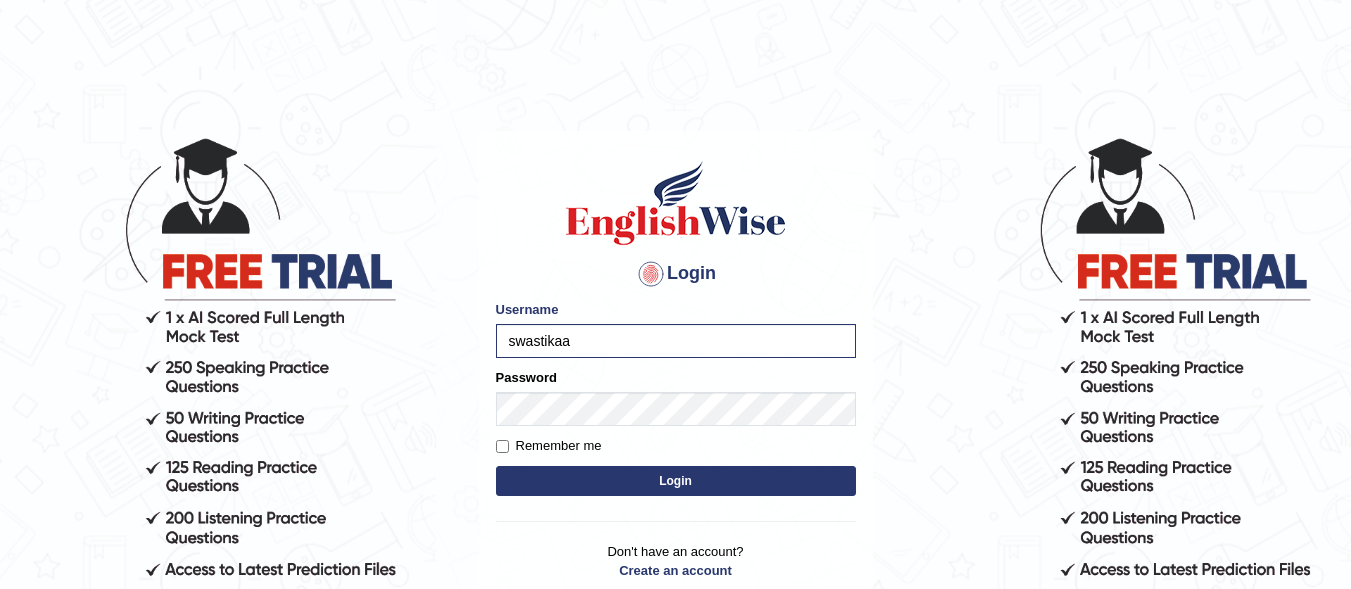 click on "Login" at bounding box center (676, 481) 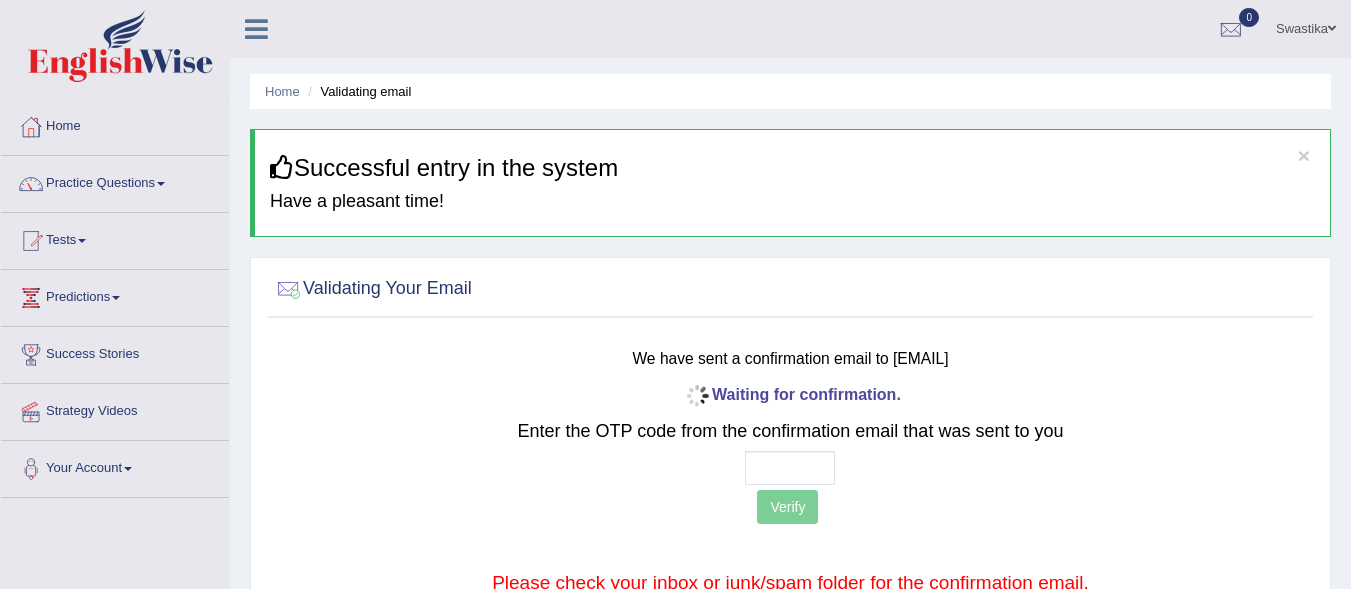 scroll, scrollTop: 0, scrollLeft: 0, axis: both 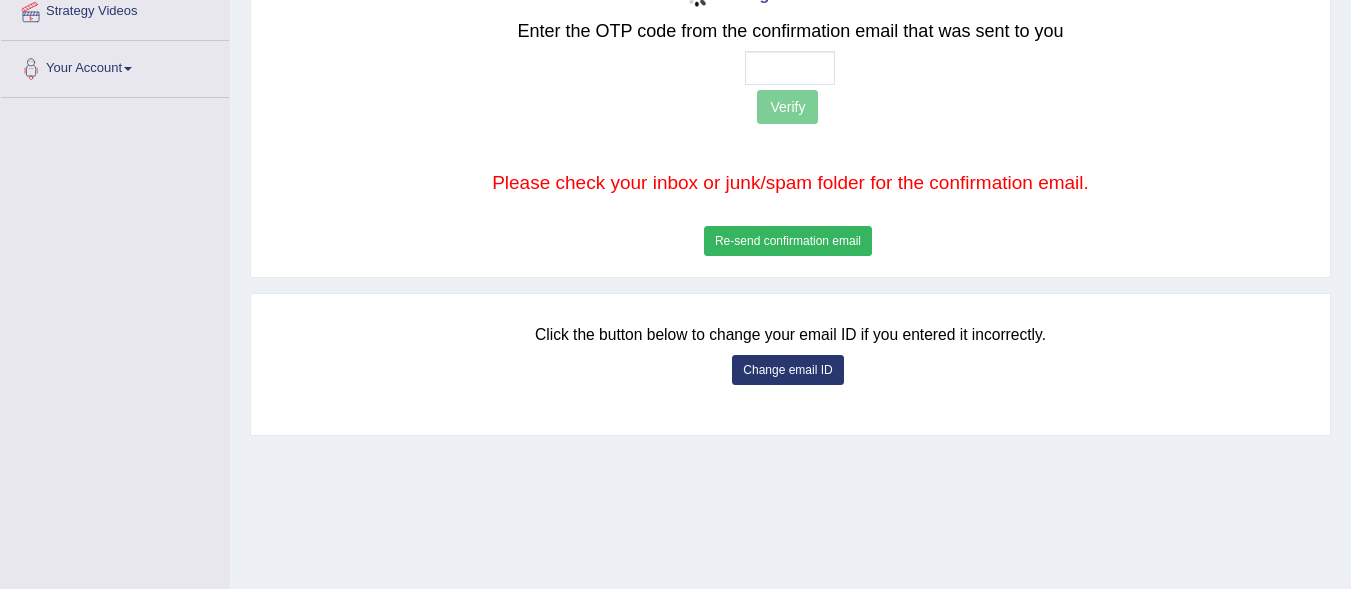 click on "Verify" at bounding box center [790, 109] 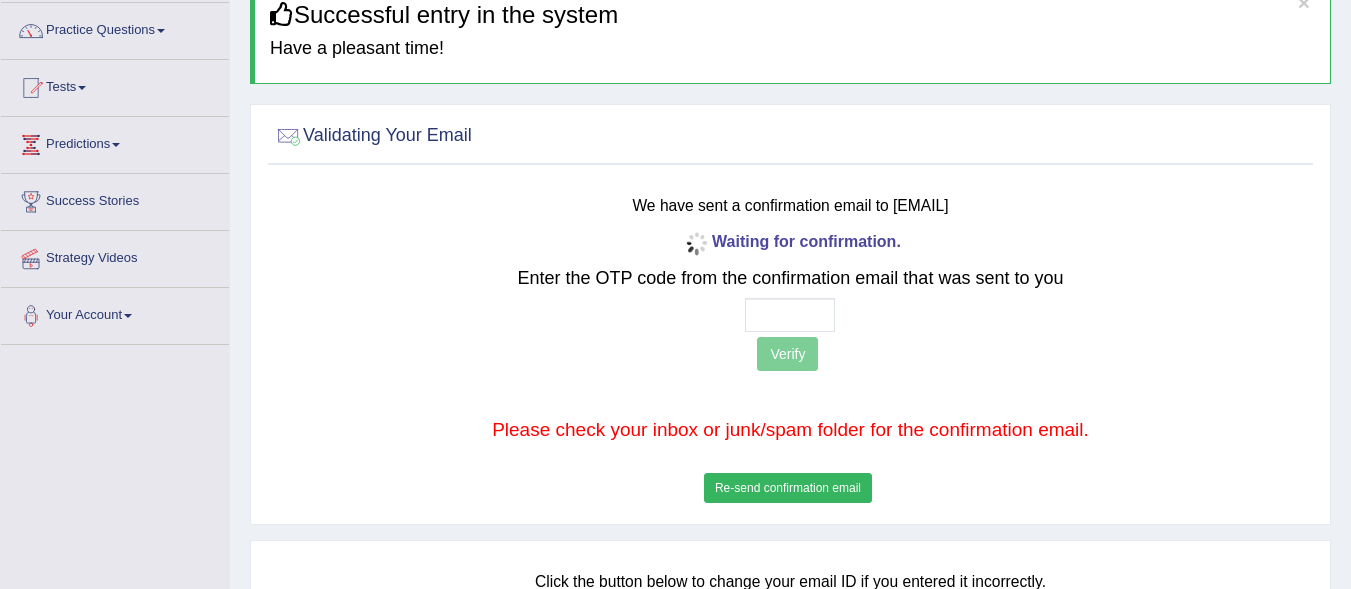 scroll, scrollTop: 100, scrollLeft: 0, axis: vertical 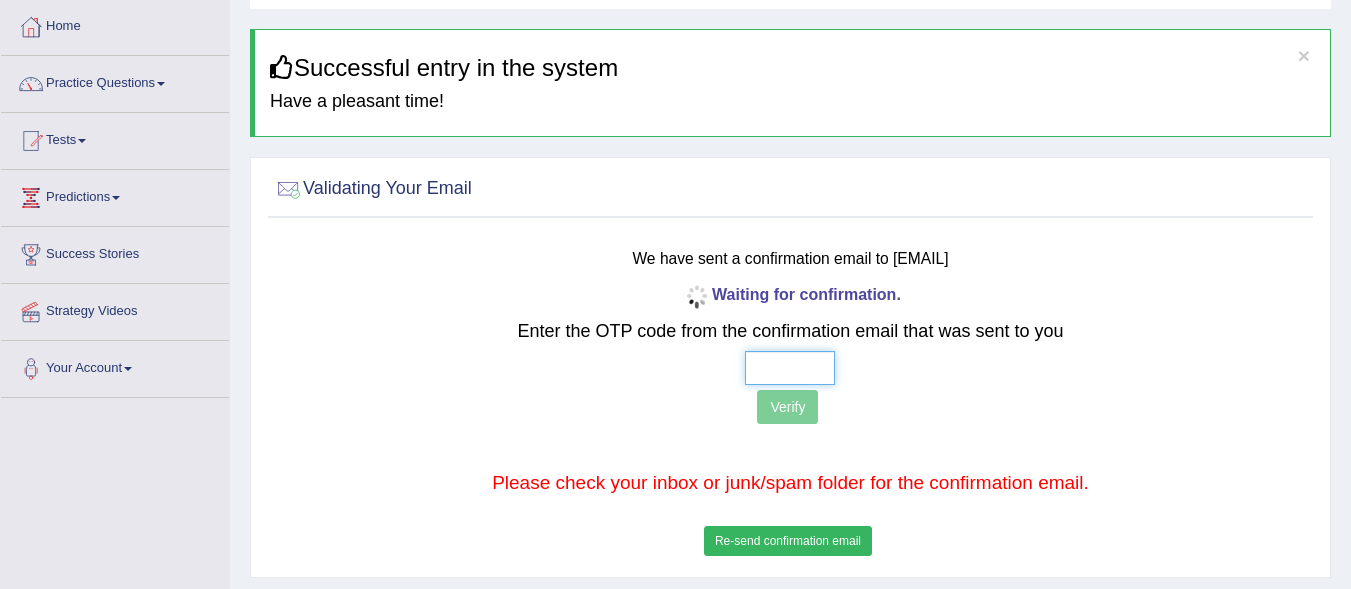 click at bounding box center (790, 368) 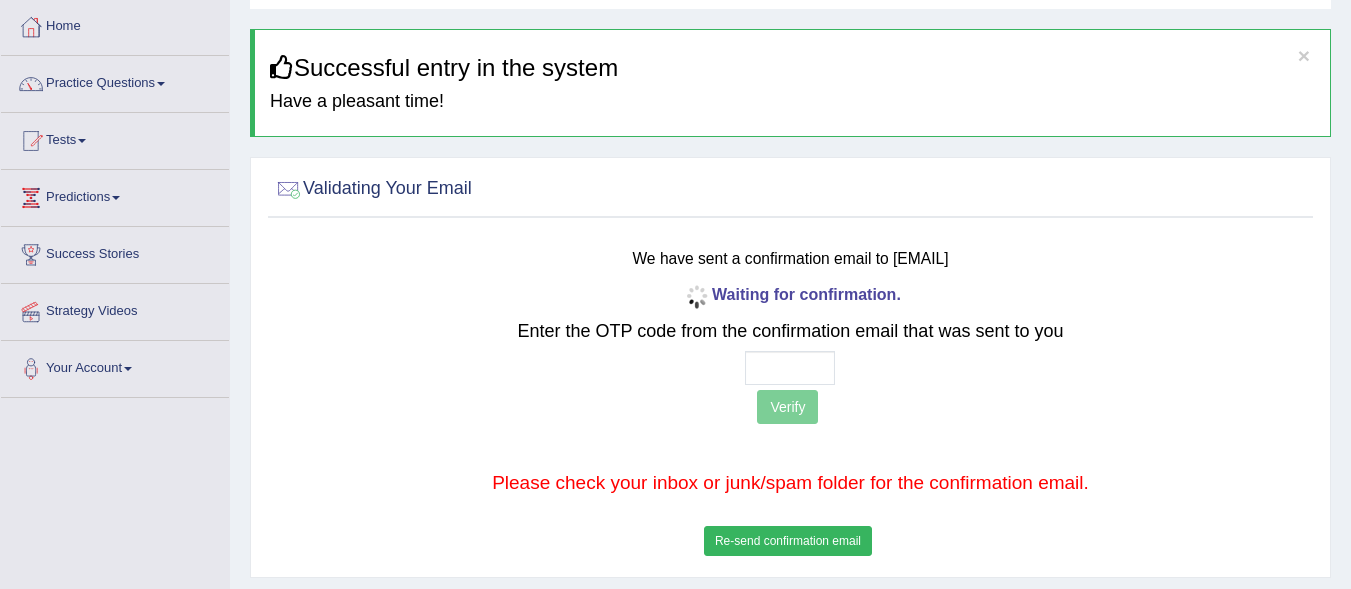 click on "Re-send confirmation email" at bounding box center [788, 541] 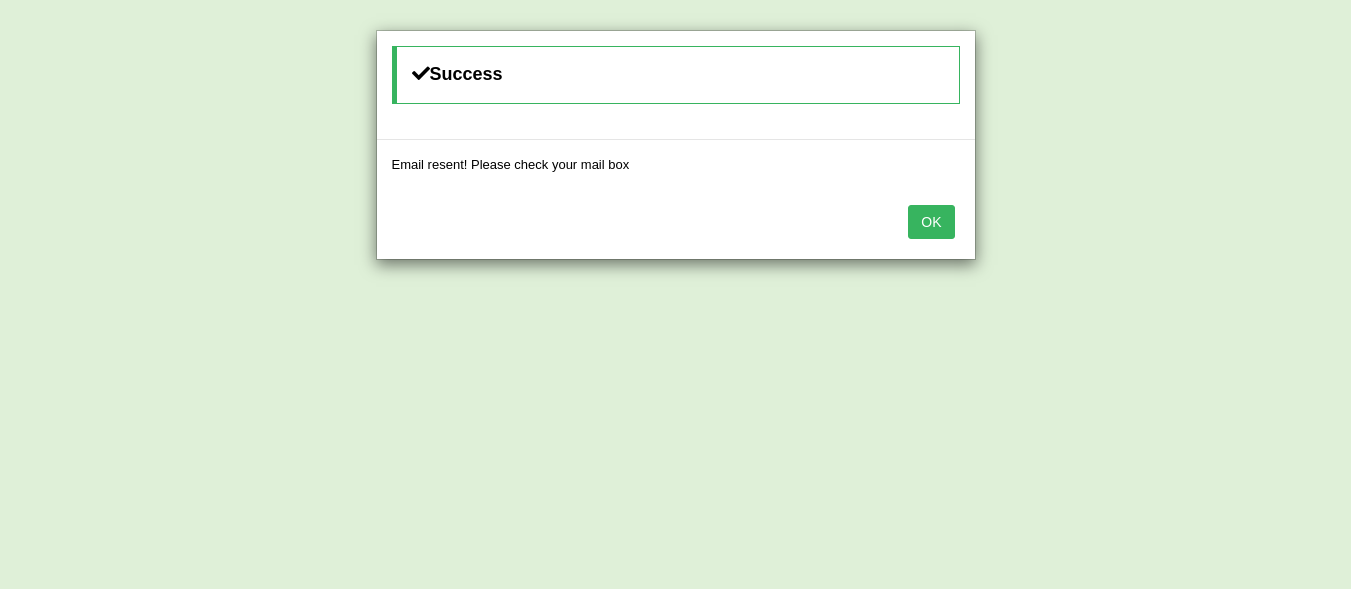 click on "OK" at bounding box center (931, 222) 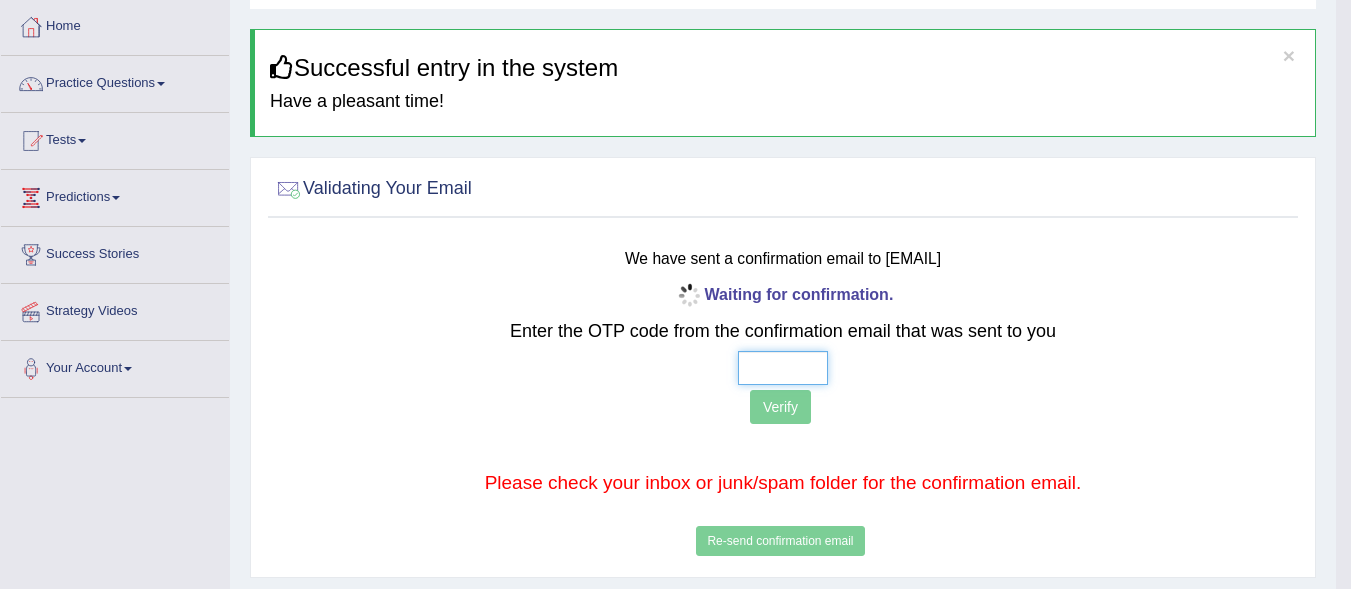 click at bounding box center (783, 368) 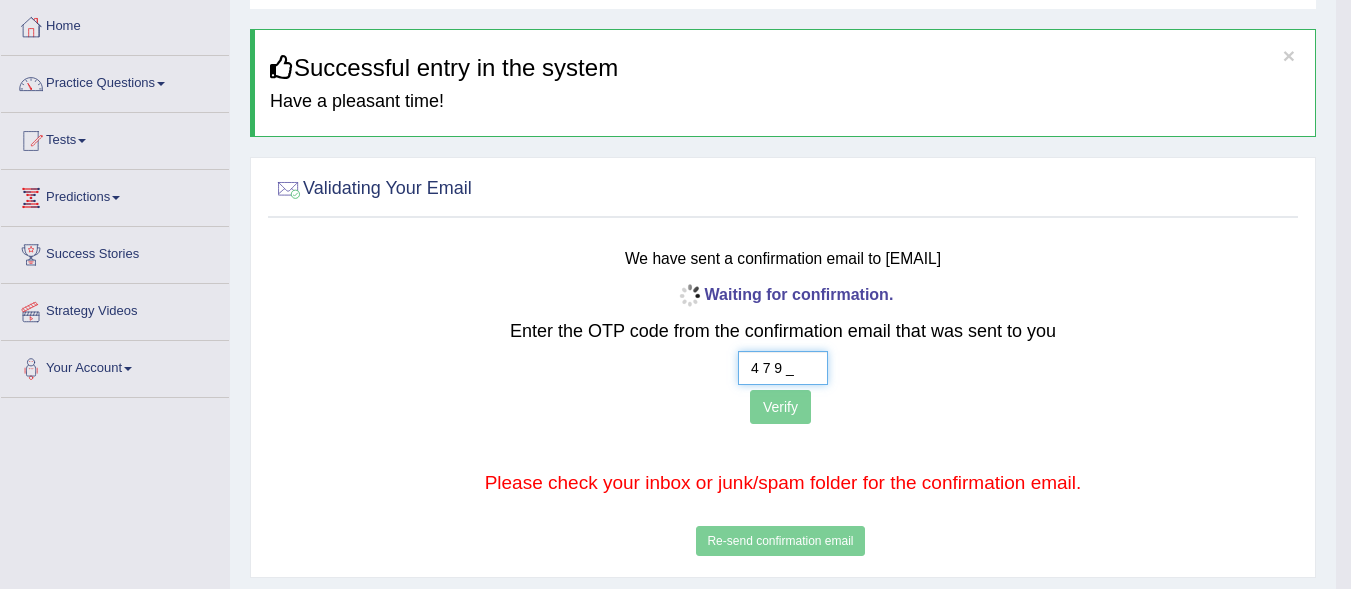 type on "4  7  9  9" 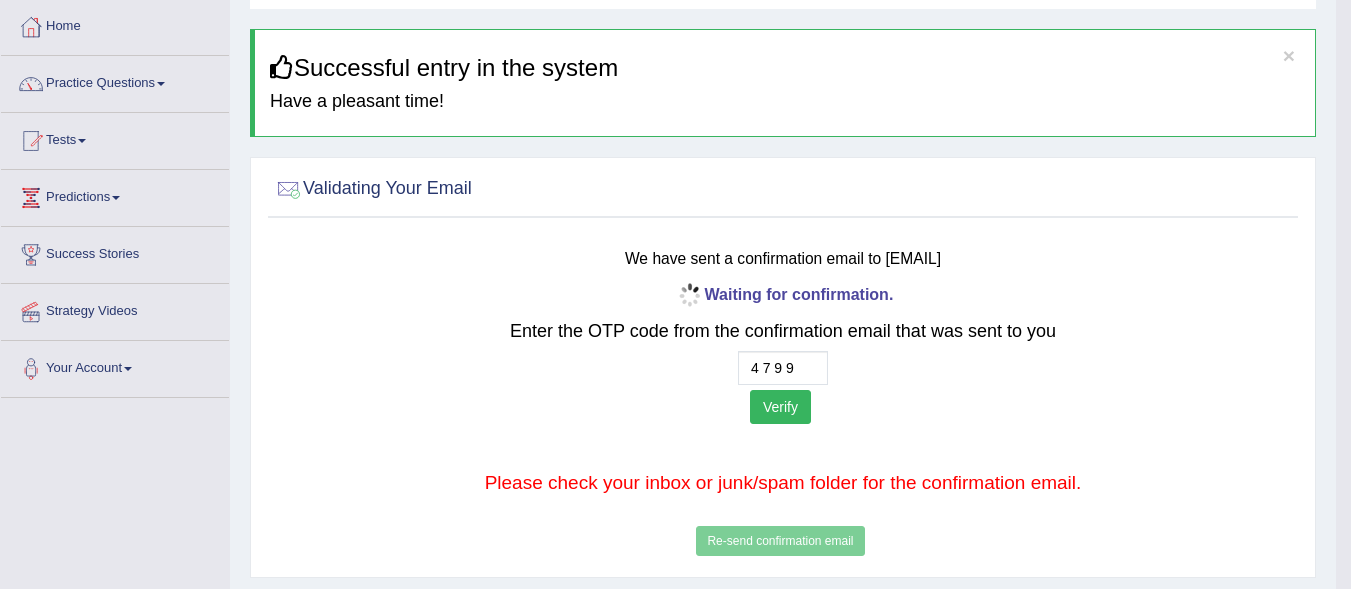 click on "Verify" at bounding box center (780, 407) 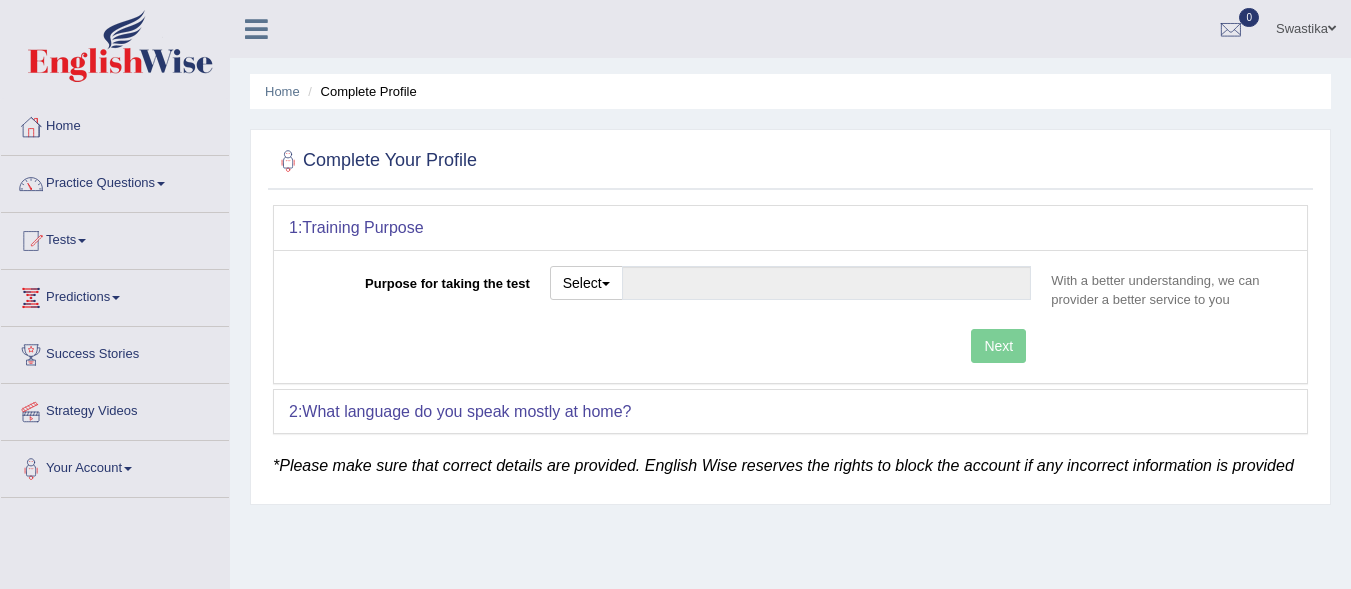scroll, scrollTop: 0, scrollLeft: 0, axis: both 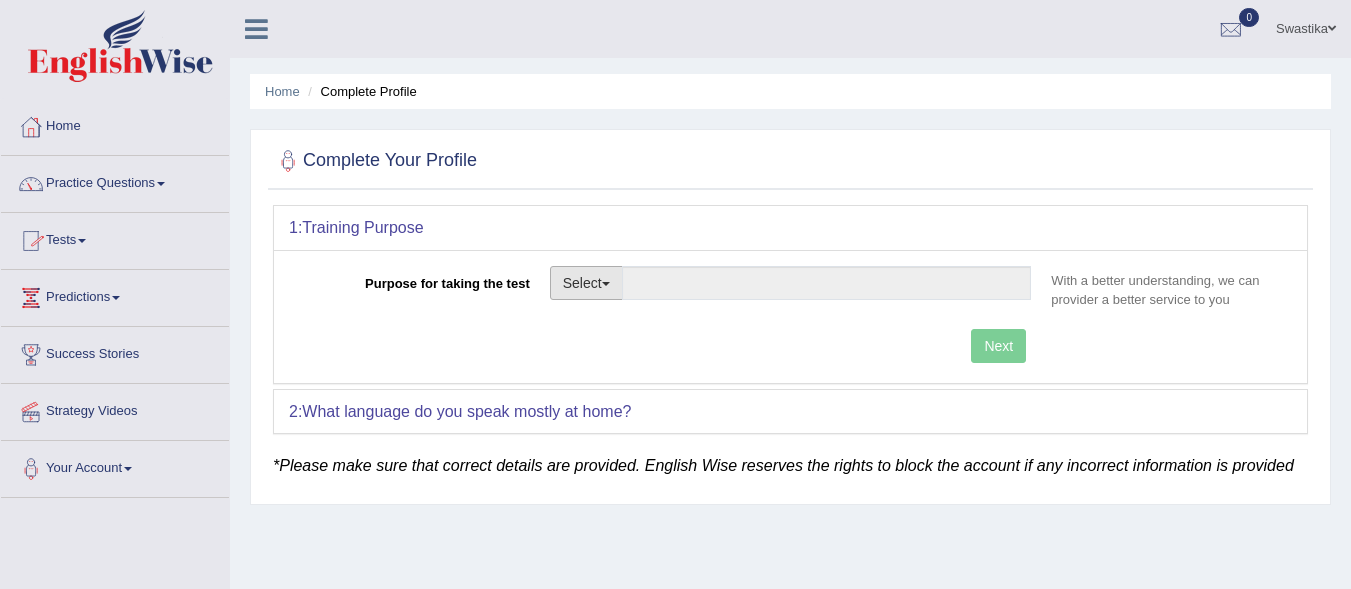 click on "Select" at bounding box center (586, 283) 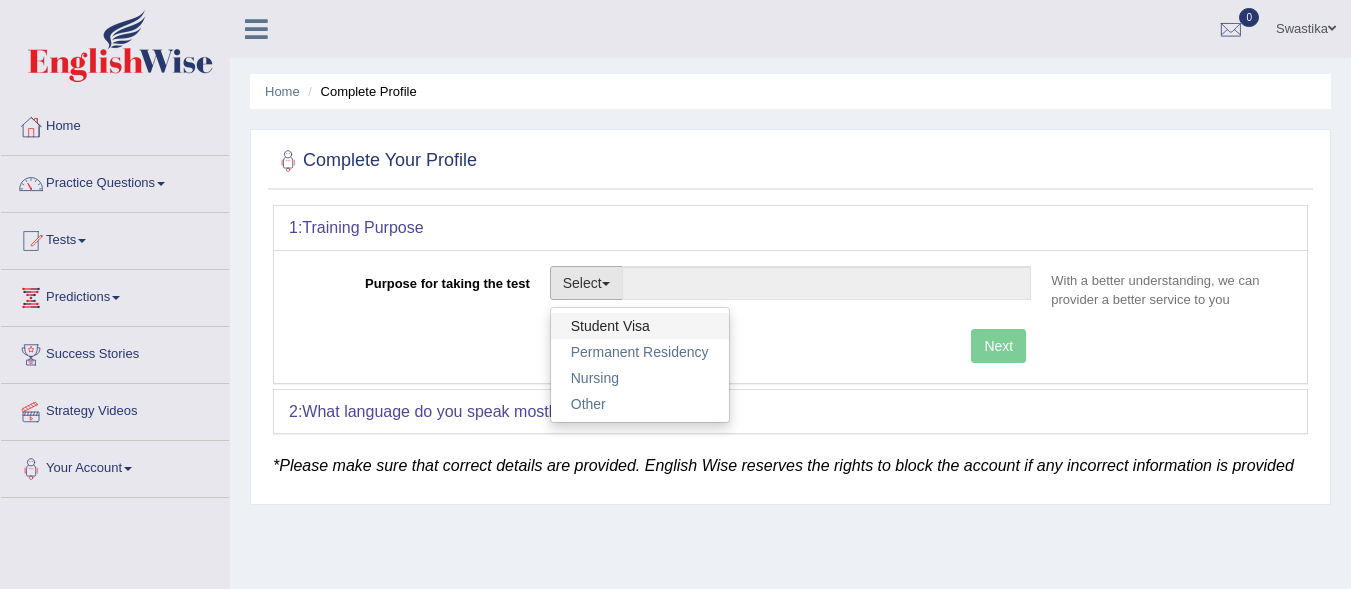 click on "Student Visa" at bounding box center (640, 326) 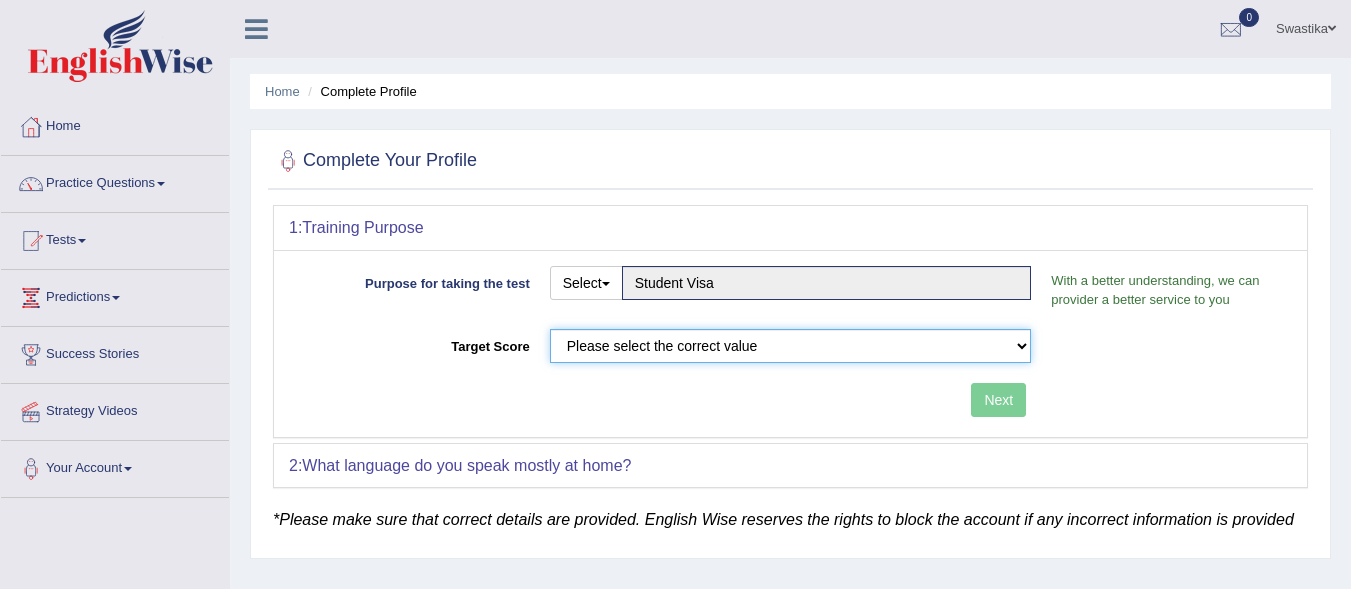 click on "Please select the correct value
50 (6 bands)
58 (6.5 bands)
65 (7 bands)
79 (8 bands)" at bounding box center (791, 346) 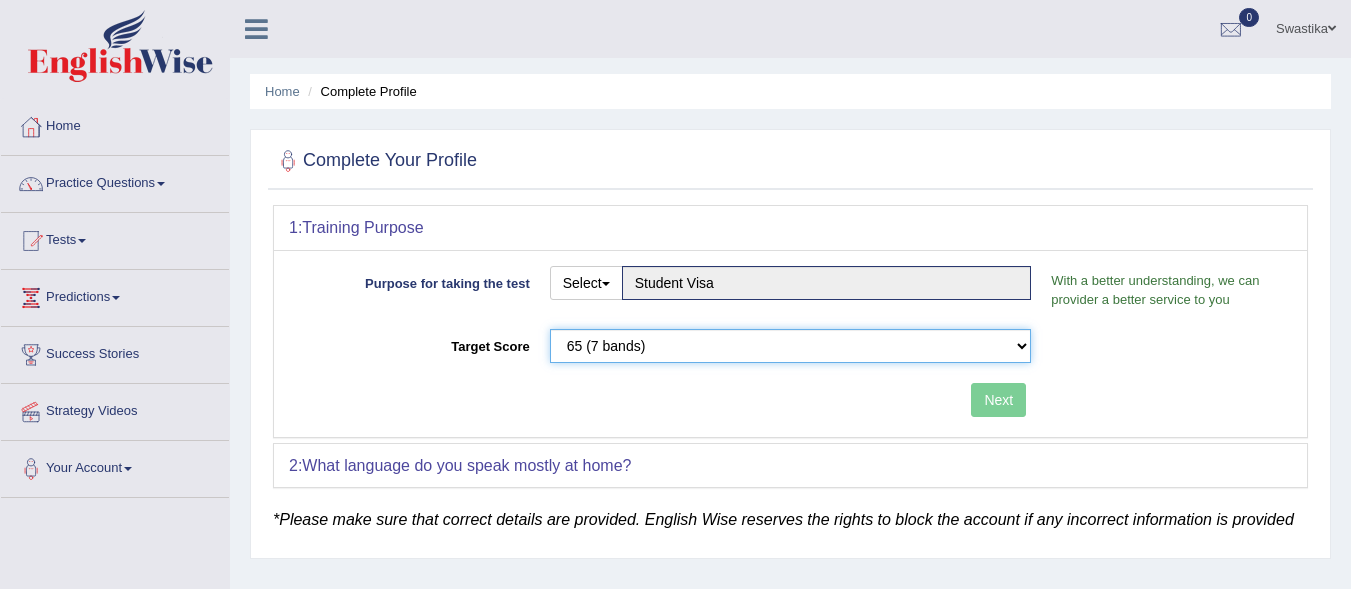click on "Please select the correct value
50 (6 bands)
58 (6.5 bands)
65 (7 bands)
79 (8 bands)" at bounding box center [791, 346] 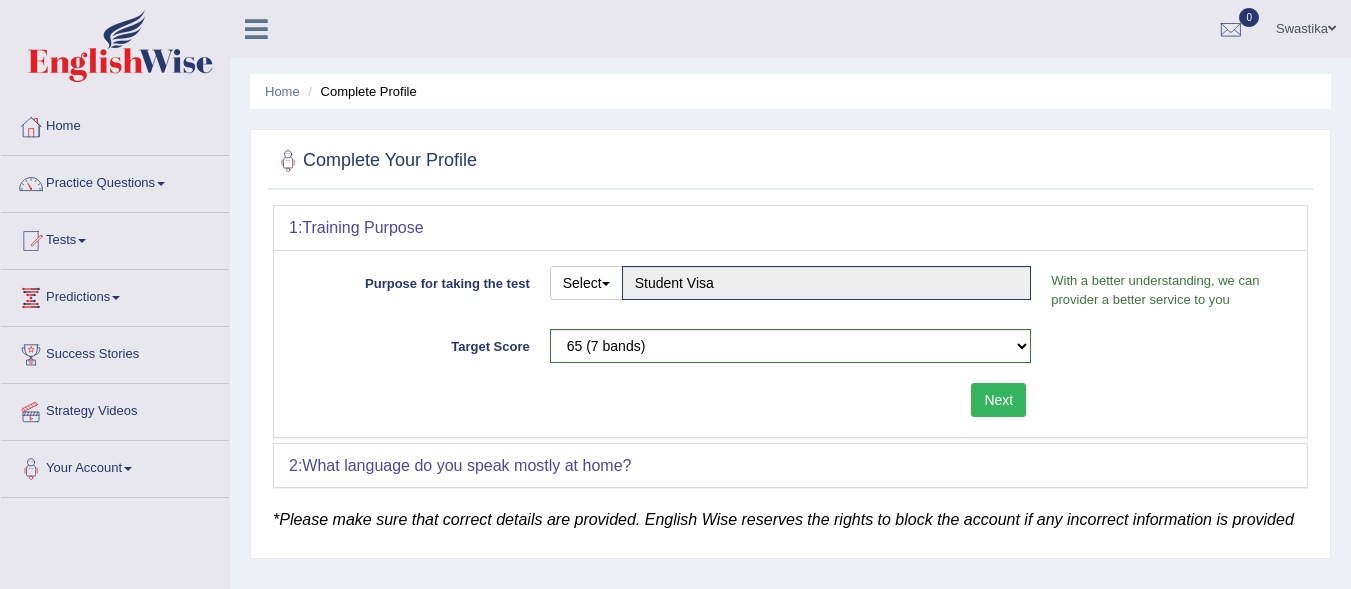 click on "Next" at bounding box center (998, 400) 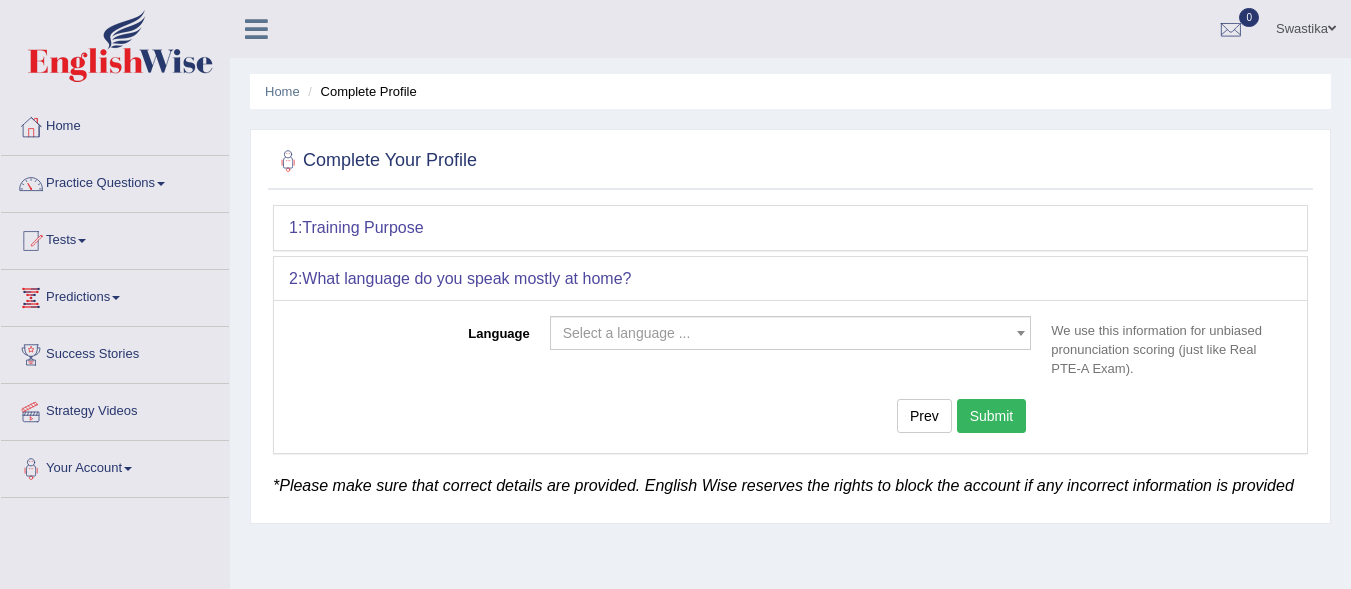 click on "Select a language ..." at bounding box center [627, 333] 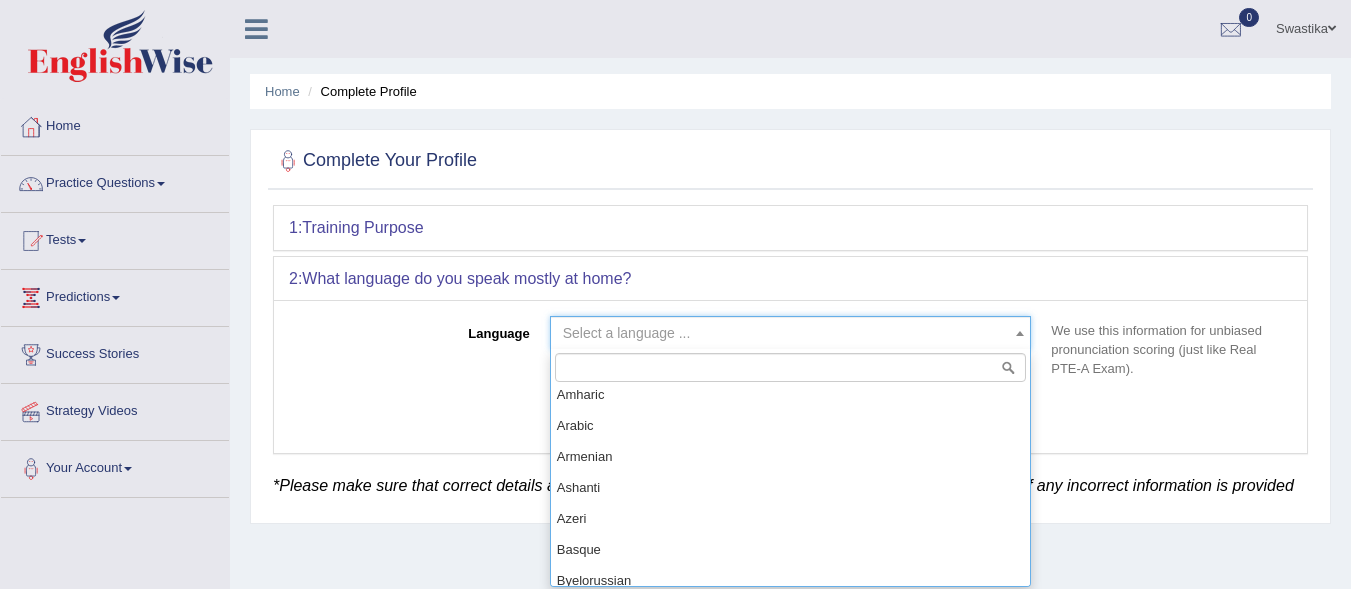 scroll, scrollTop: 100, scrollLeft: 0, axis: vertical 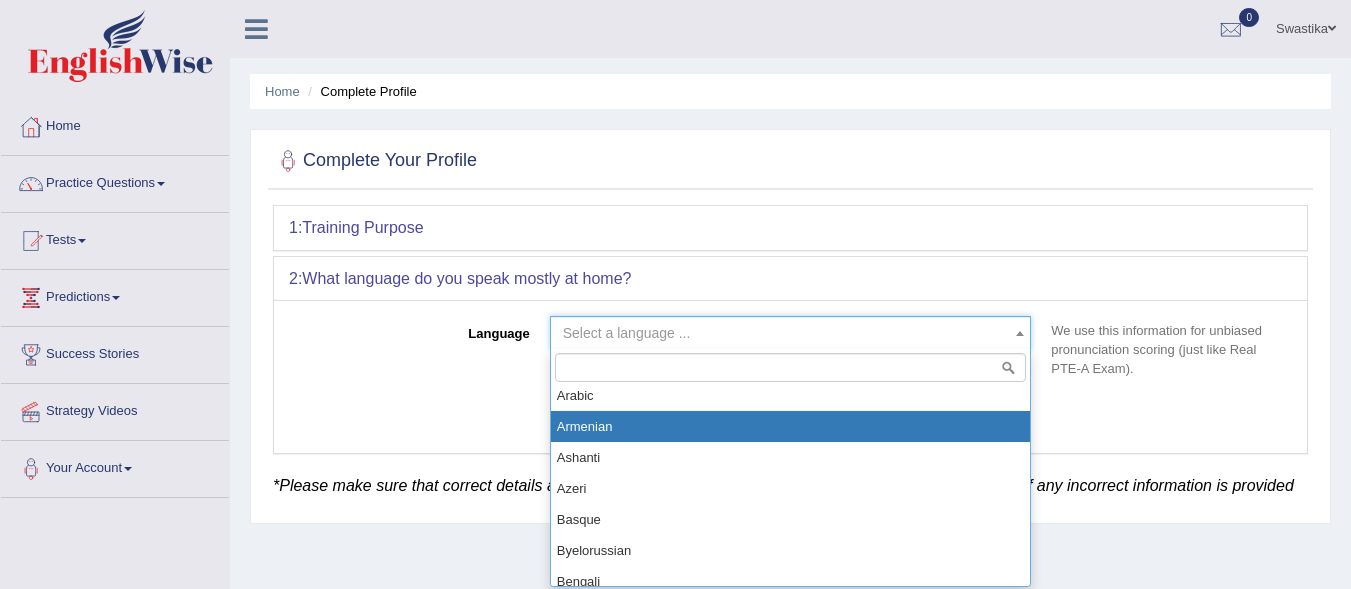 type on "e" 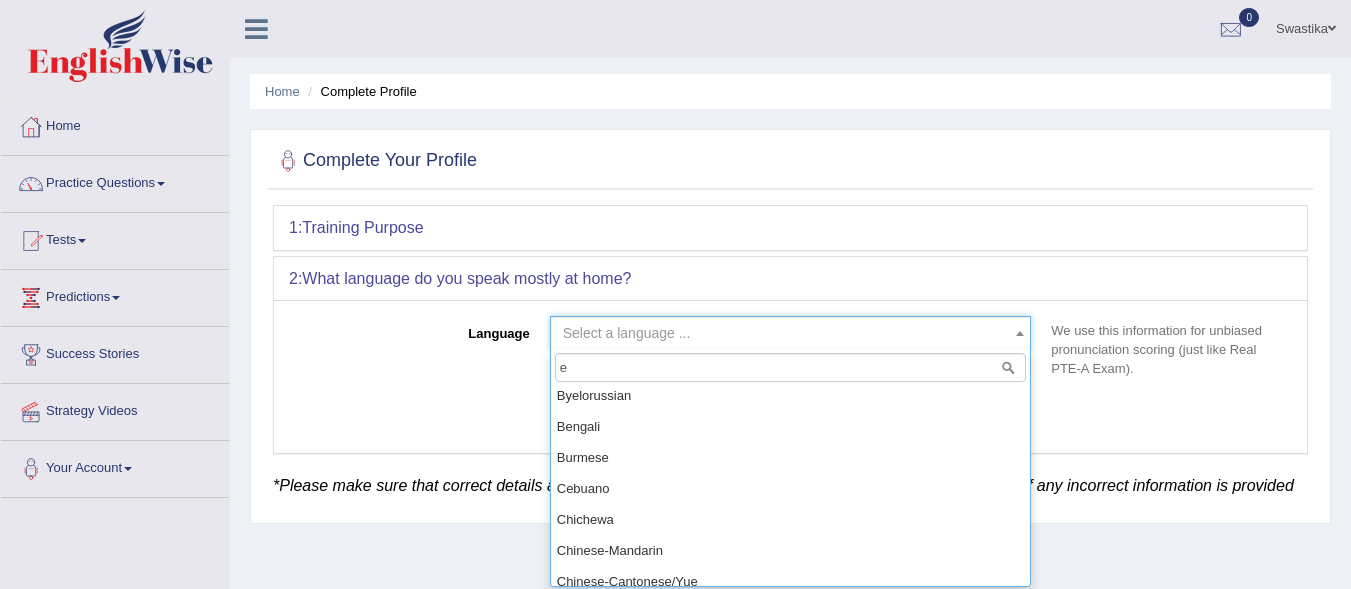 scroll, scrollTop: 0, scrollLeft: 0, axis: both 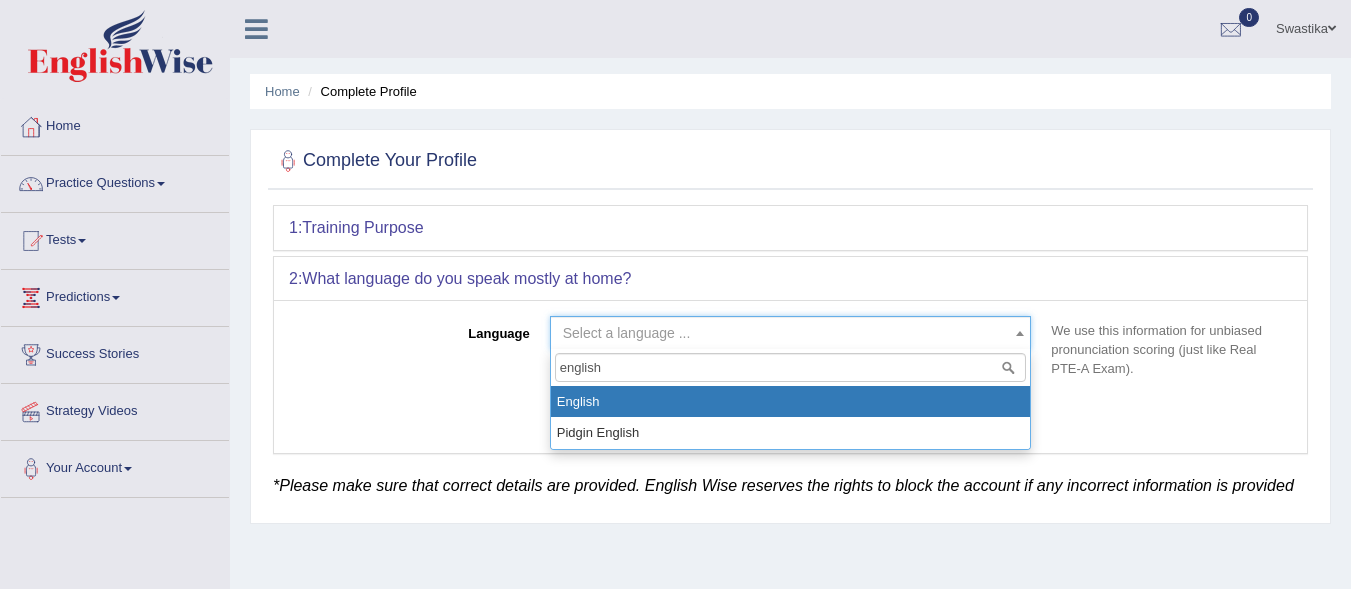 type on "english" 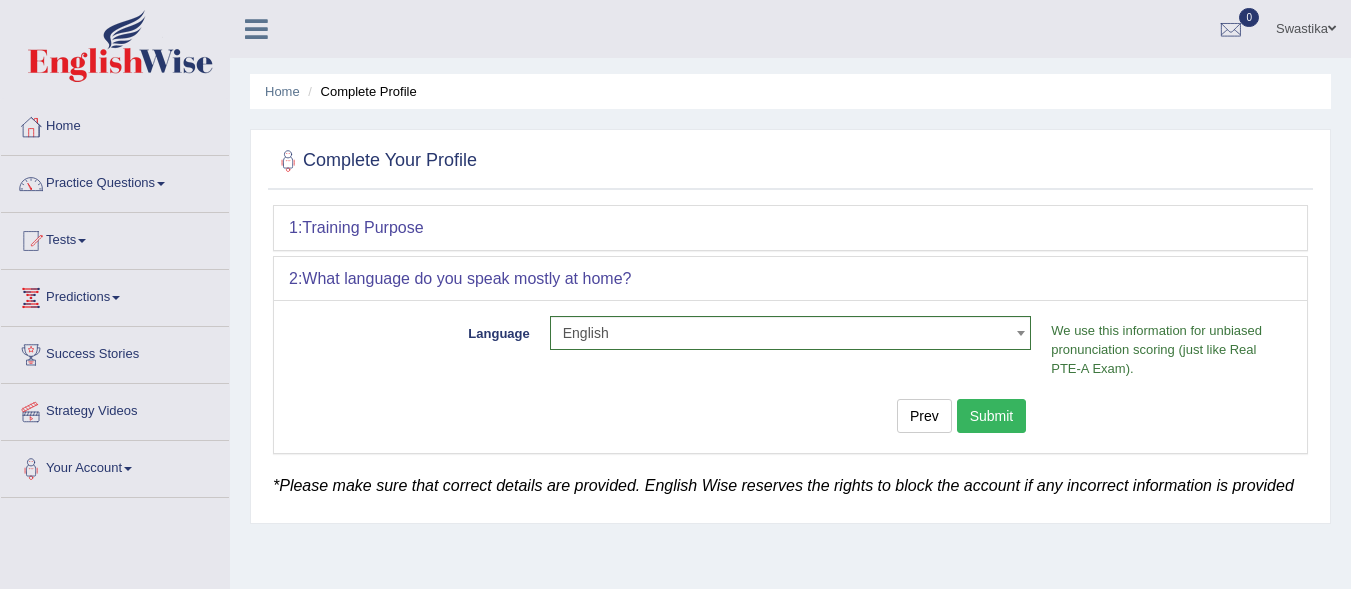click on "Submit" at bounding box center [992, 416] 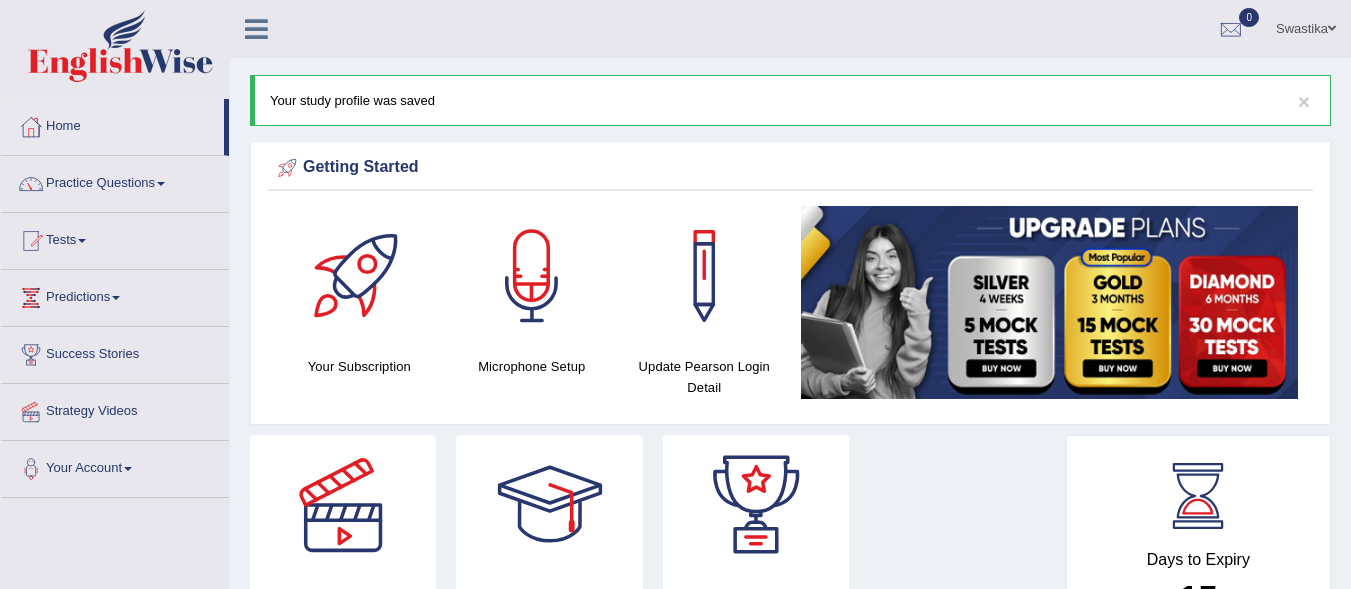 scroll, scrollTop: 0, scrollLeft: 0, axis: both 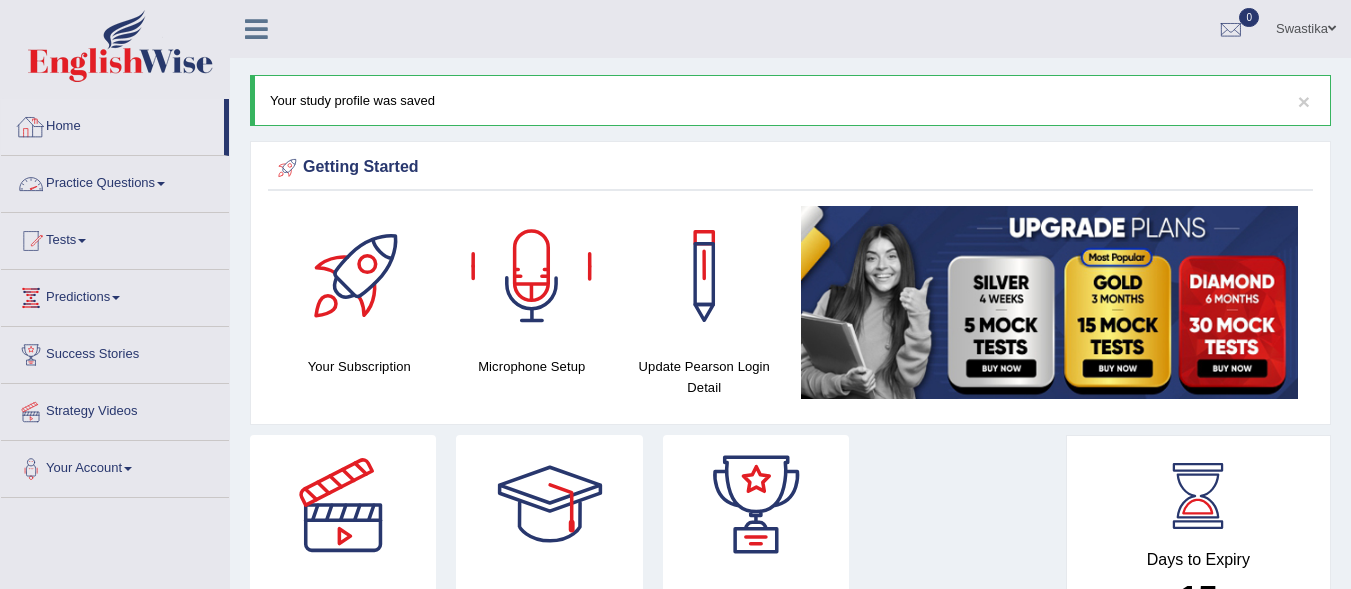 click on "Practice Questions" at bounding box center [115, 181] 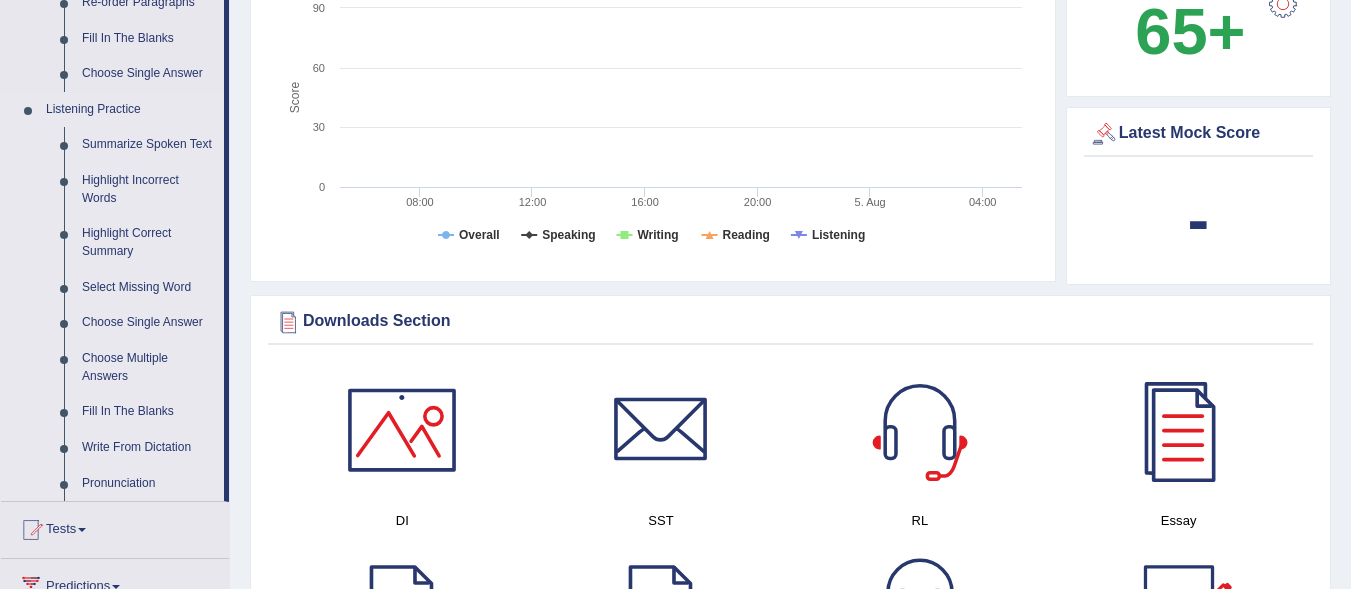 scroll, scrollTop: 800, scrollLeft: 0, axis: vertical 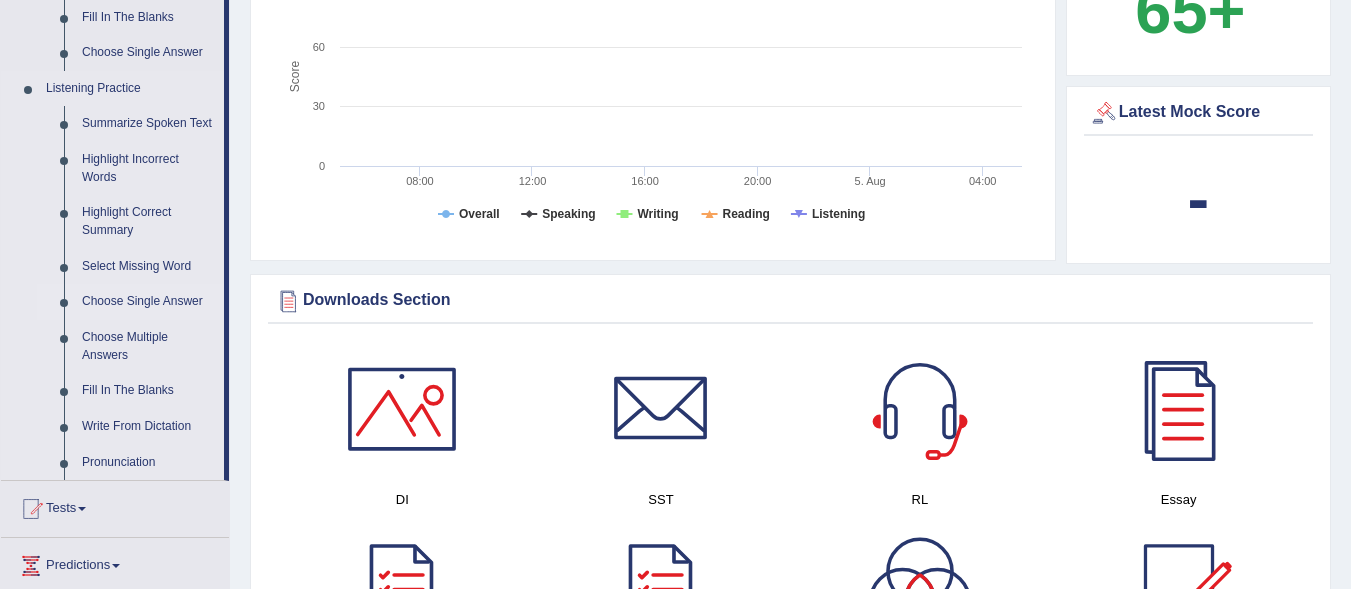 click on "Choose Single Answer" at bounding box center [148, 302] 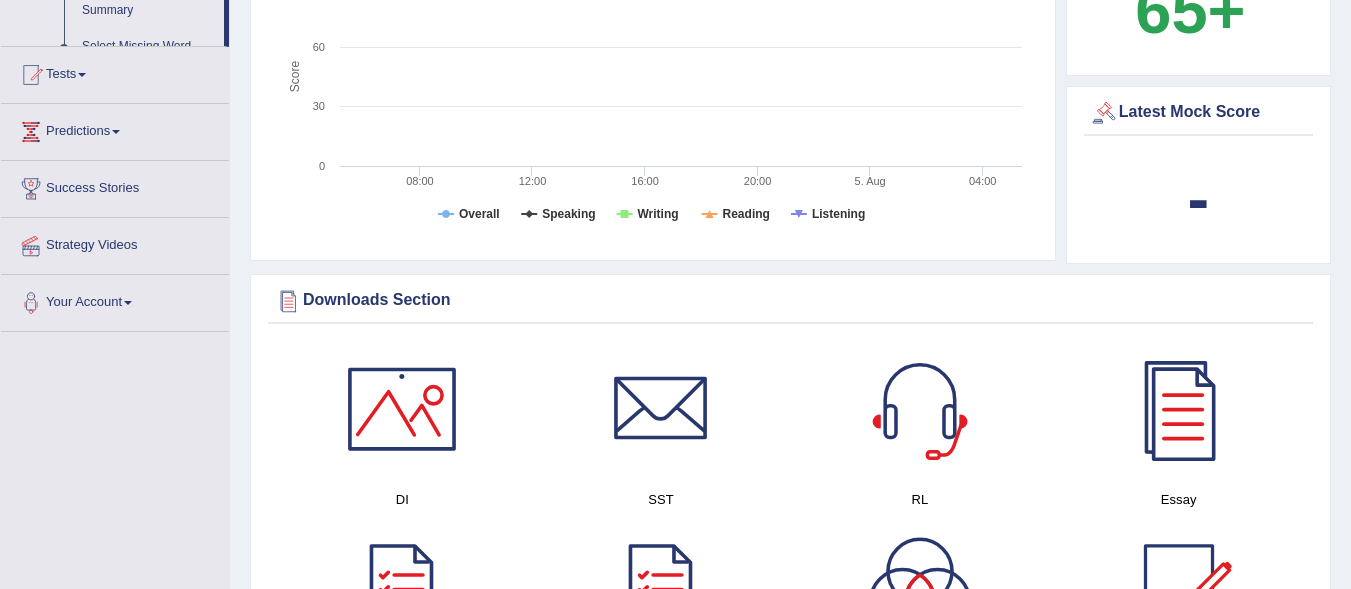 scroll, scrollTop: 341, scrollLeft: 0, axis: vertical 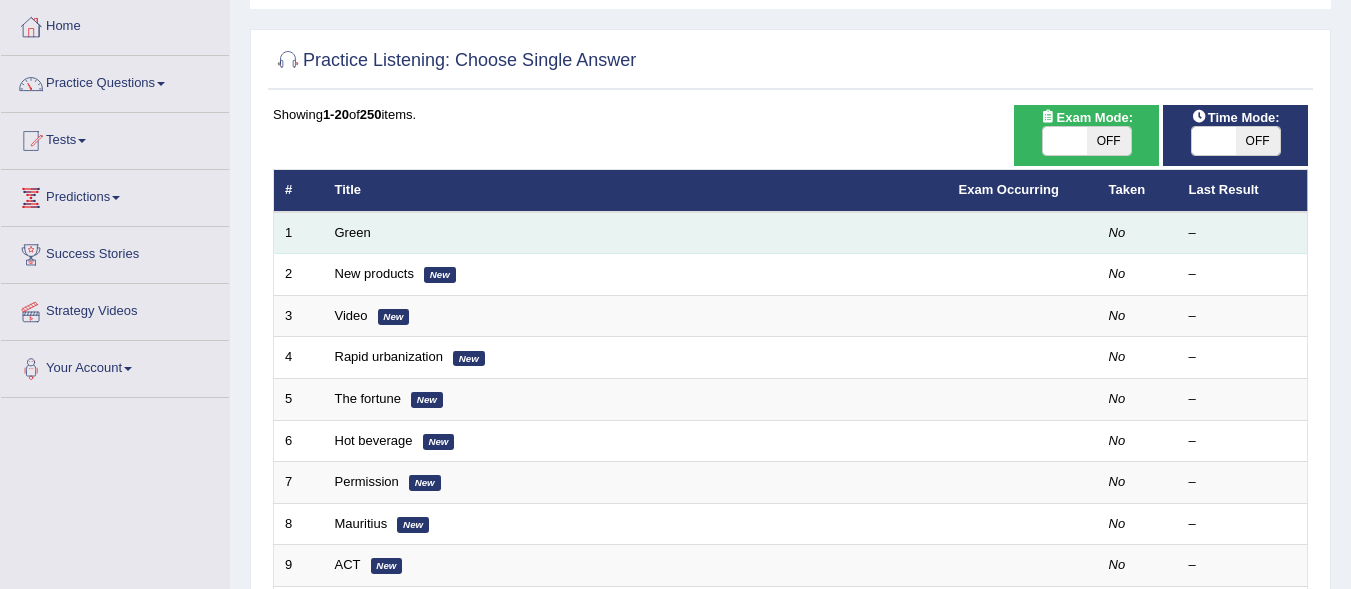 click on "Green" at bounding box center (636, 233) 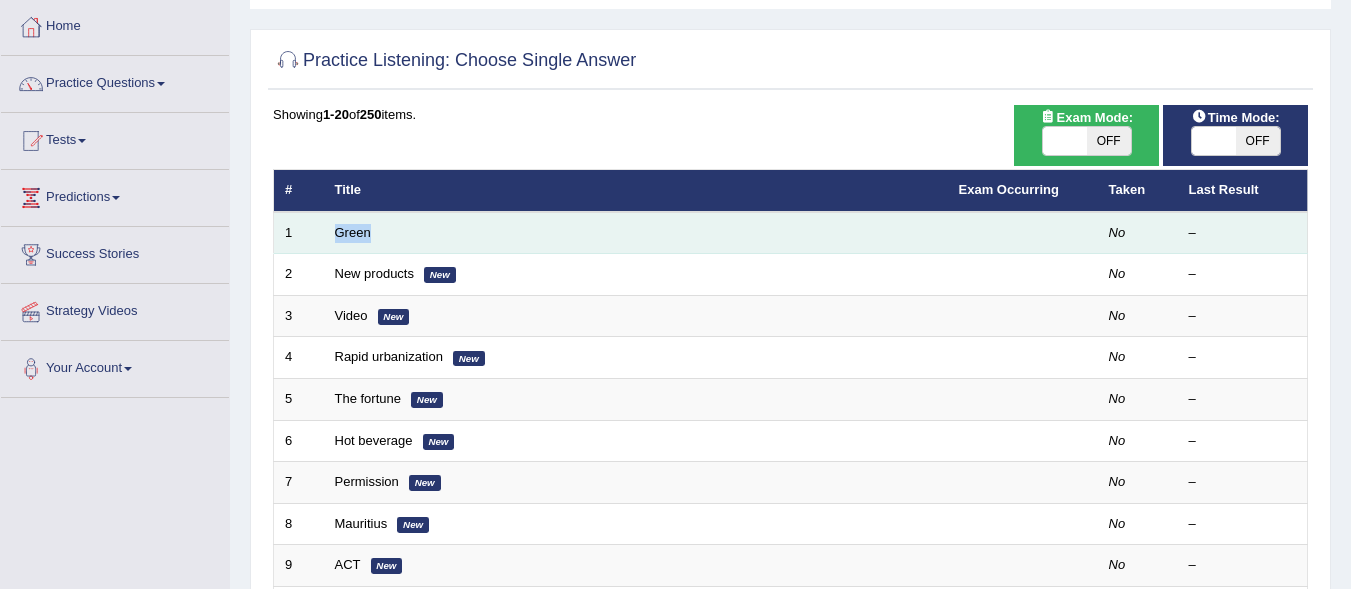 click on "Green" at bounding box center [636, 233] 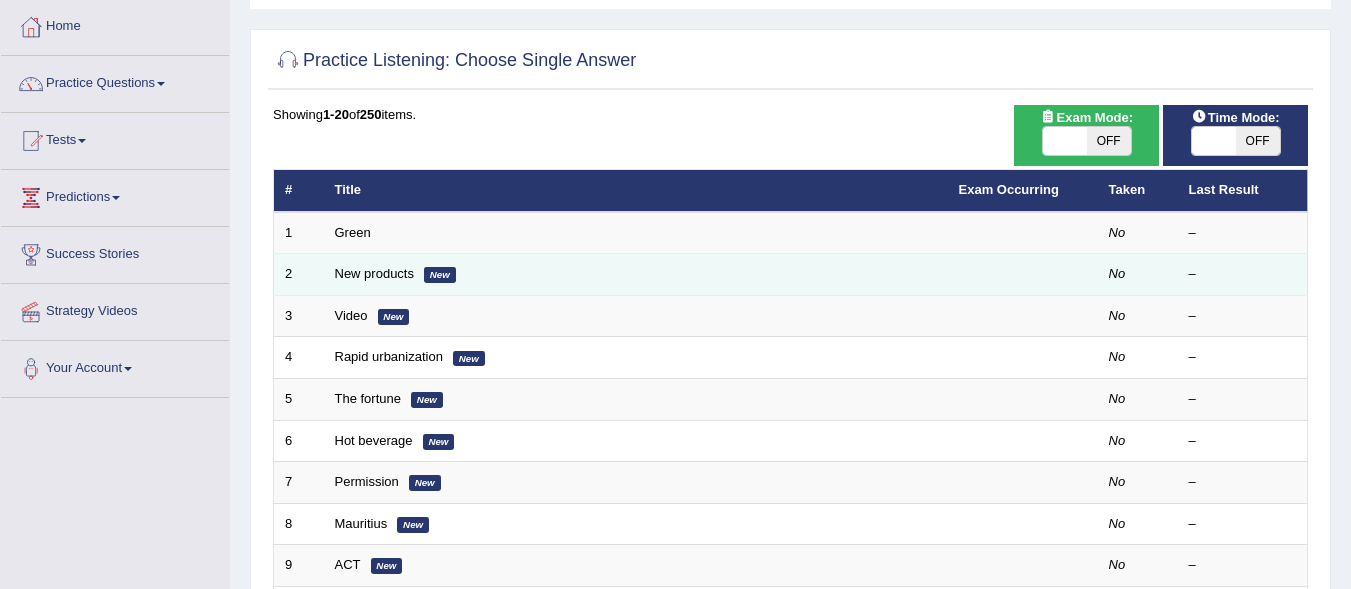 click on "New products New" at bounding box center (636, 275) 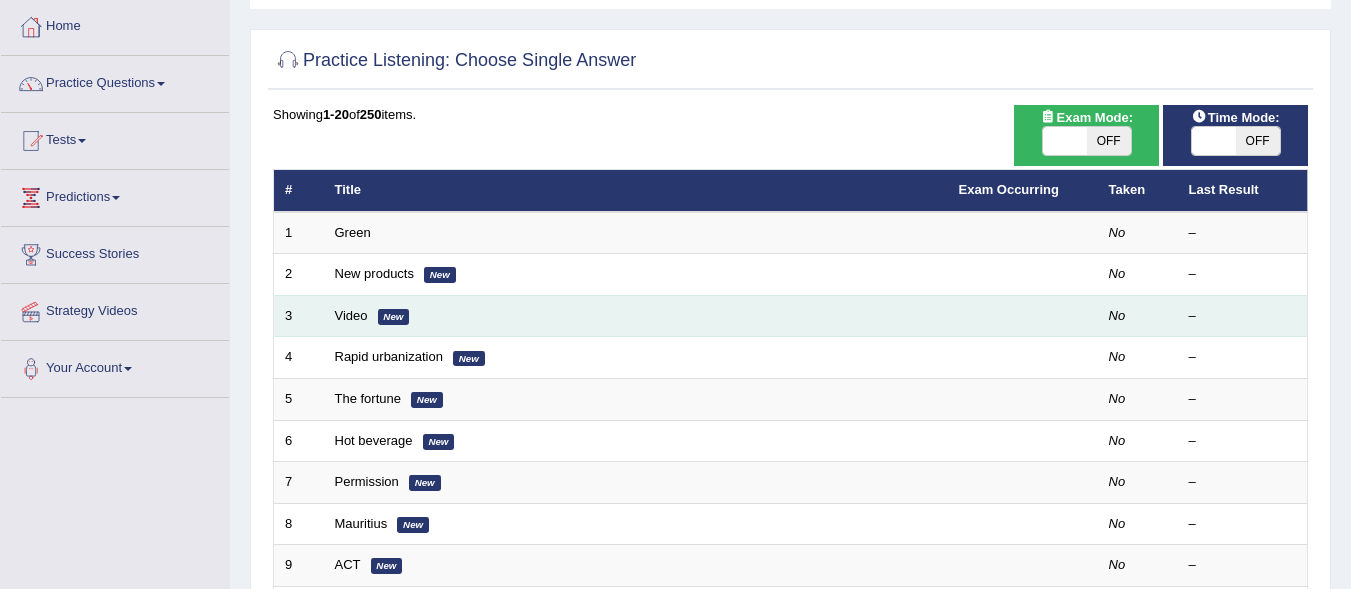 click on "Video New" at bounding box center (636, 316) 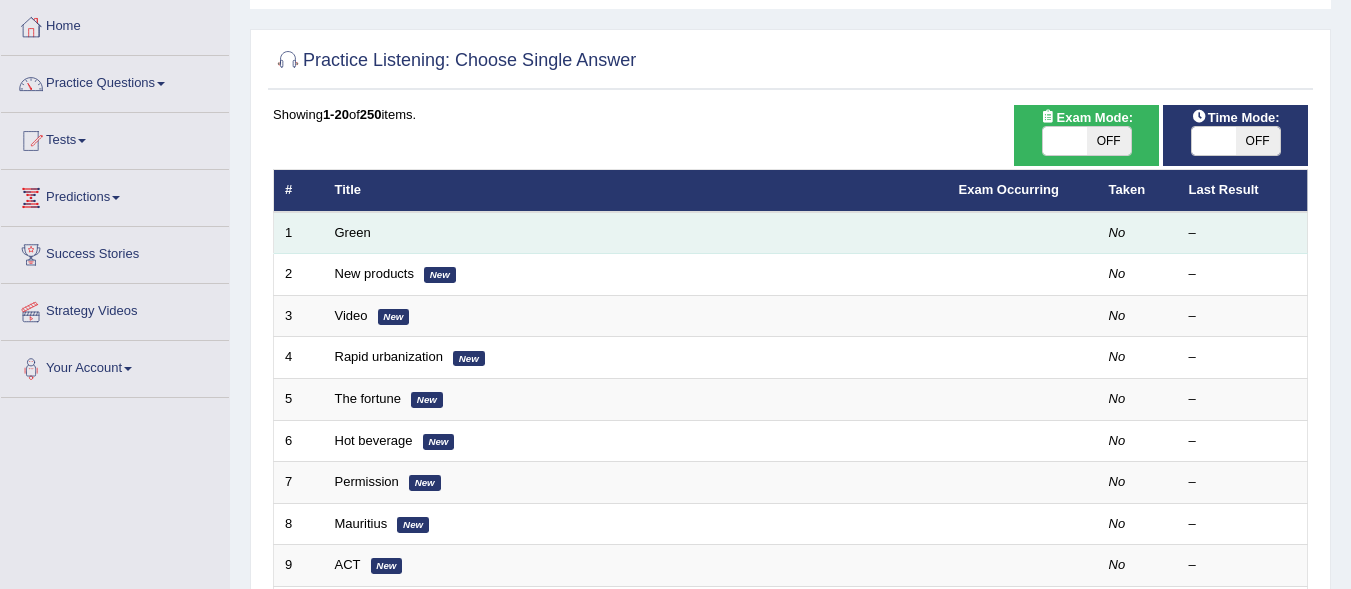 click on "Green" at bounding box center [636, 233] 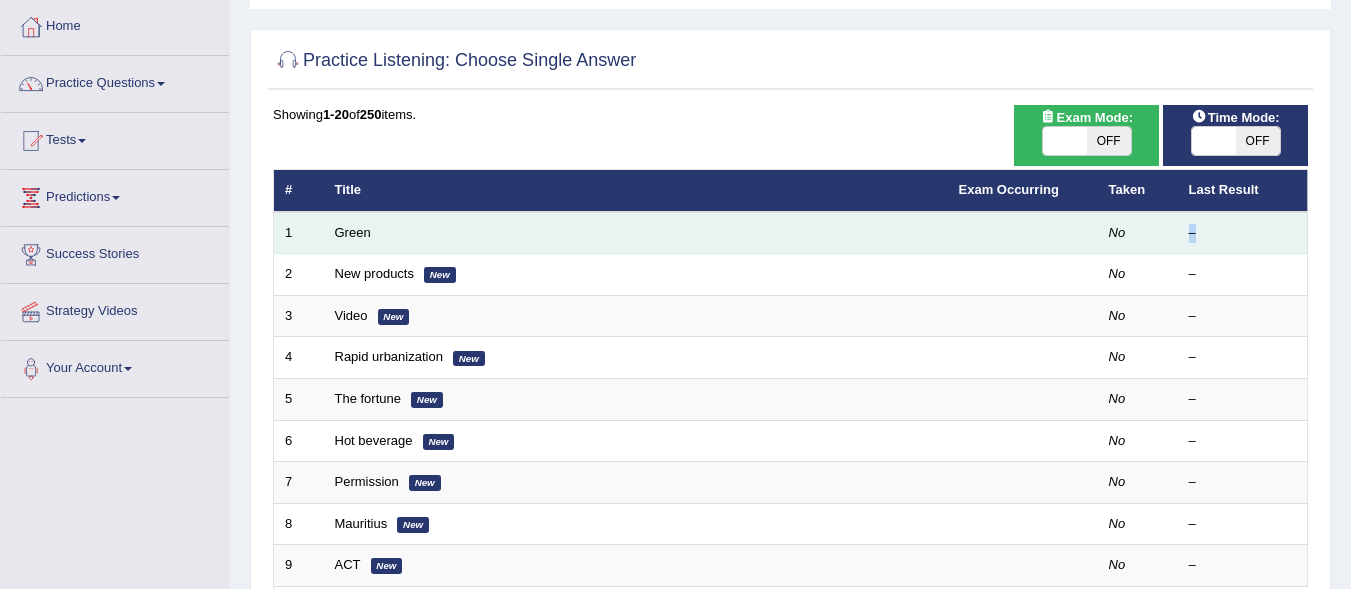 click on "–" at bounding box center [1243, 233] 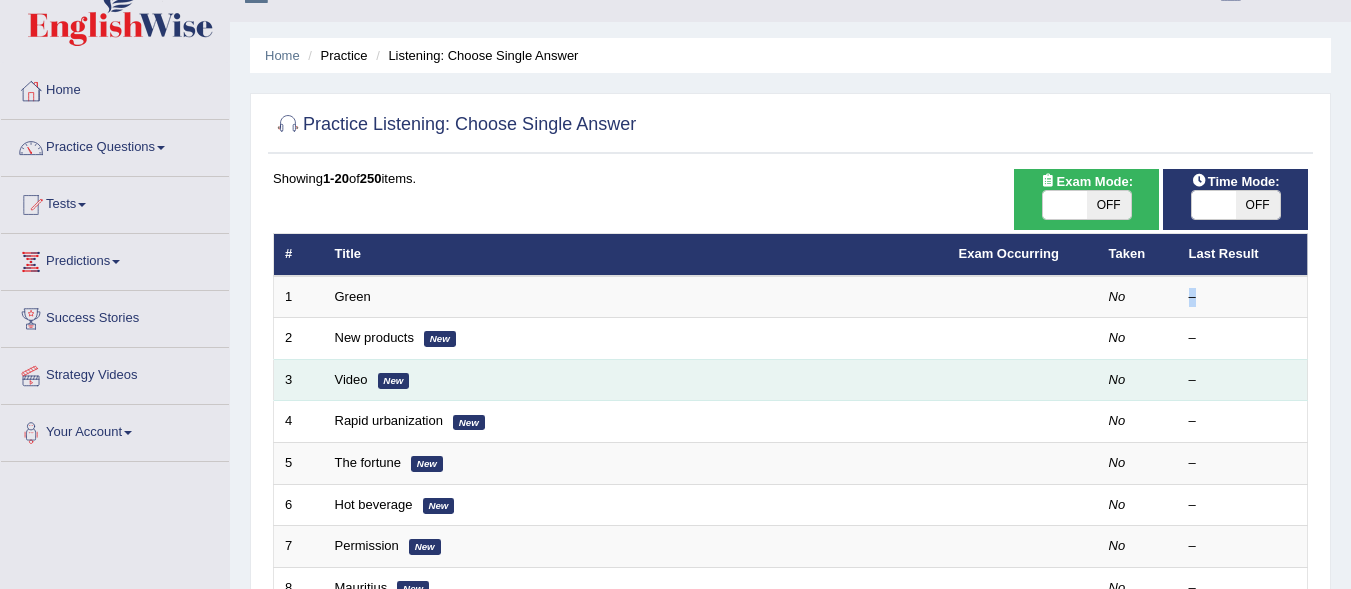 scroll, scrollTop: 0, scrollLeft: 0, axis: both 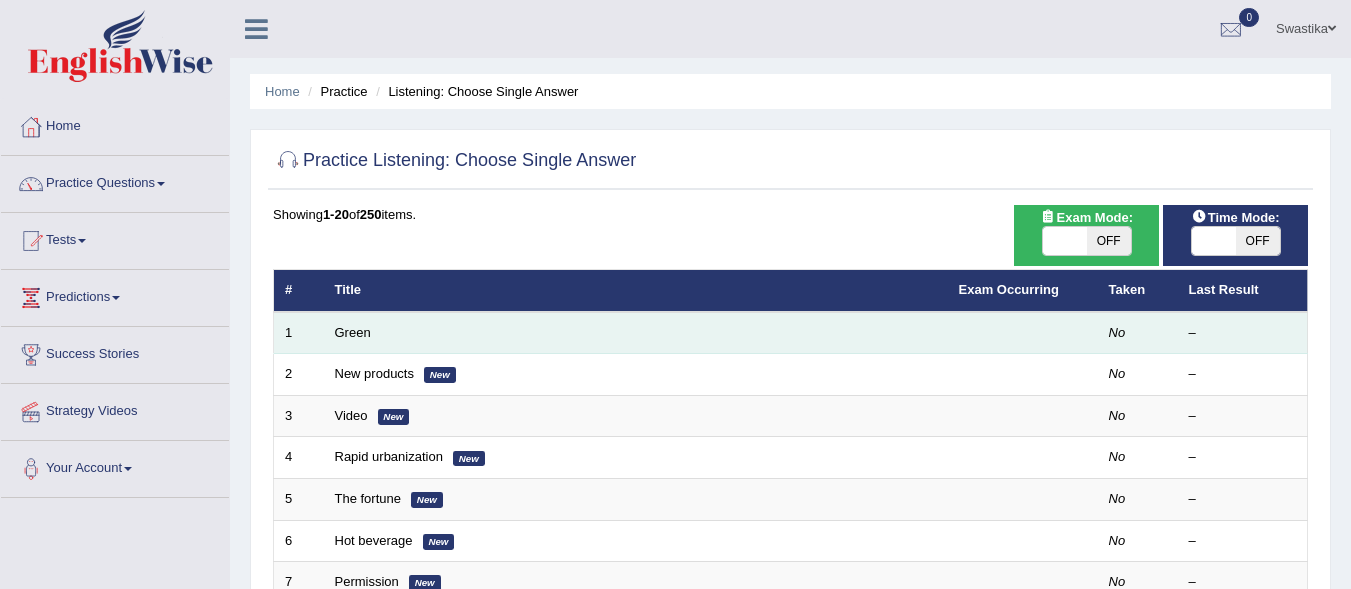 click on "Green" at bounding box center (636, 333) 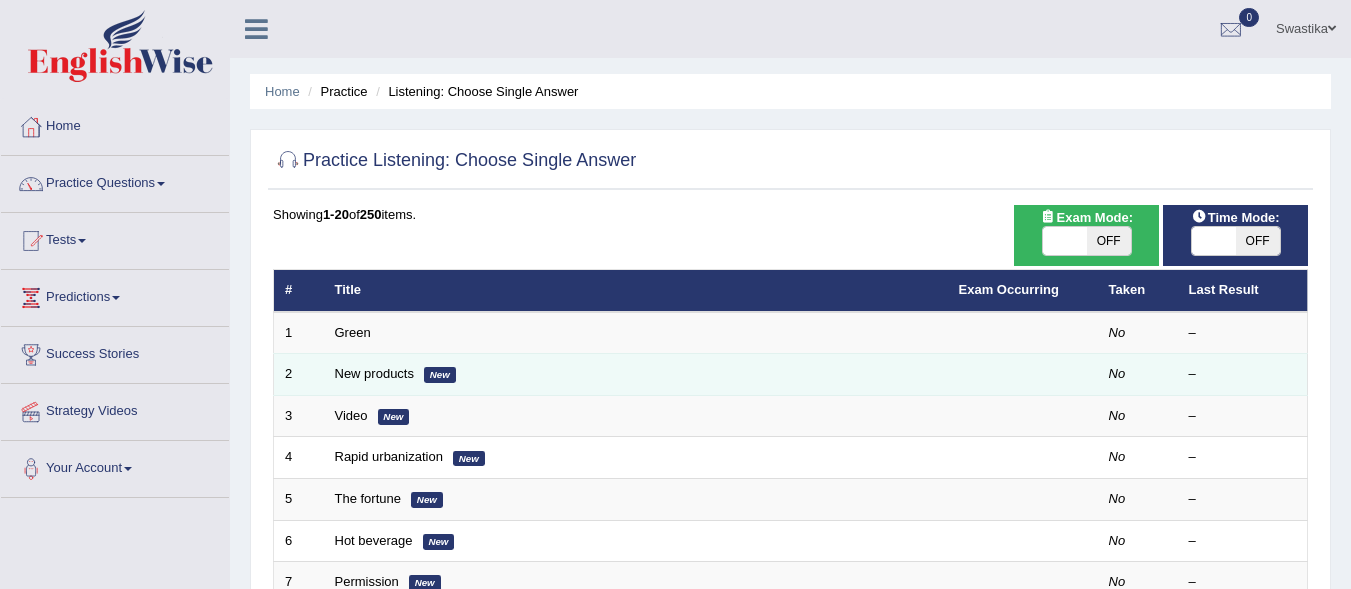 click on "New products New" at bounding box center (636, 375) 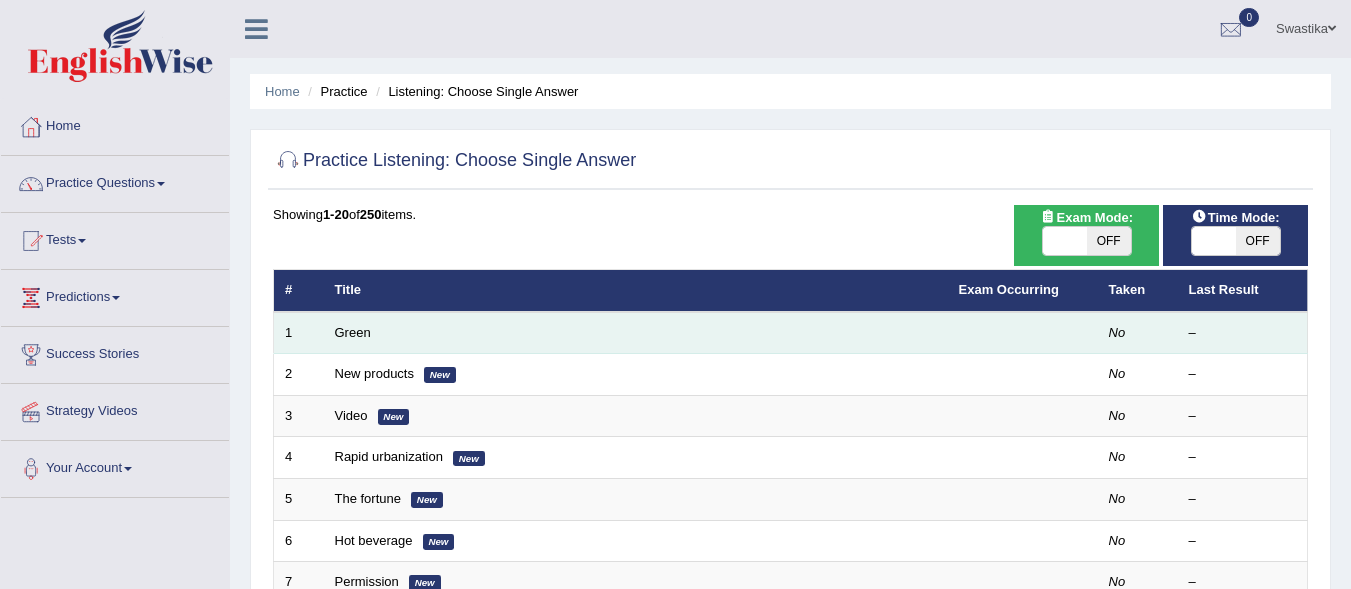 click on "No" at bounding box center (1138, 333) 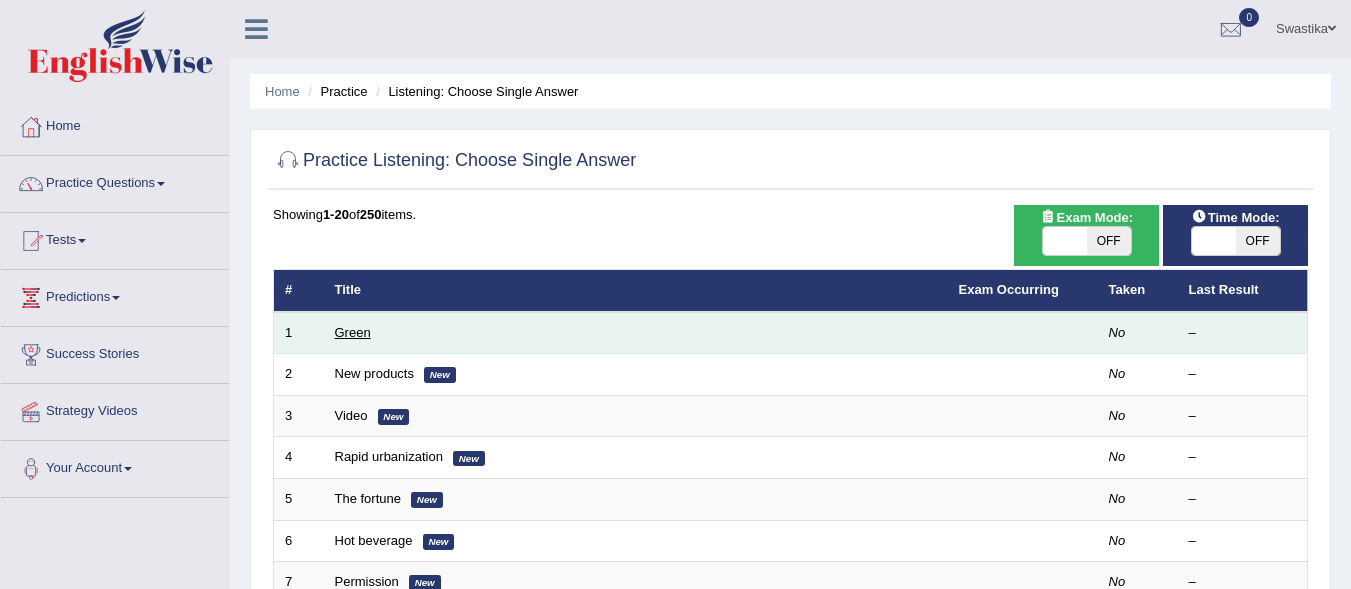 click on "Green" at bounding box center (353, 332) 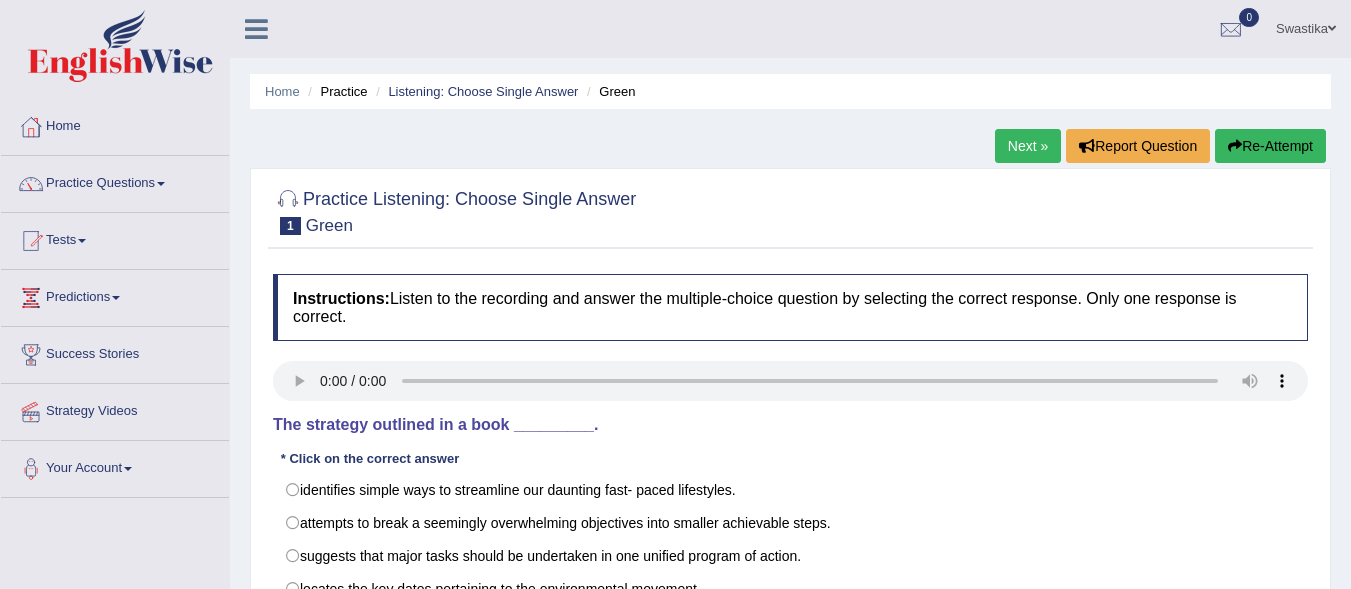 scroll, scrollTop: 0, scrollLeft: 0, axis: both 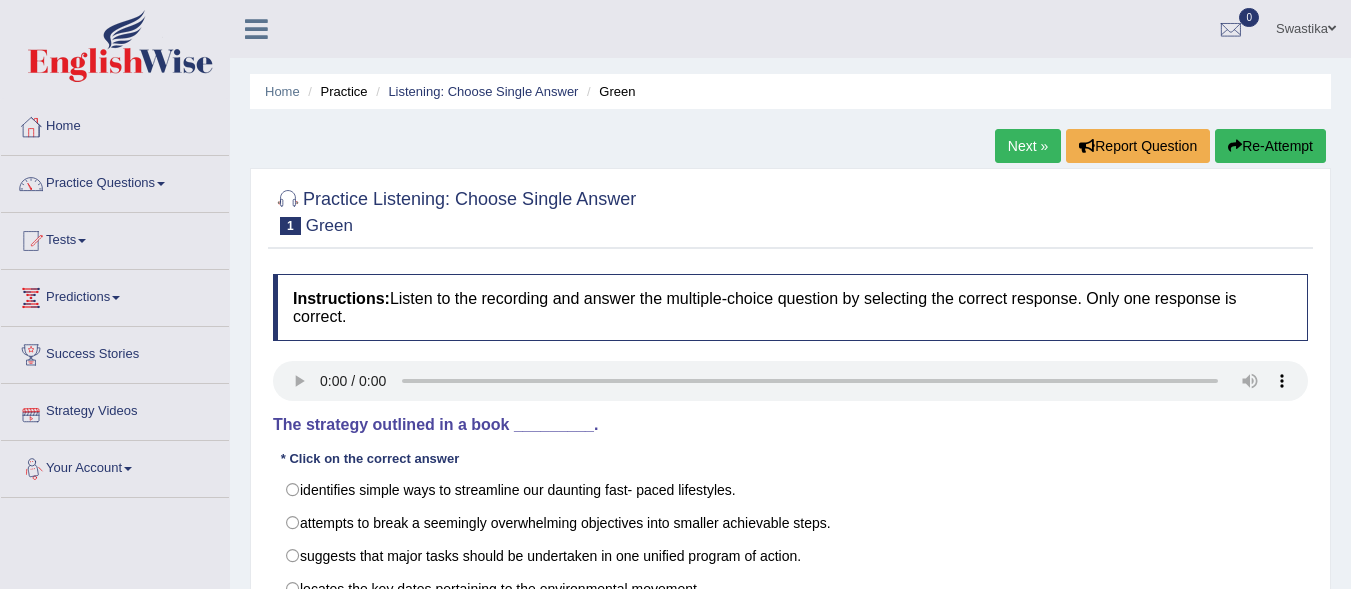 click on "Your Account" at bounding box center (115, 466) 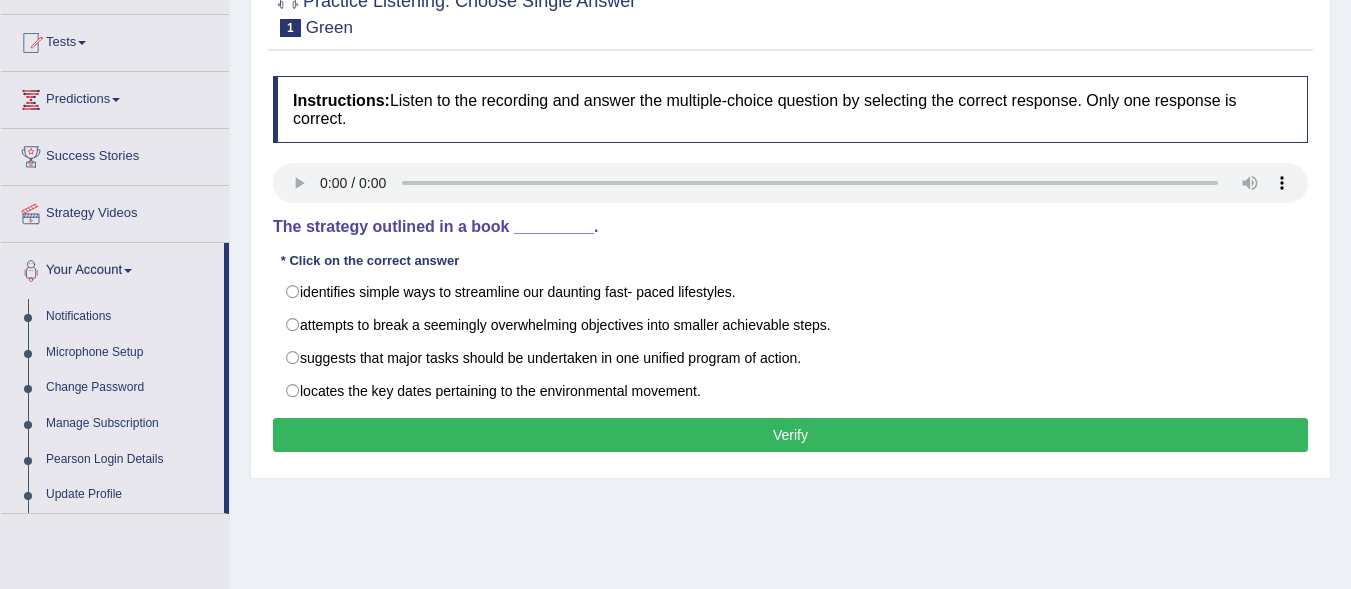 scroll, scrollTop: 200, scrollLeft: 0, axis: vertical 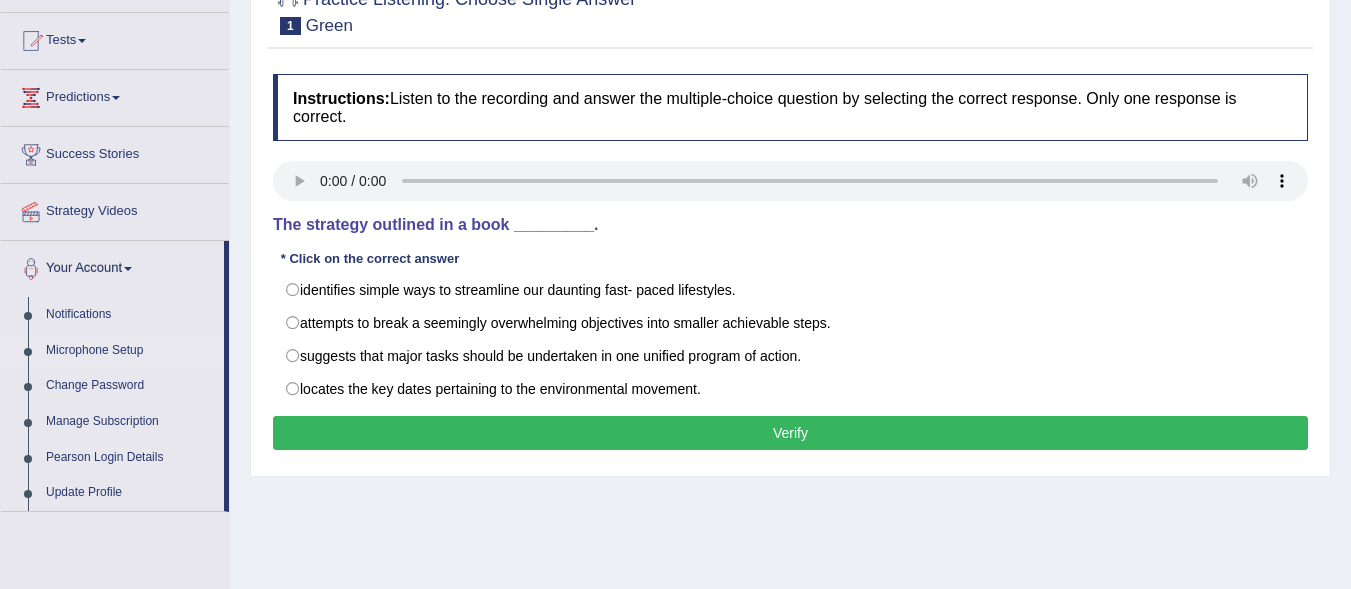 click on "Microphone Setup" at bounding box center [130, 351] 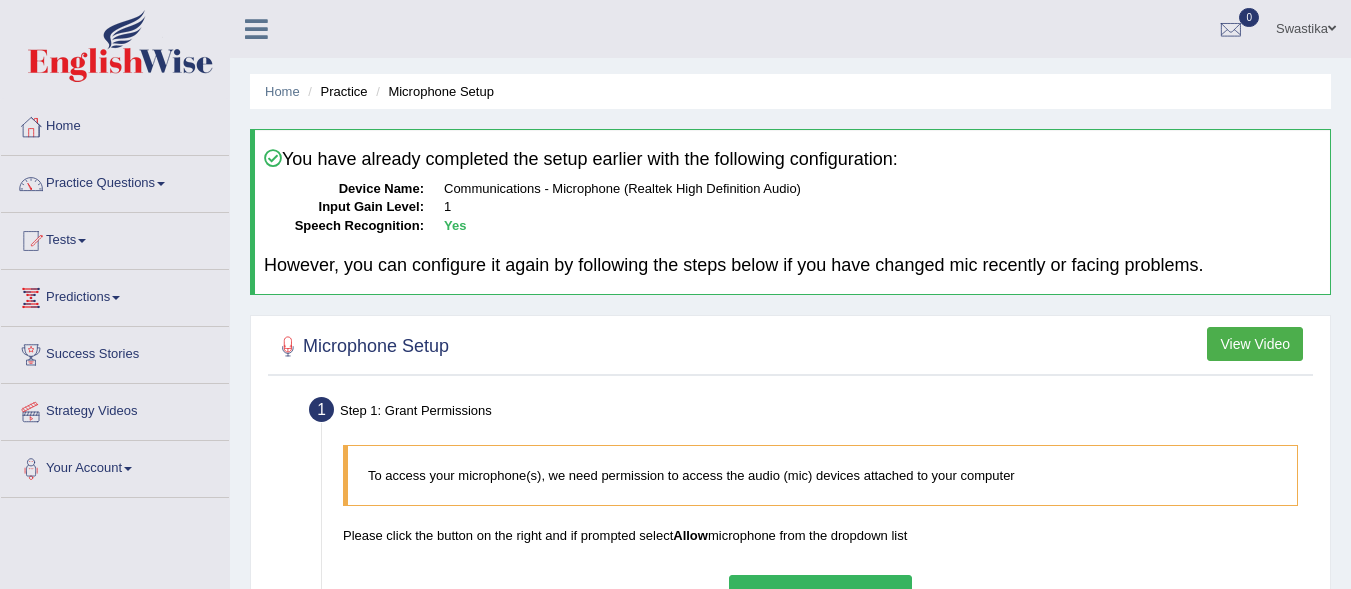 scroll, scrollTop: 0, scrollLeft: 0, axis: both 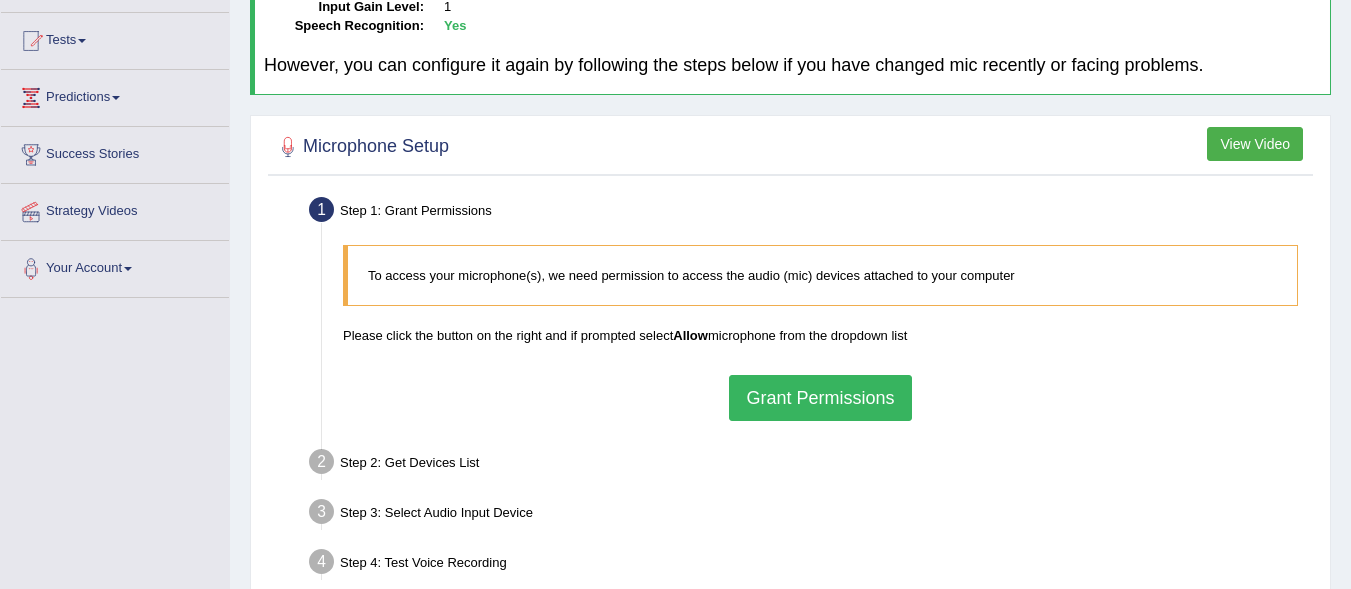 click on "Grant Permissions" at bounding box center (820, 398) 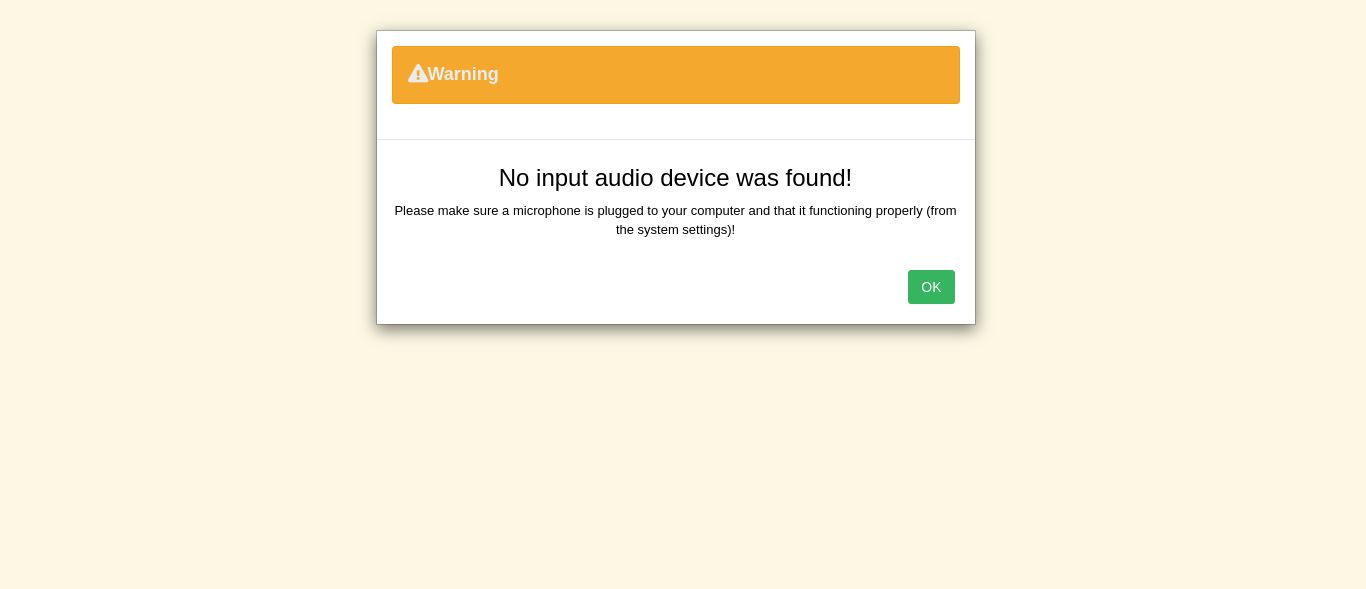 click on "OK" at bounding box center (931, 287) 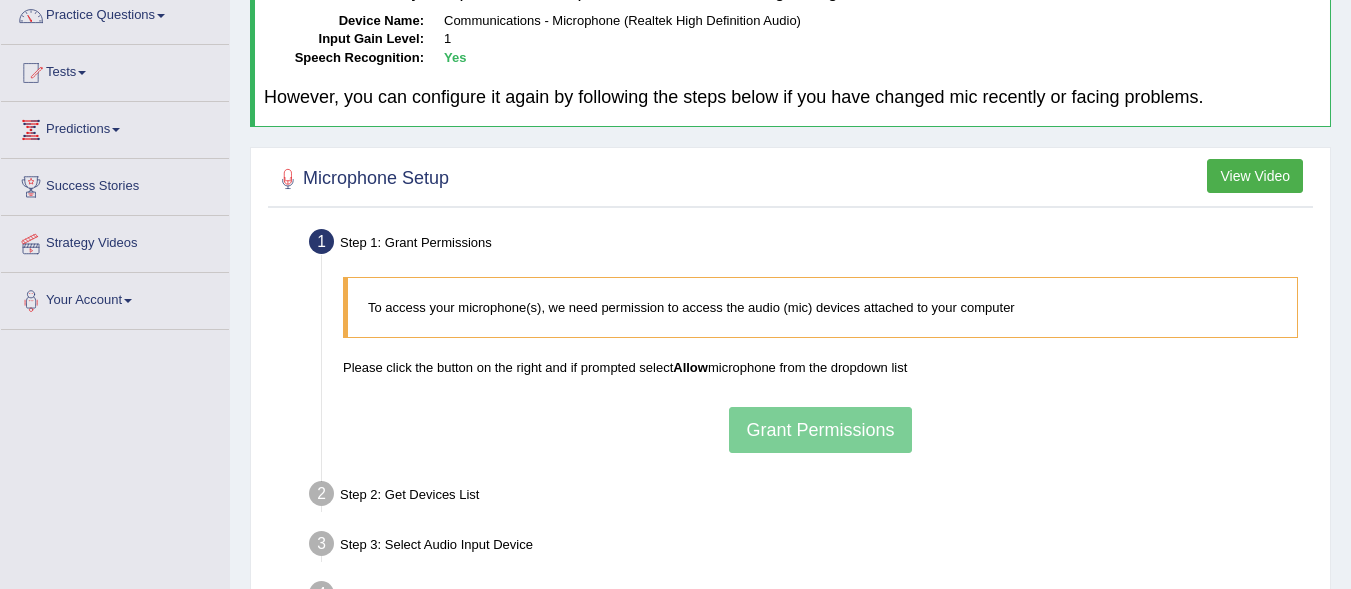 scroll, scrollTop: 200, scrollLeft: 0, axis: vertical 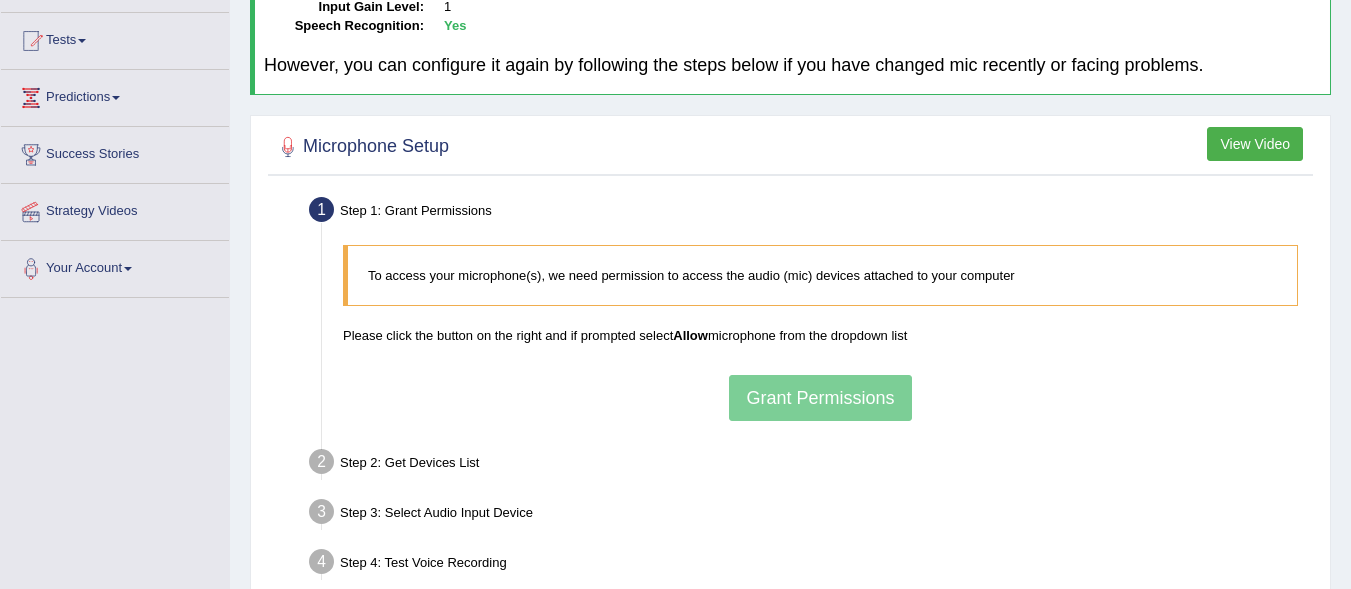 click on "To access your microphone(s), we need permission to access the audio (mic) devices attached to your computer   Please click the button on the right and if prompted select  Allow  microphone from the dropdown list     Grant Permissions" at bounding box center [820, 332] 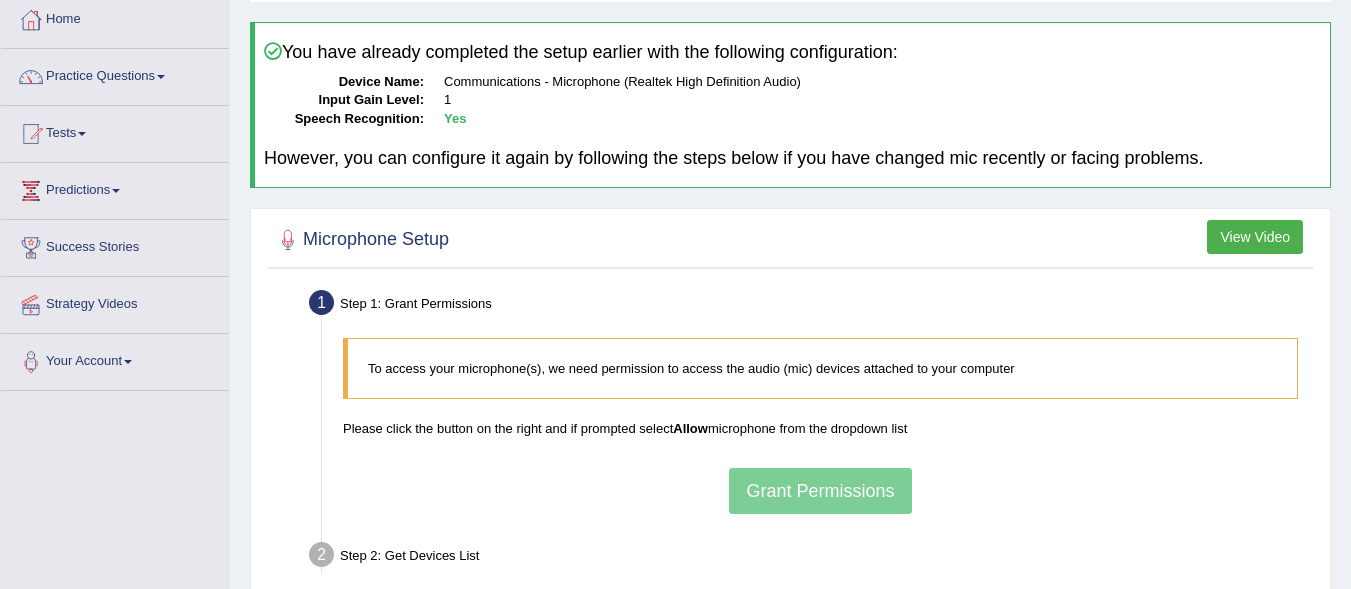scroll, scrollTop: 0, scrollLeft: 0, axis: both 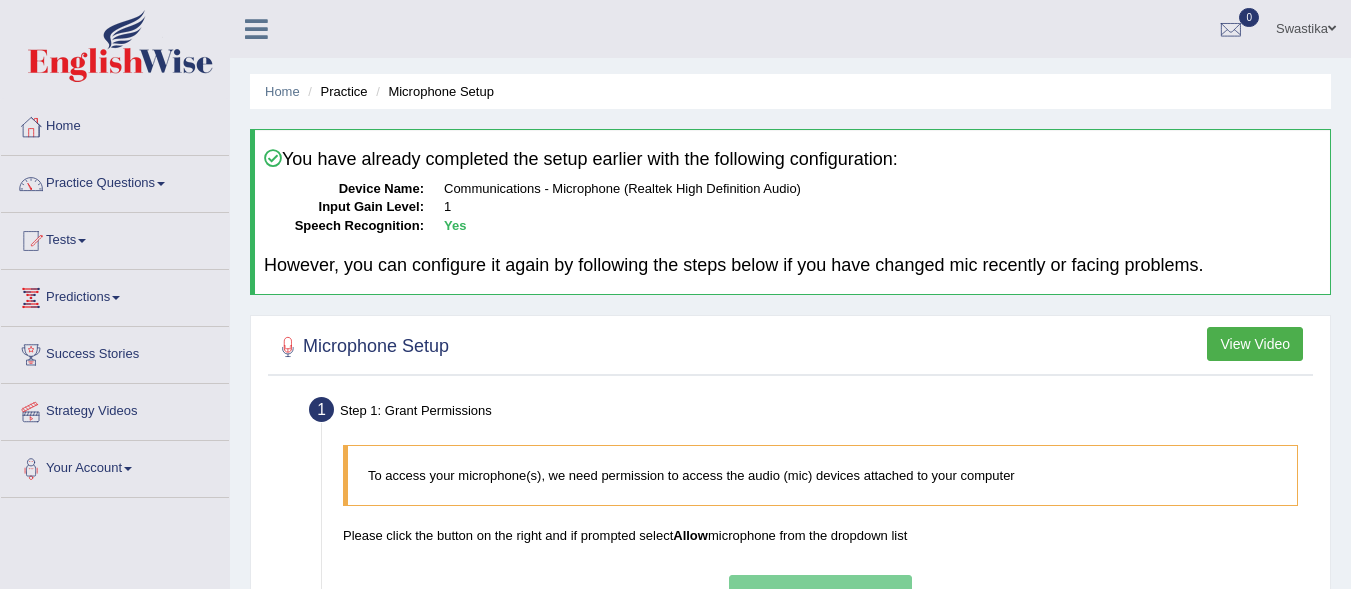 click on "Allow" at bounding box center (690, 535) 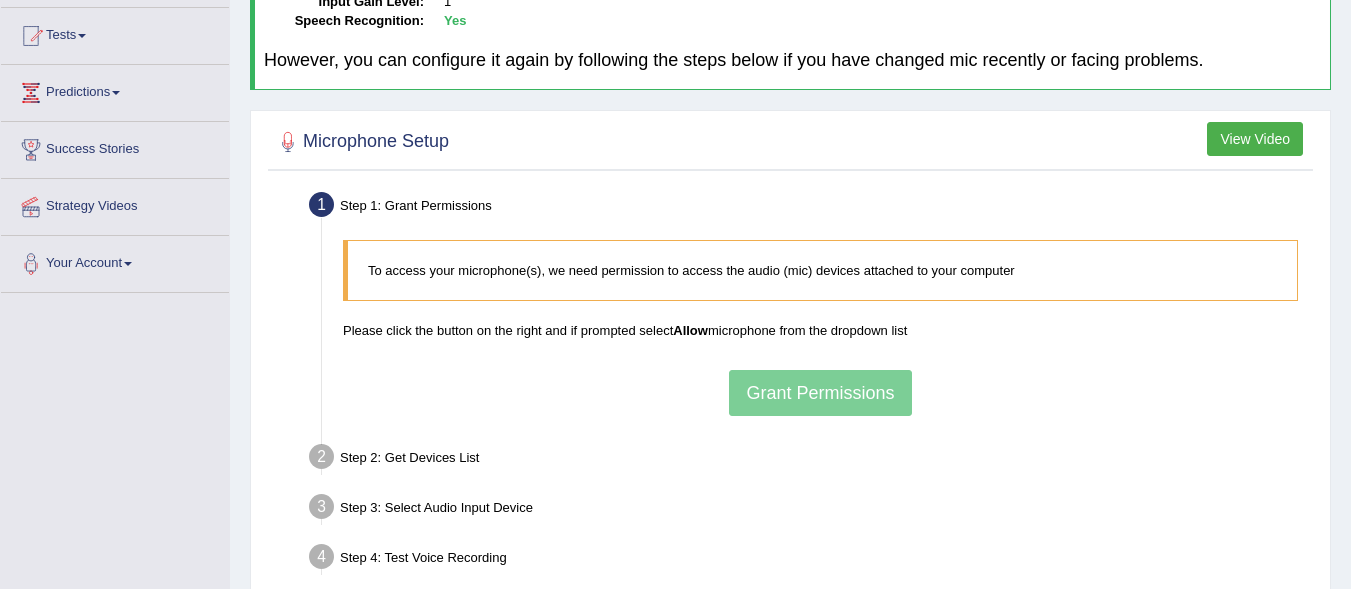 scroll, scrollTop: 200, scrollLeft: 0, axis: vertical 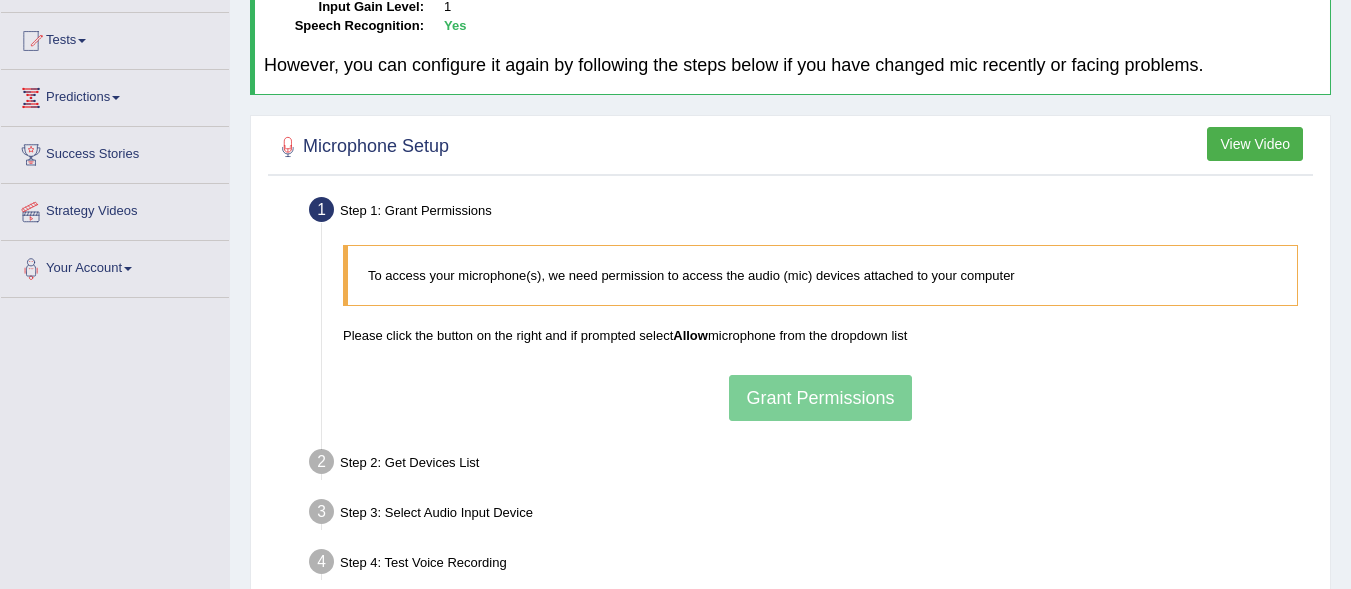 click on "Microphone Setup" at bounding box center (361, 147) 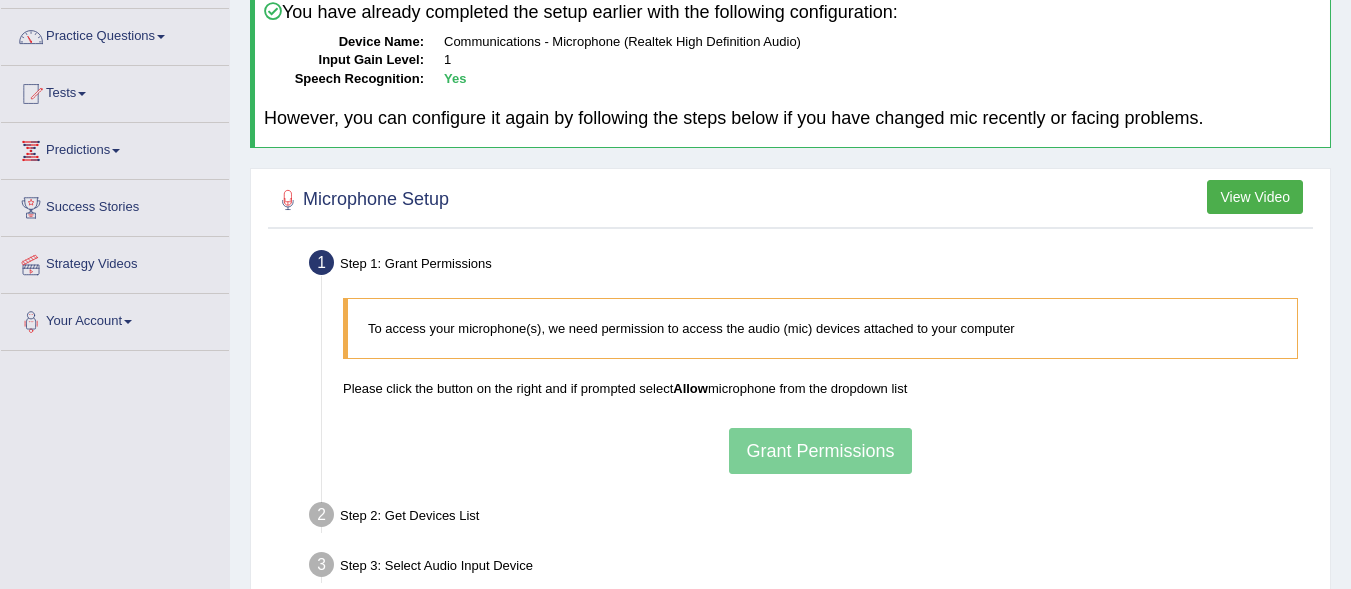 scroll, scrollTop: 200, scrollLeft: 0, axis: vertical 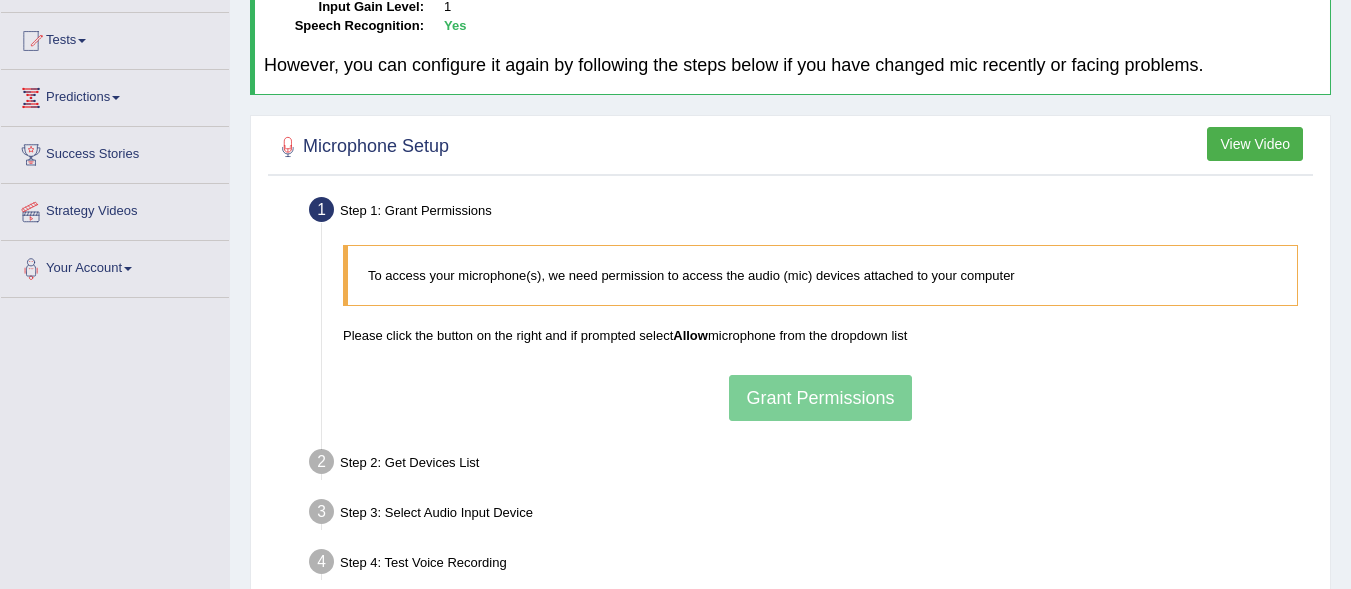 click on "To access your microphone(s), we need permission to access the audio (mic) devices attached to your computer   Please click the button on the right and if prompted select  Allow  microphone from the dropdown list     Grant Permissions" at bounding box center (820, 332) 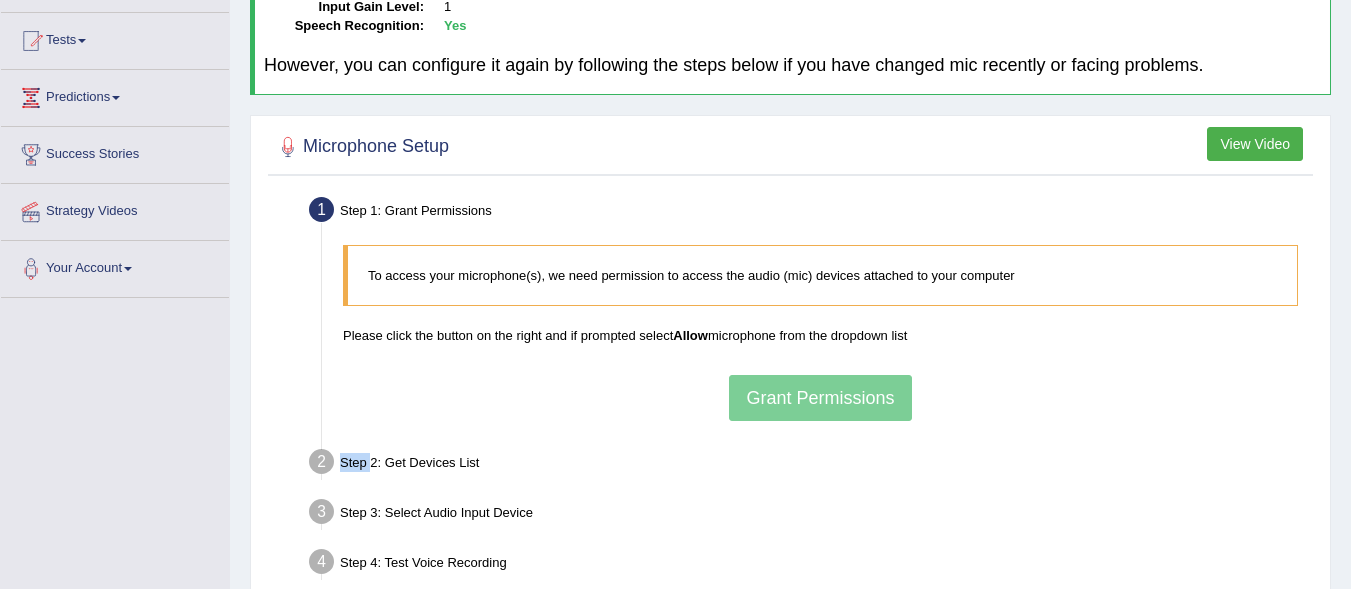 click on "To access your microphone(s), we need permission to access the audio (mic) devices attached to your computer   Please click the button on the right and if prompted select  Allow  microphone from the dropdown list     Grant Permissions" at bounding box center [820, 332] 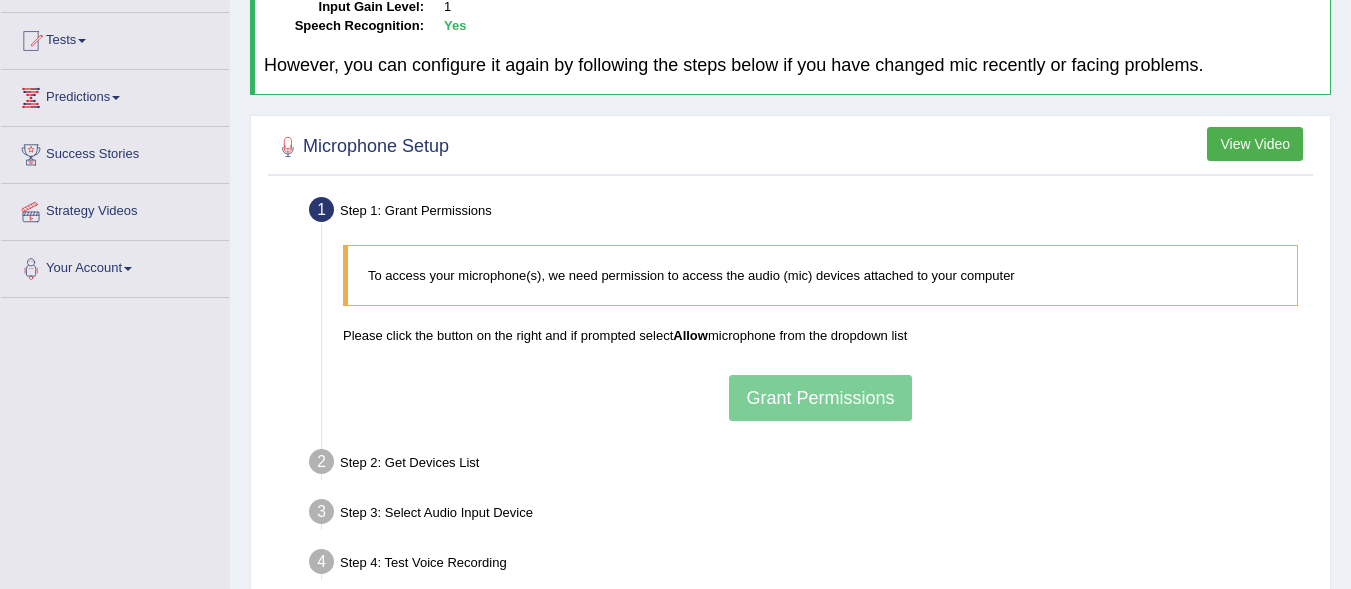 click on "To access your microphone(s), we need permission to access the audio (mic) devices attached to your computer   Please click the button on the right and if prompted select  Allow  microphone from the dropdown list     Grant Permissions" at bounding box center (820, 332) 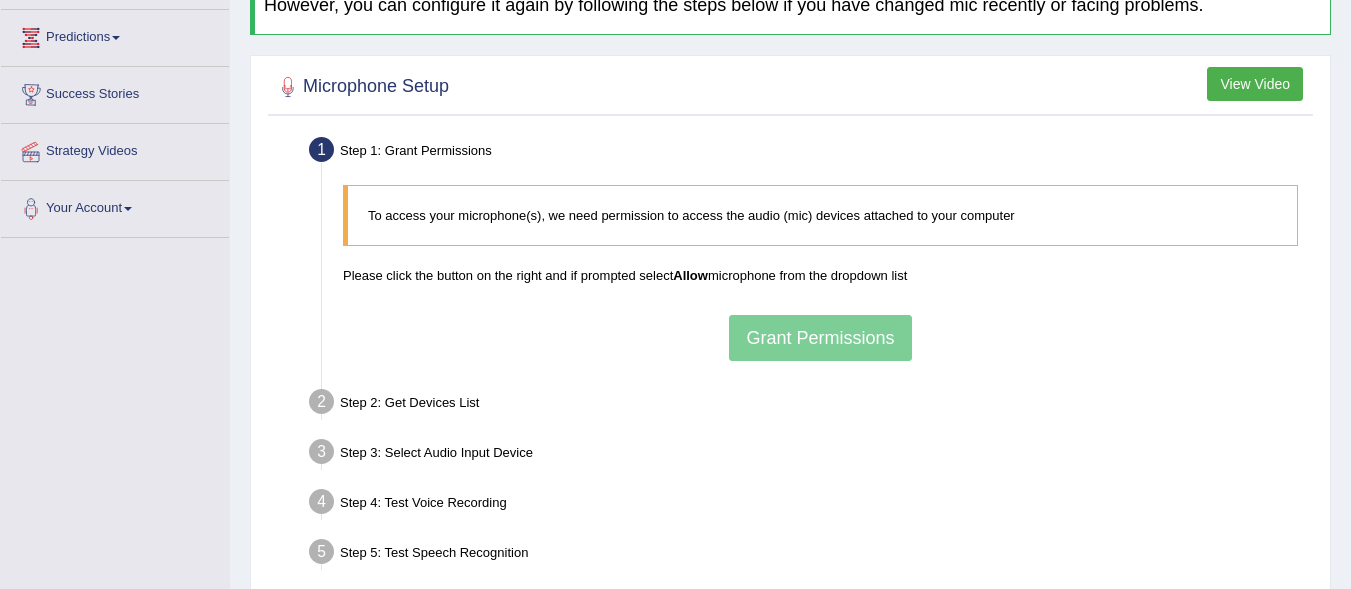 scroll, scrollTop: 261, scrollLeft: 0, axis: vertical 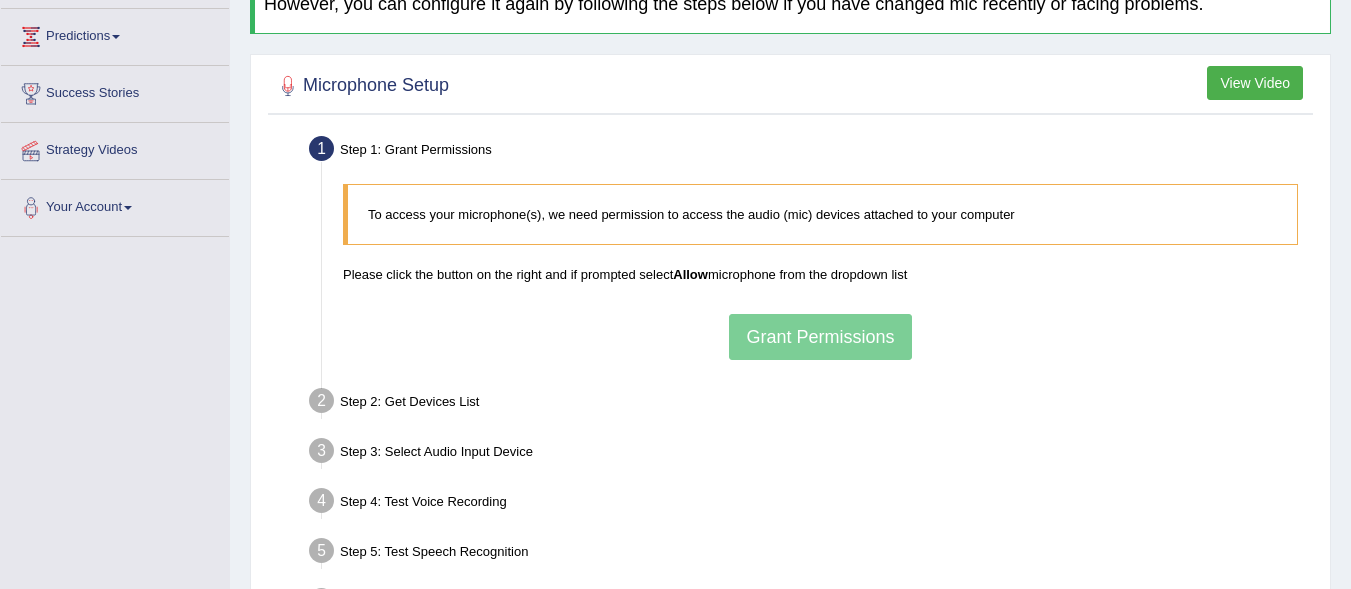 click on "To access your microphone(s), we need permission to access the audio (mic) devices attached to your computer   Please click the button on the right and if prompted select  Allow  microphone from the dropdown list     Grant Permissions" at bounding box center [820, 271] 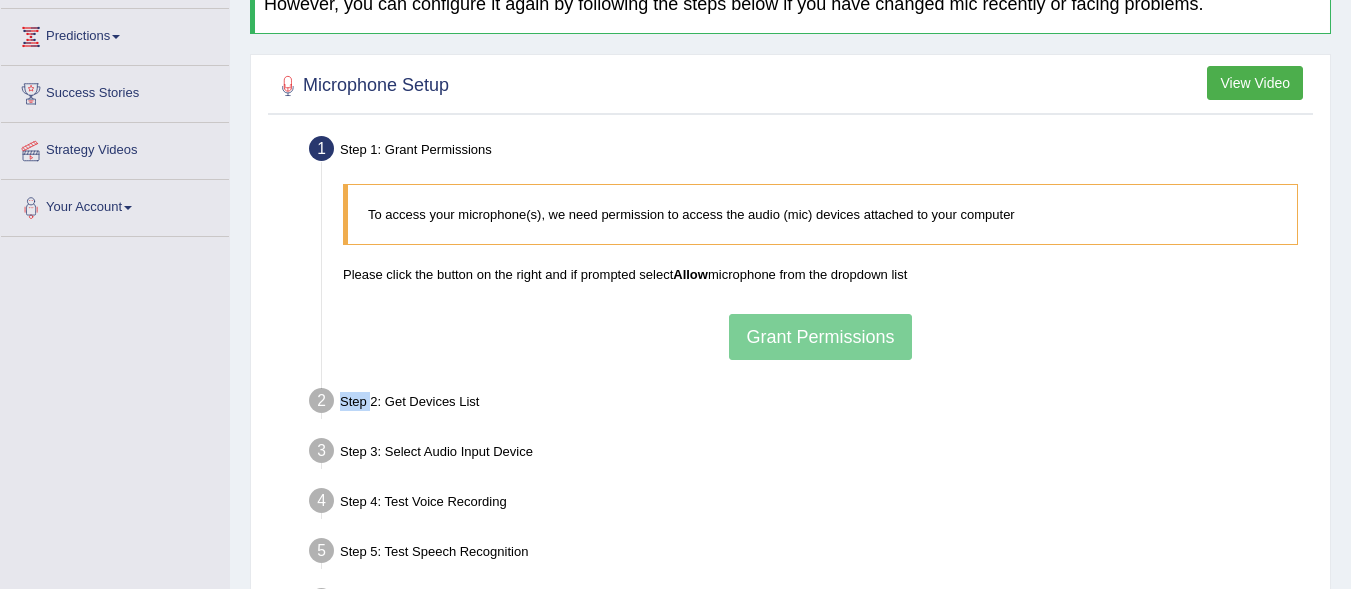 click on "To access your microphone(s), we need permission to access the audio (mic) devices attached to your computer   Please click the button on the right and if prompted select  Allow  microphone from the dropdown list     Grant Permissions" at bounding box center (820, 271) 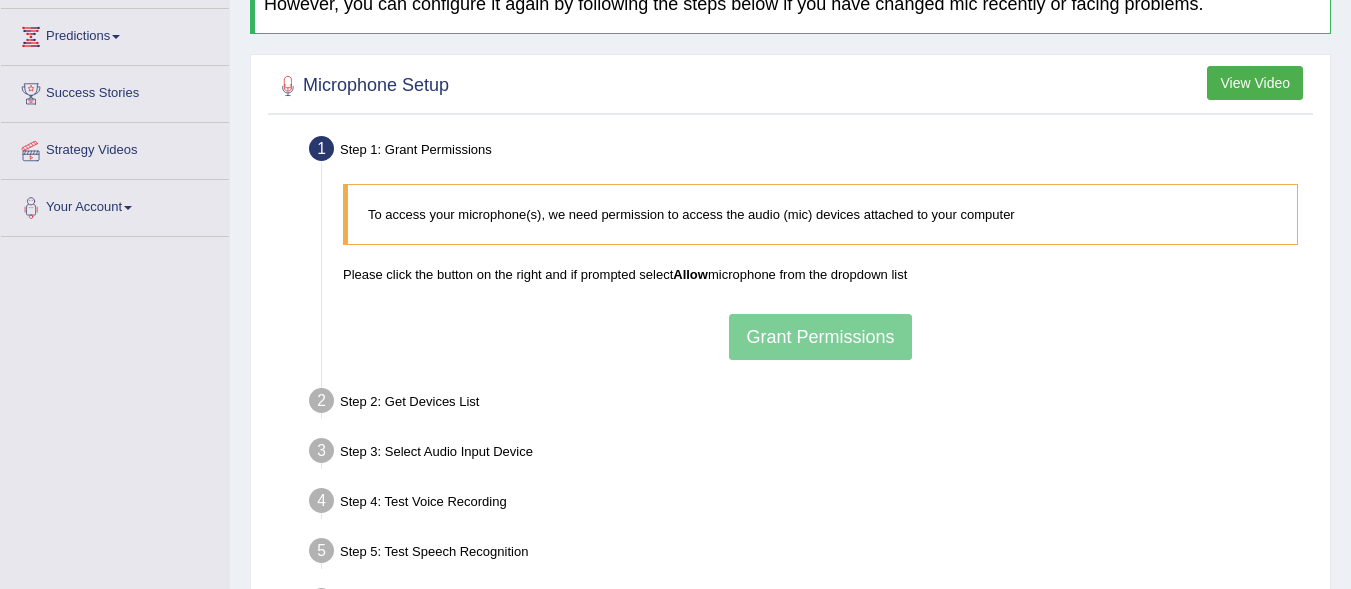 click on "To access your microphone(s), we need permission to access the audio (mic) devices attached to your computer   Please click the button on the right and if prompted select  Allow  microphone from the dropdown list     Grant Permissions" at bounding box center (820, 271) 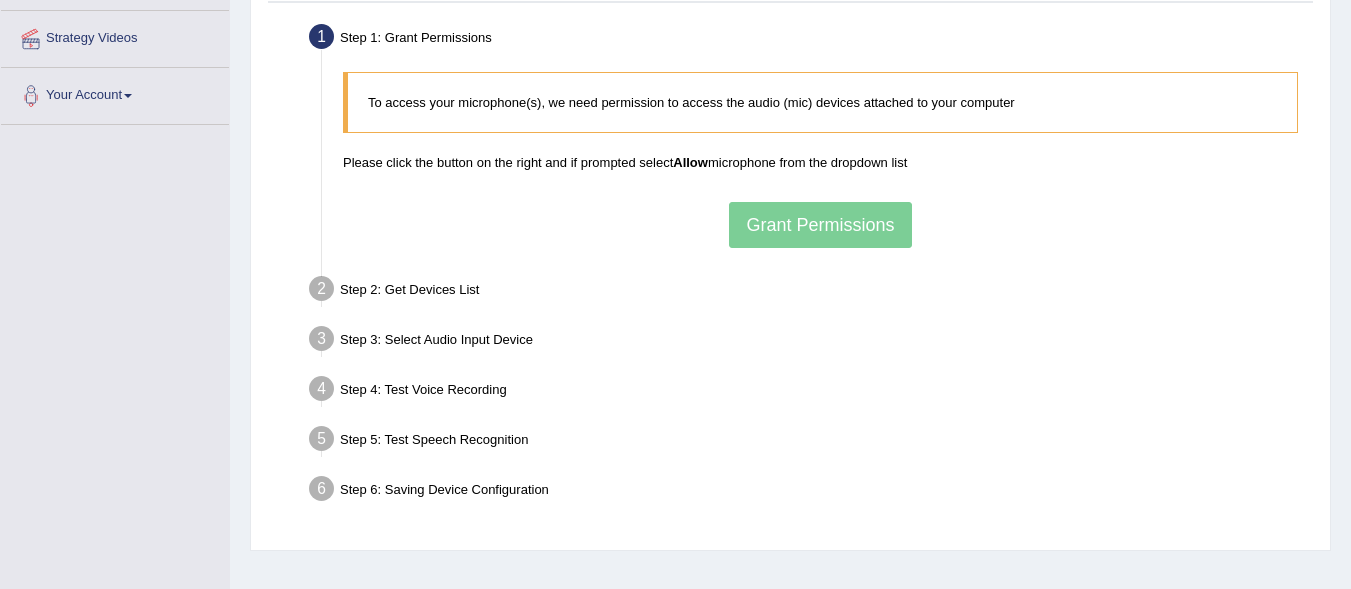 scroll, scrollTop: 461, scrollLeft: 0, axis: vertical 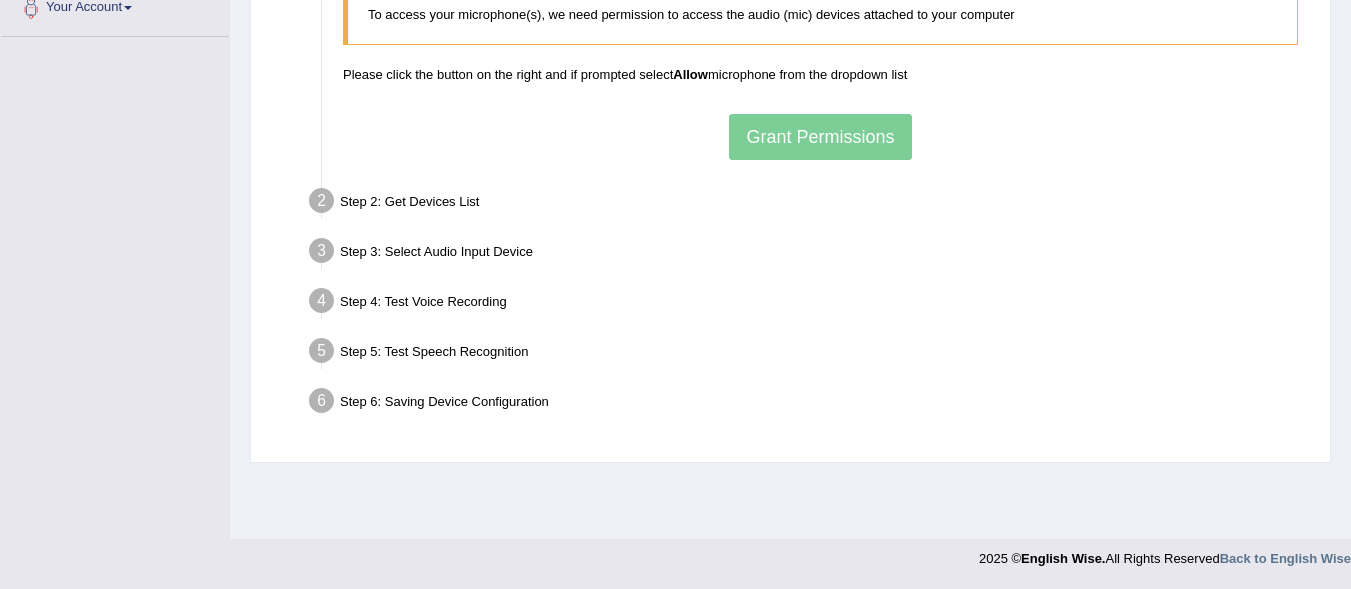 click on "To access your microphone(s), we need permission to access the audio (mic) devices attached to your computer   Please click the button on the right and if prompted select  Allow  microphone from the dropdown list     Grant Permissions" at bounding box center [820, 71] 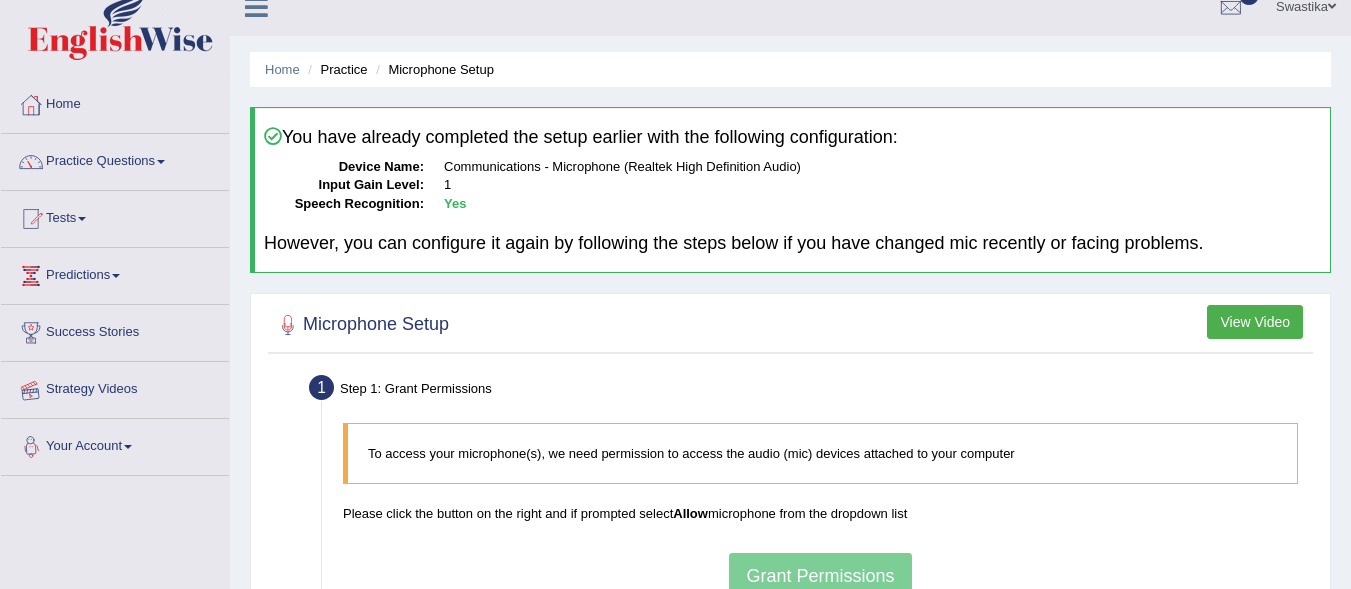 scroll, scrollTop: 0, scrollLeft: 0, axis: both 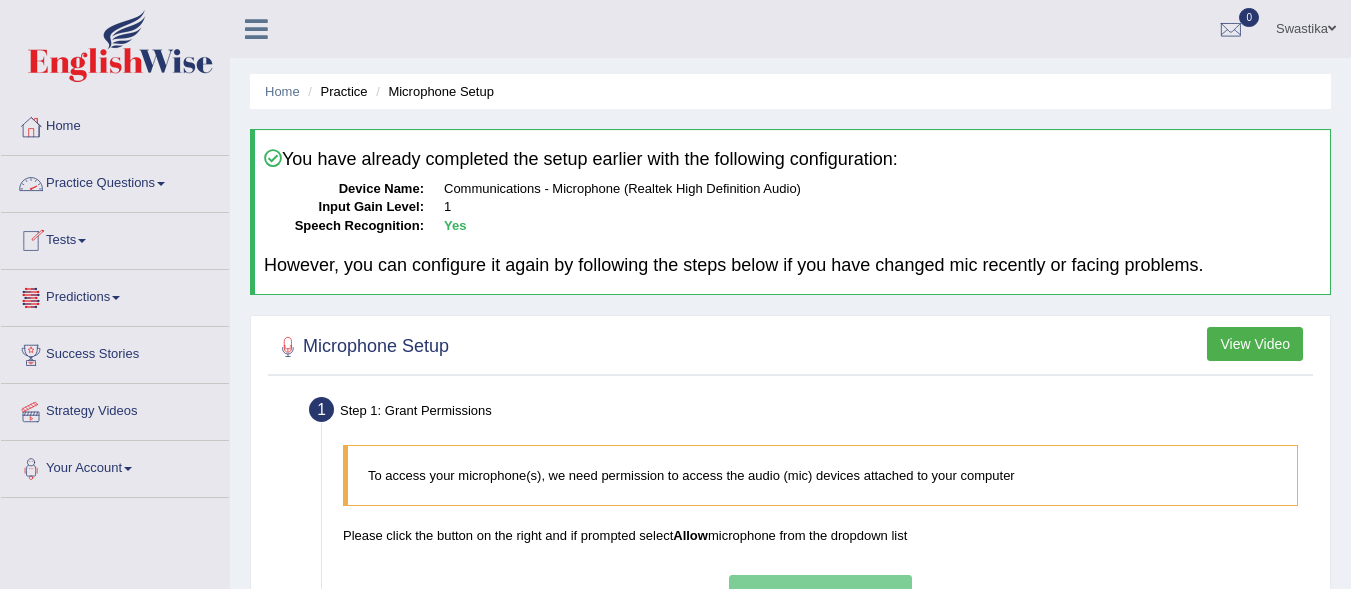 click on "Practice Questions" at bounding box center [115, 181] 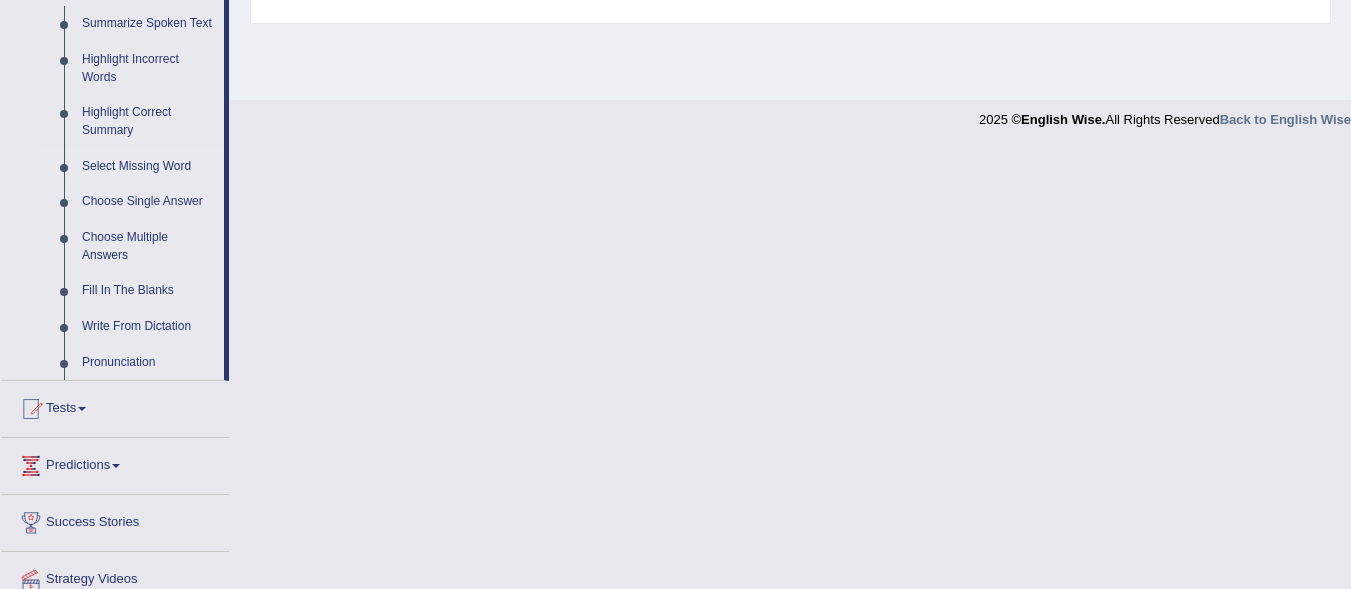 scroll, scrollTop: 800, scrollLeft: 0, axis: vertical 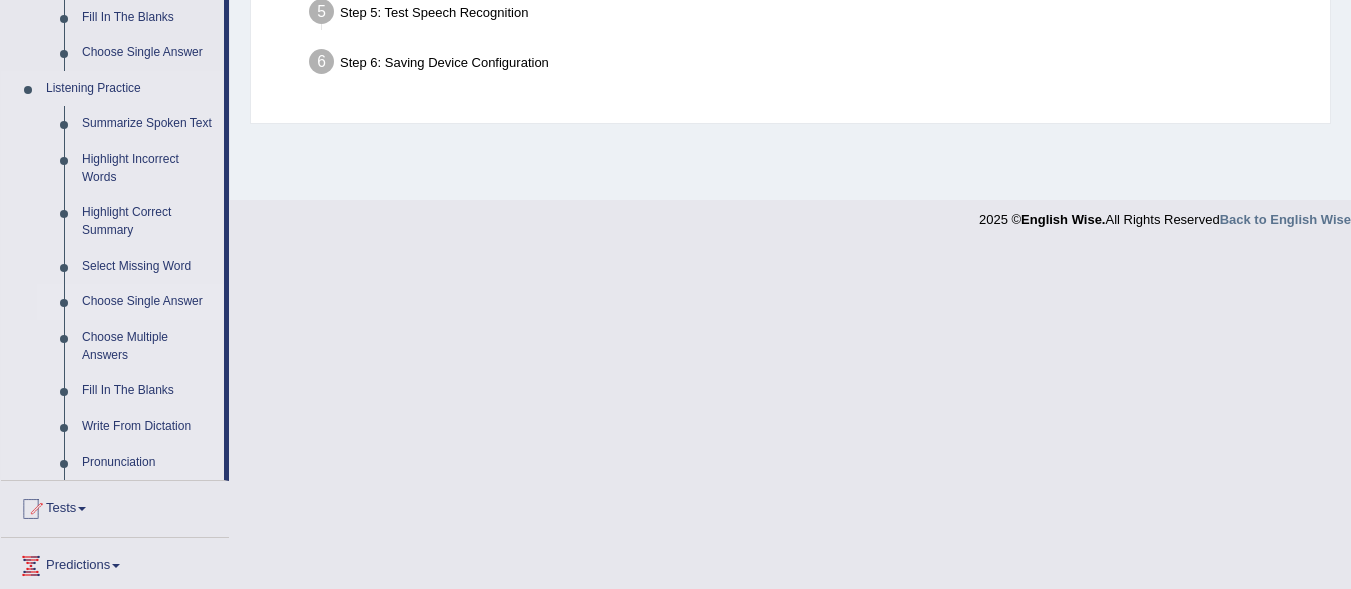 click on "Choose Single Answer" at bounding box center (148, 302) 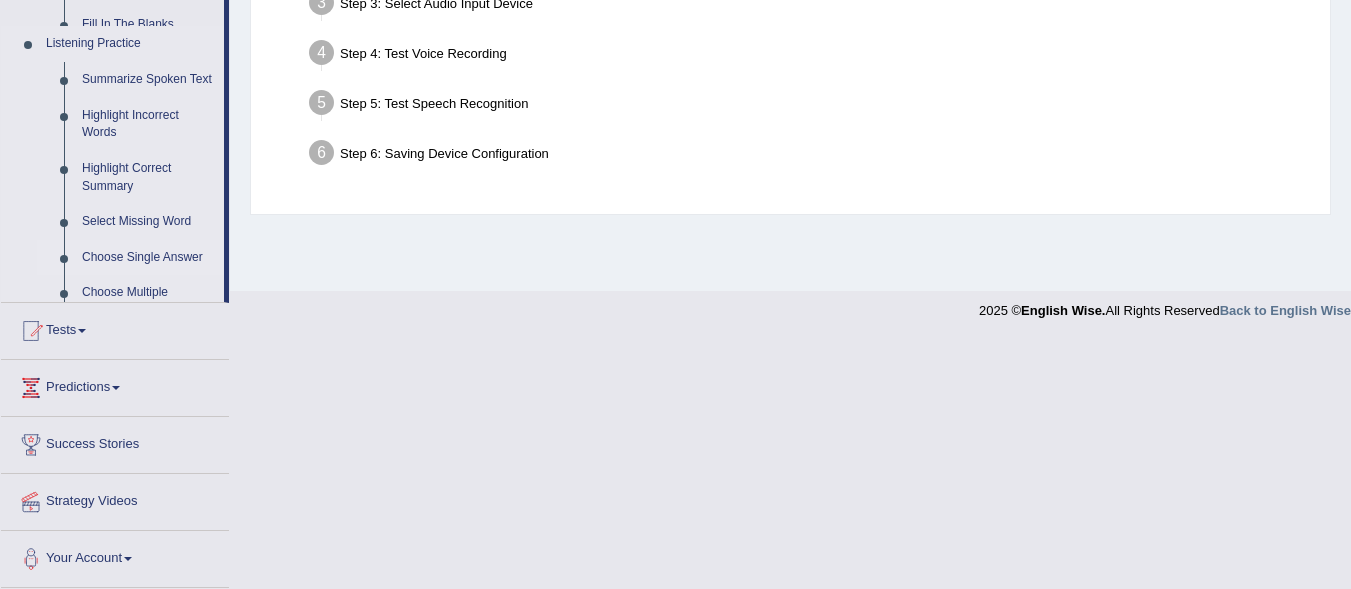 scroll, scrollTop: 461, scrollLeft: 0, axis: vertical 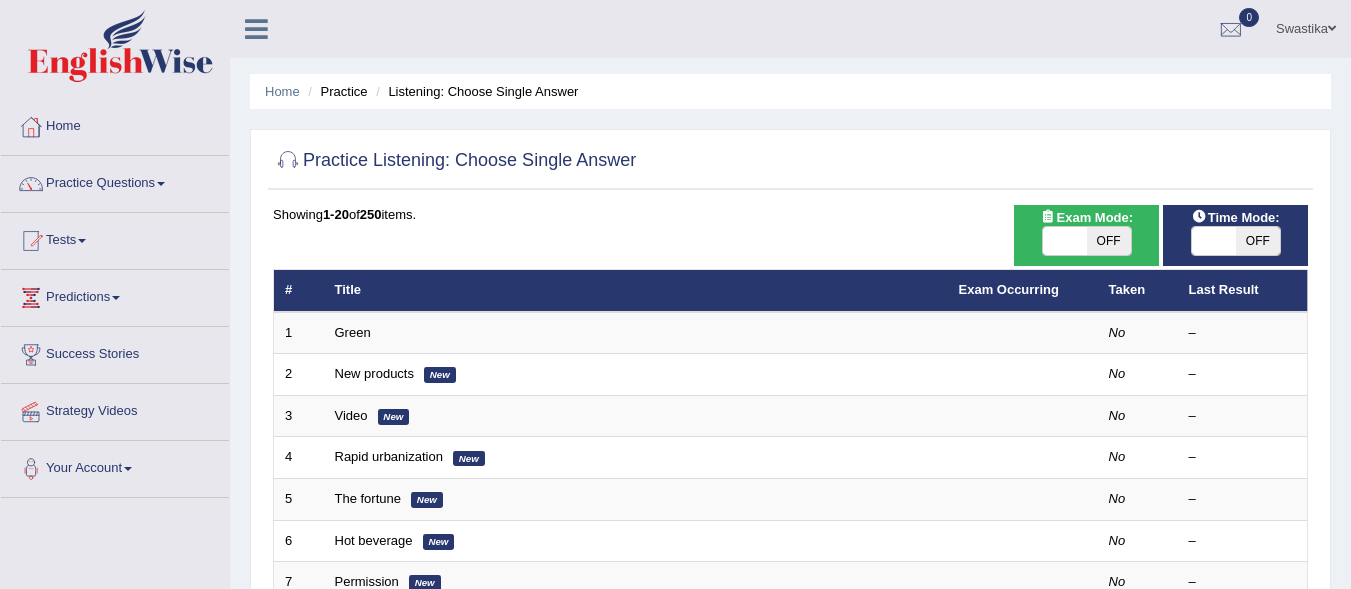 click on "Green" at bounding box center (636, 333) 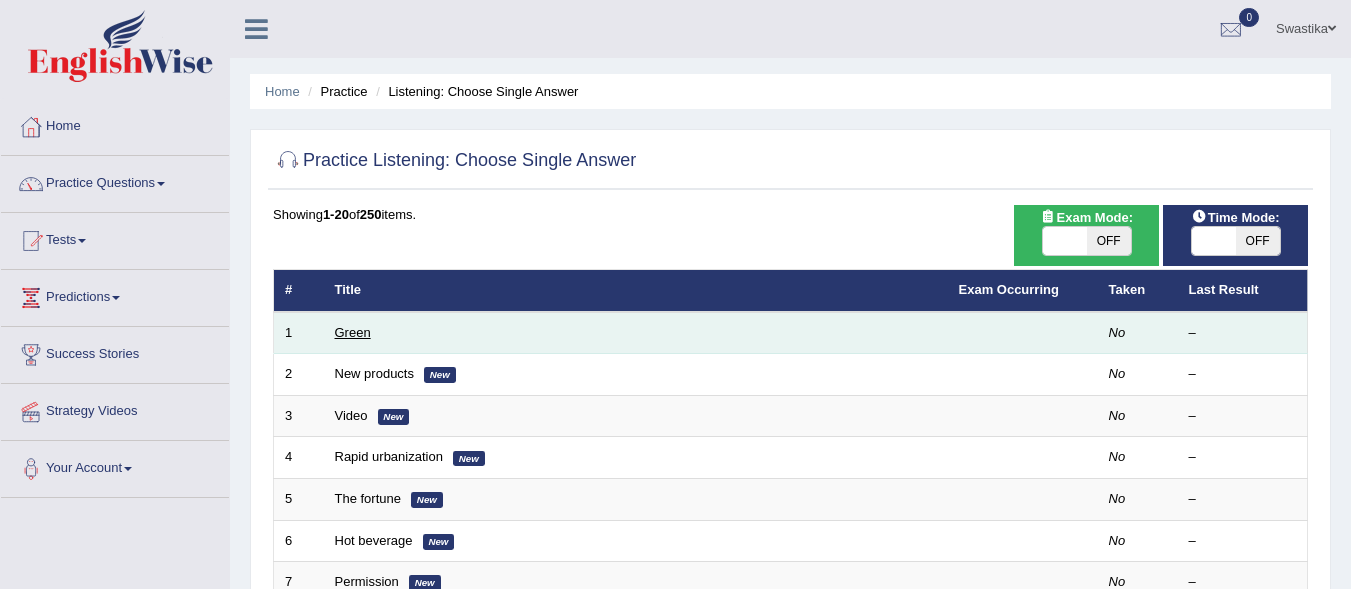 click on "Green" at bounding box center [353, 332] 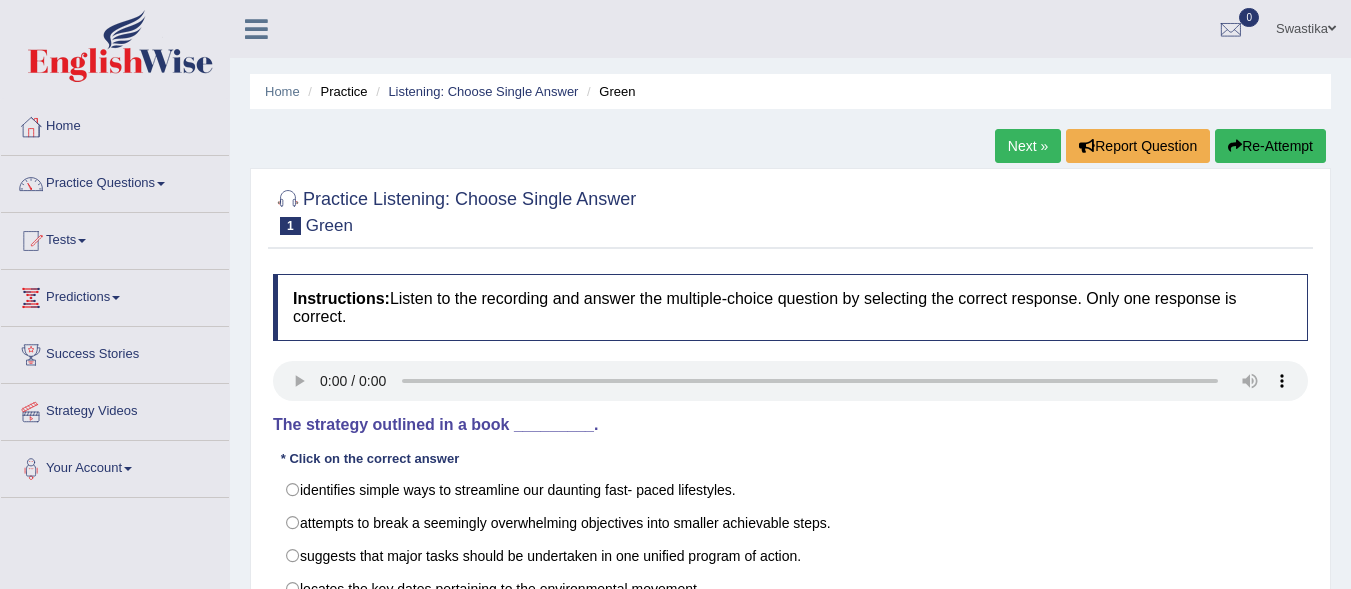 scroll, scrollTop: 0, scrollLeft: 0, axis: both 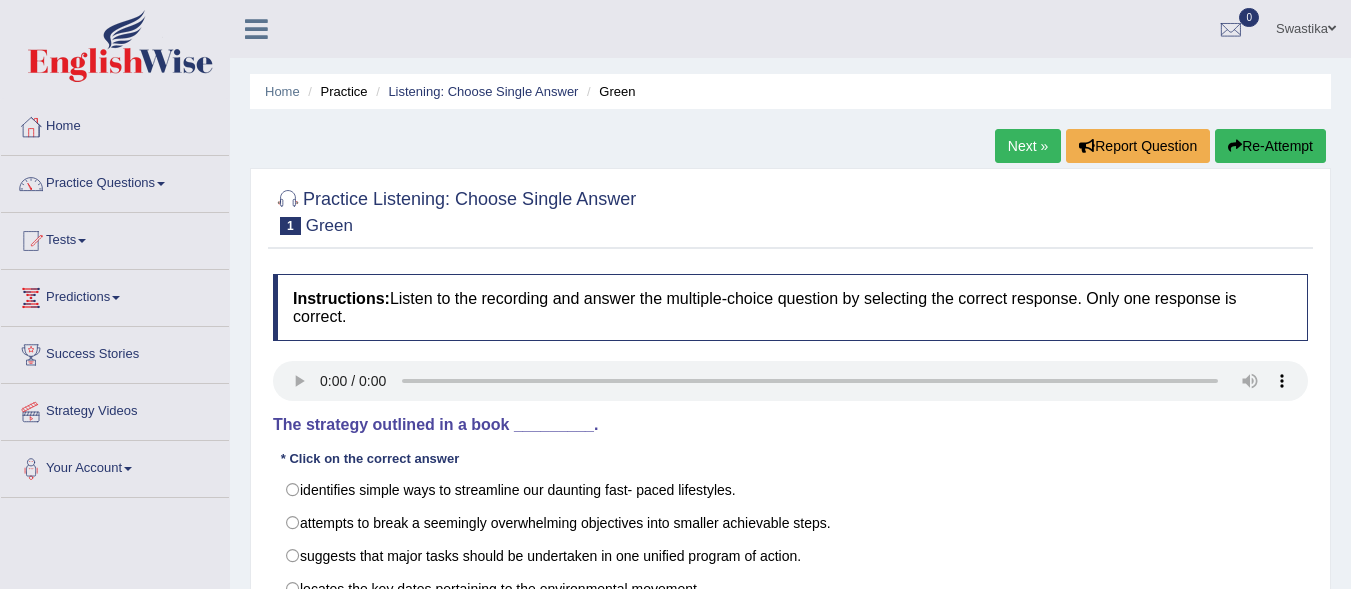 click on "Instructions:  Listen to the recording and answer the multiple-choice question by selecting the correct response. Only one response is correct.
Transcript: Most of us want to do the right thing for environment, but making the commitment to change our fast- paced, convenience- oriented life styles can be more than a little daunting, what&rsquo;s the answer? Take that giant commitment and cut it up into 365 little commitments that get met one at a time. This book, The Green Year, does just that. More than a calendar, it offers simple, practical, affordable and engaging activities that make going green a blessing rather than a burden. The strategy outlined in a book _________. * Click on the correct answer  identifies simple ways to streamline our daunting fast- paced lifestyles.  attempts to break a seemingly overwhelming objectives into smaller achievable steps.  suggests that major tasks should be undertaken in one unified program of action. Result:  Verify" at bounding box center (790, 465) 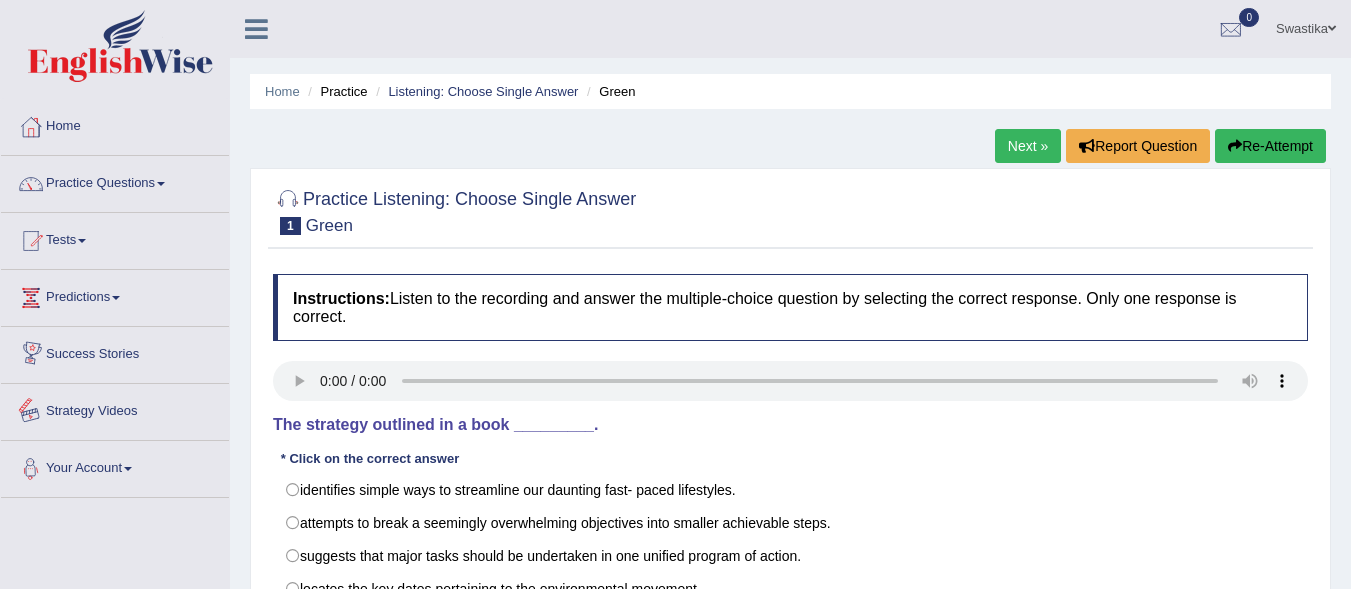 click on "Your Account" at bounding box center (115, 466) 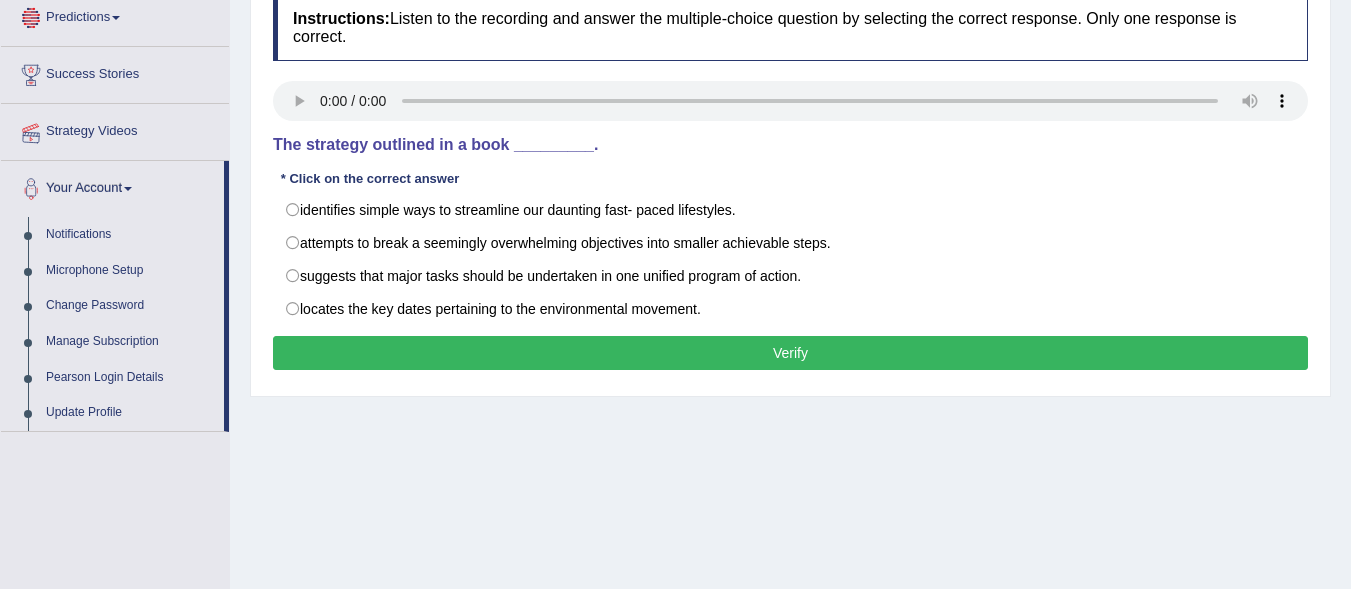 scroll, scrollTop: 300, scrollLeft: 0, axis: vertical 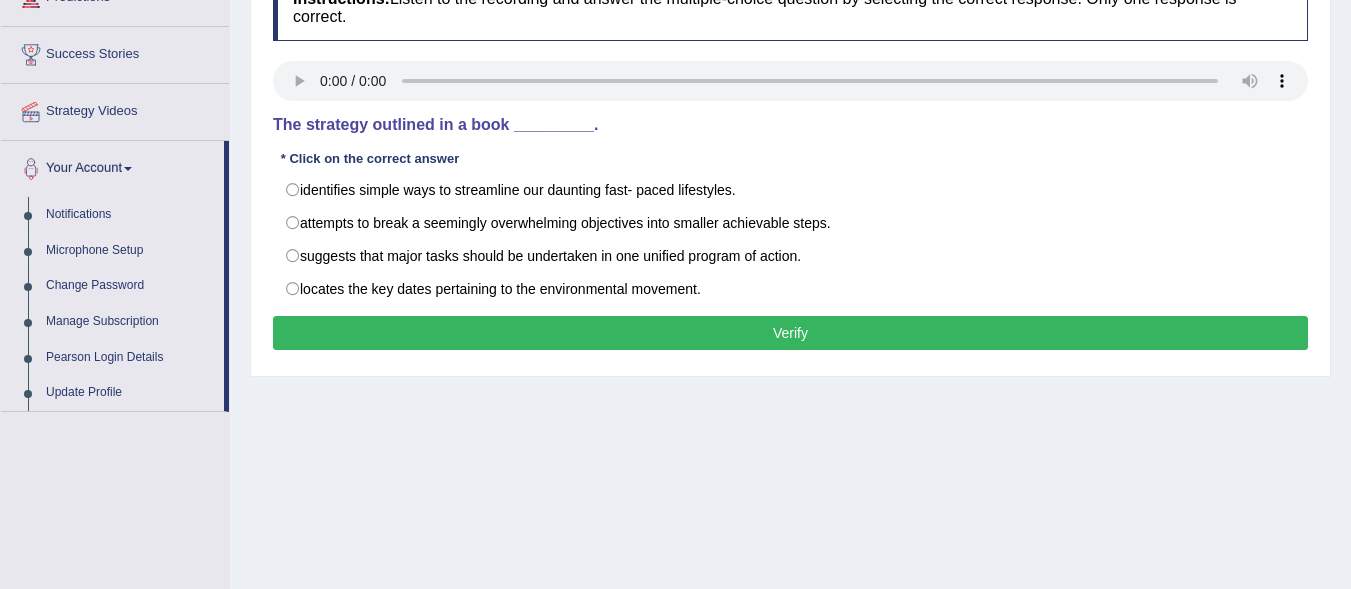 click on "Microphone Setup" at bounding box center (130, 251) 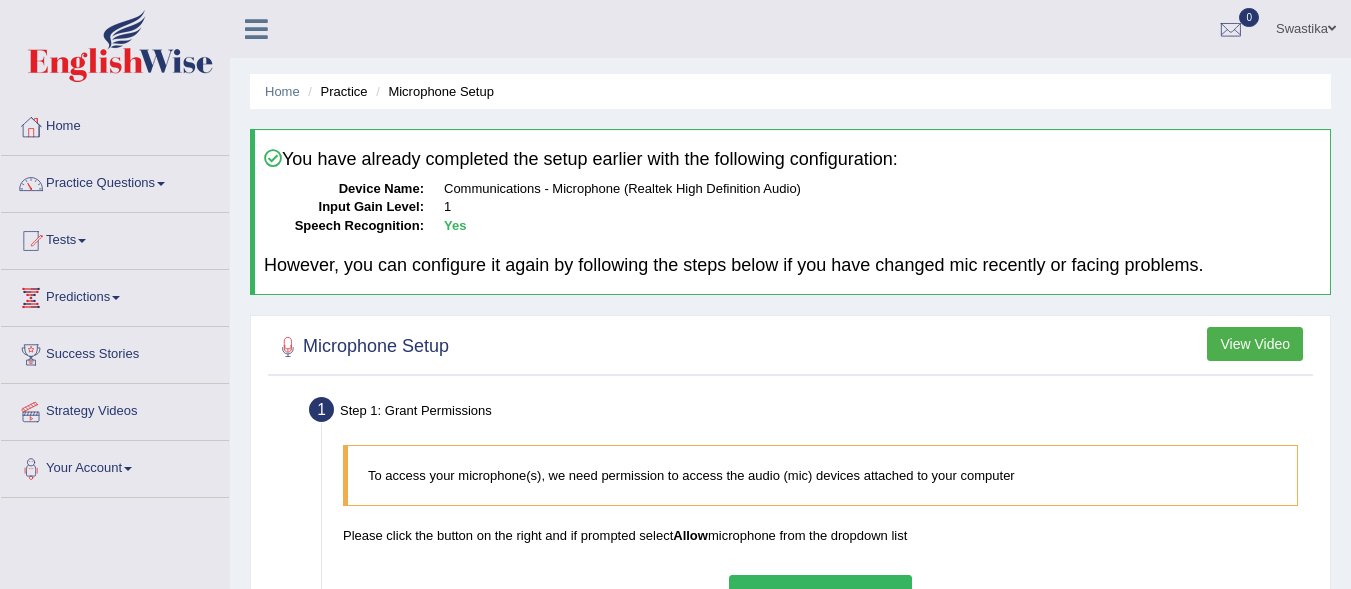 scroll, scrollTop: 0, scrollLeft: 0, axis: both 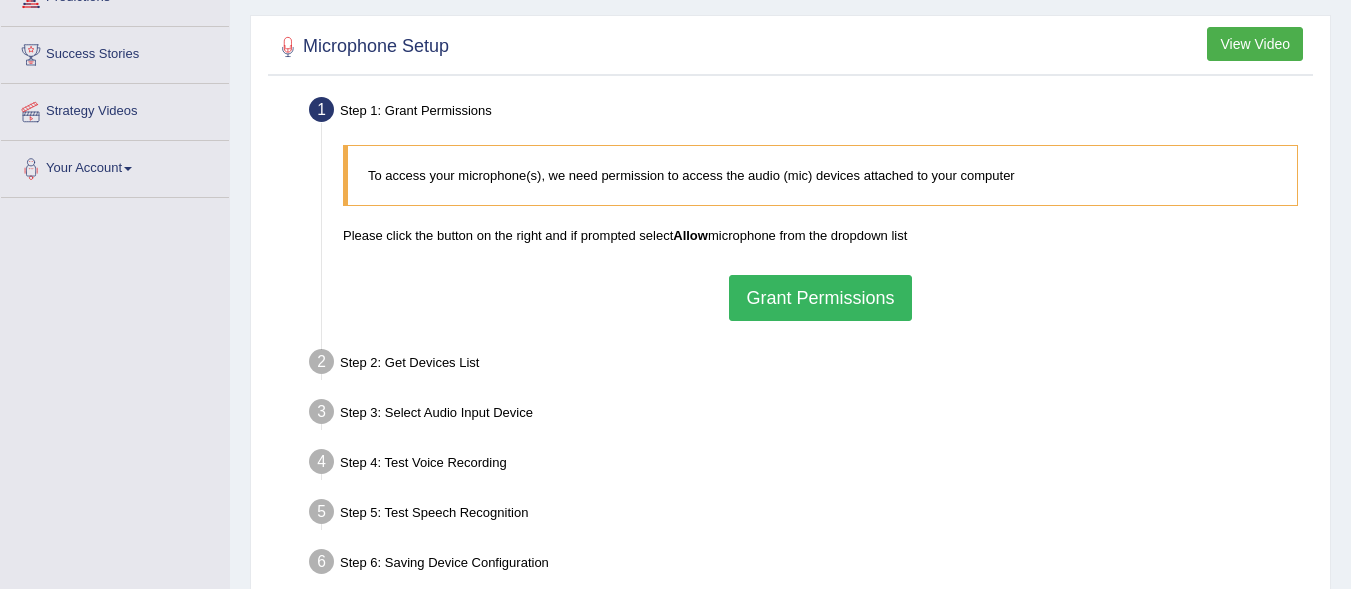 click on "Grant Permissions" at bounding box center (820, 298) 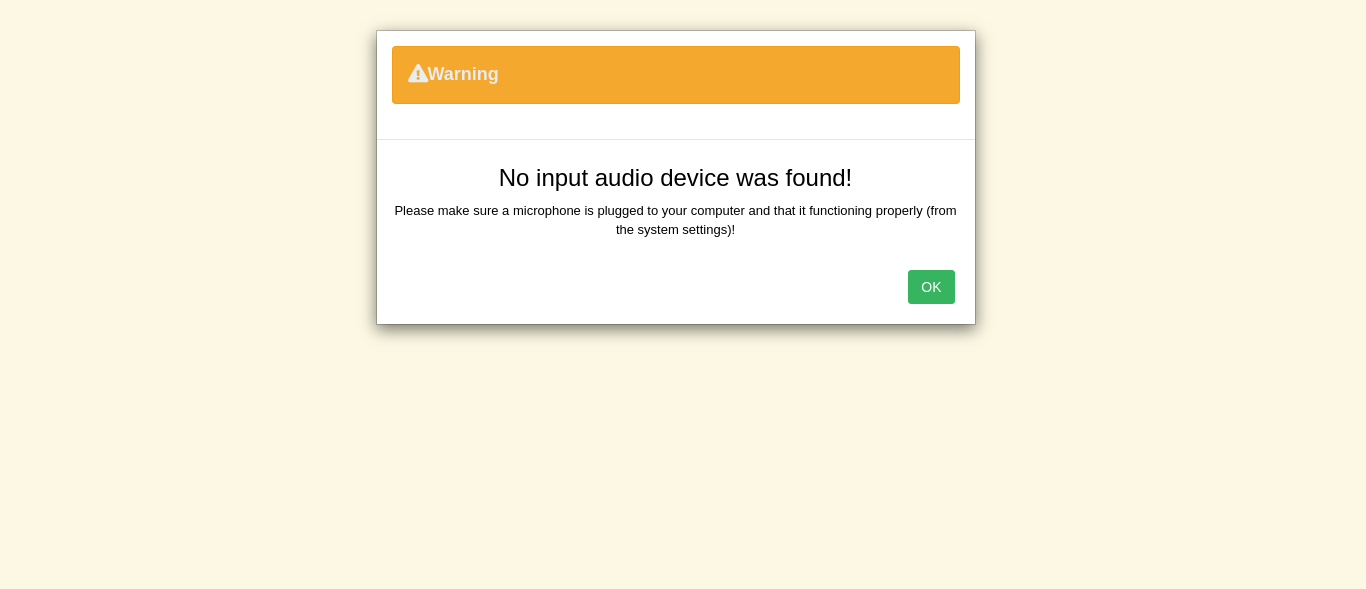click on "OK" at bounding box center [931, 287] 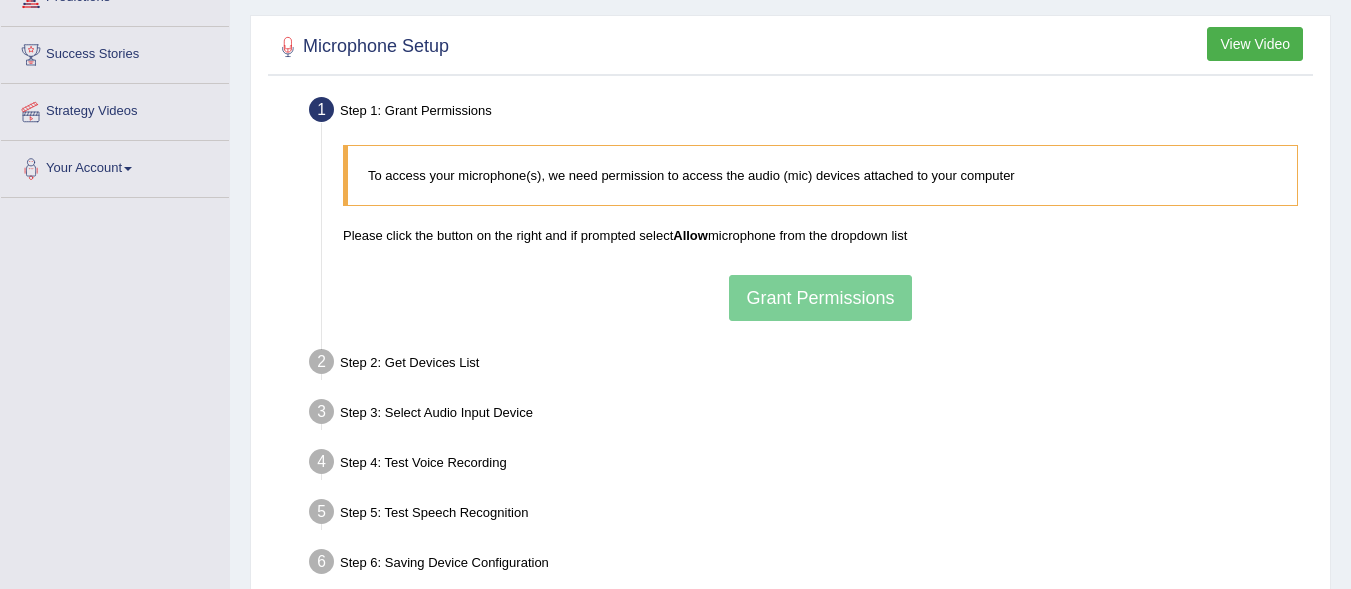 scroll, scrollTop: 0, scrollLeft: 0, axis: both 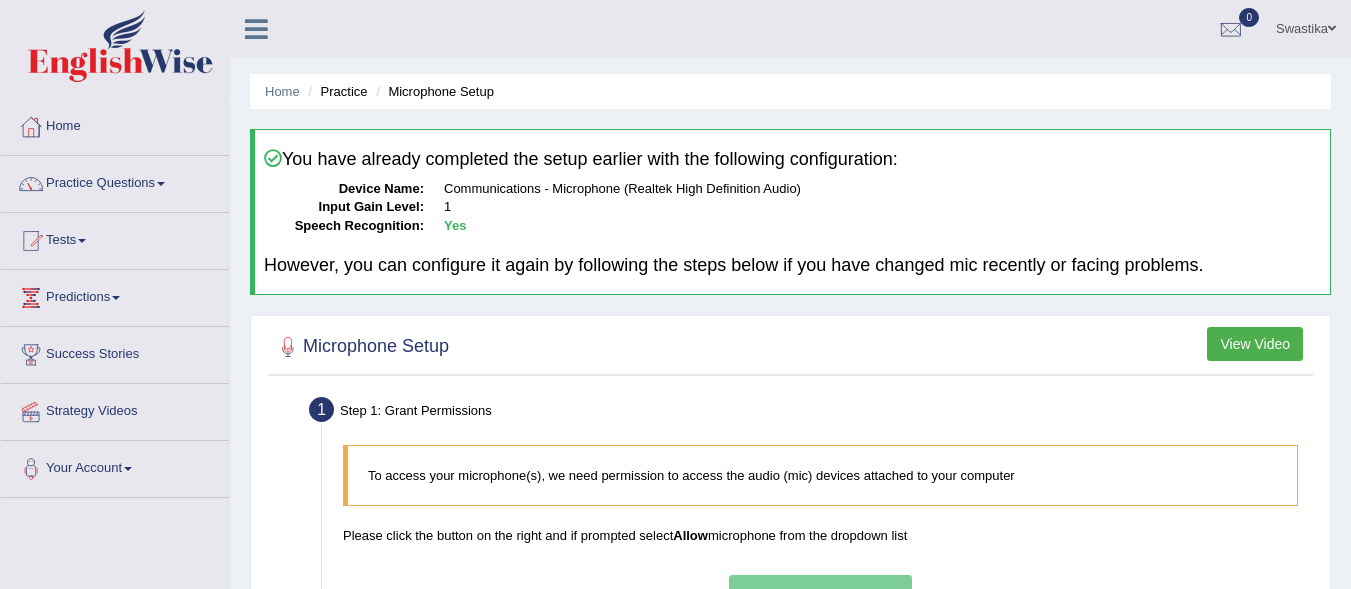 click on "Input Gain Level:" at bounding box center [344, 207] 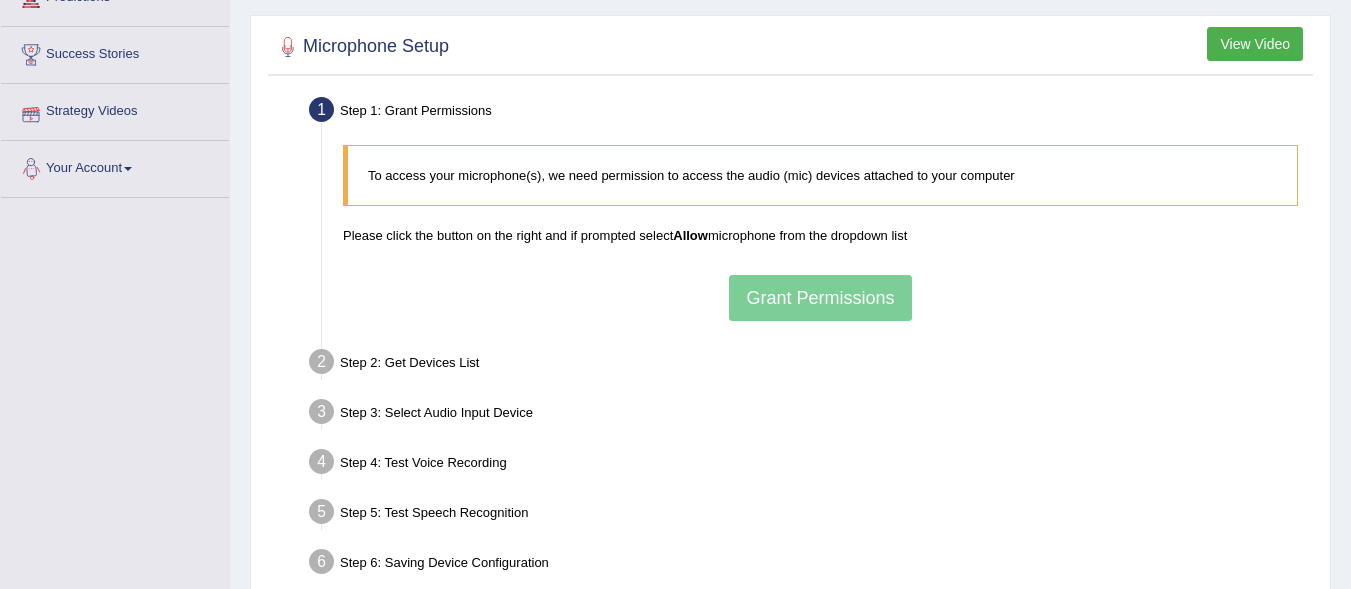 click on "Strategy Videos" at bounding box center [115, 109] 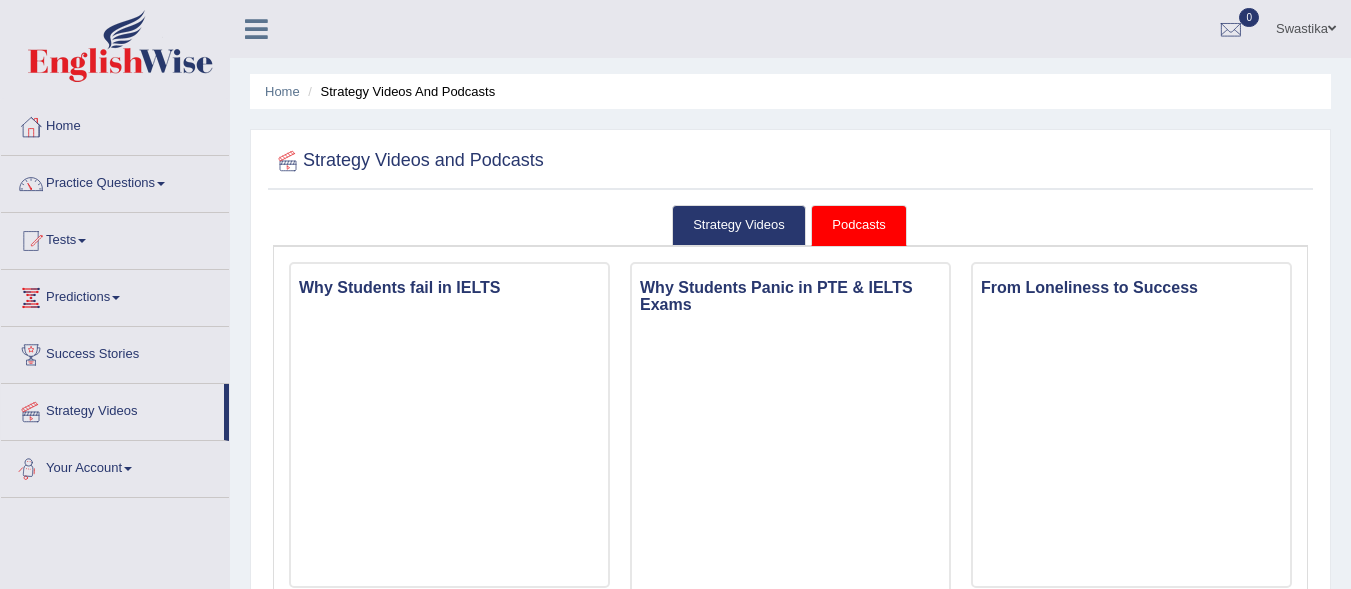 click at bounding box center (128, 469) 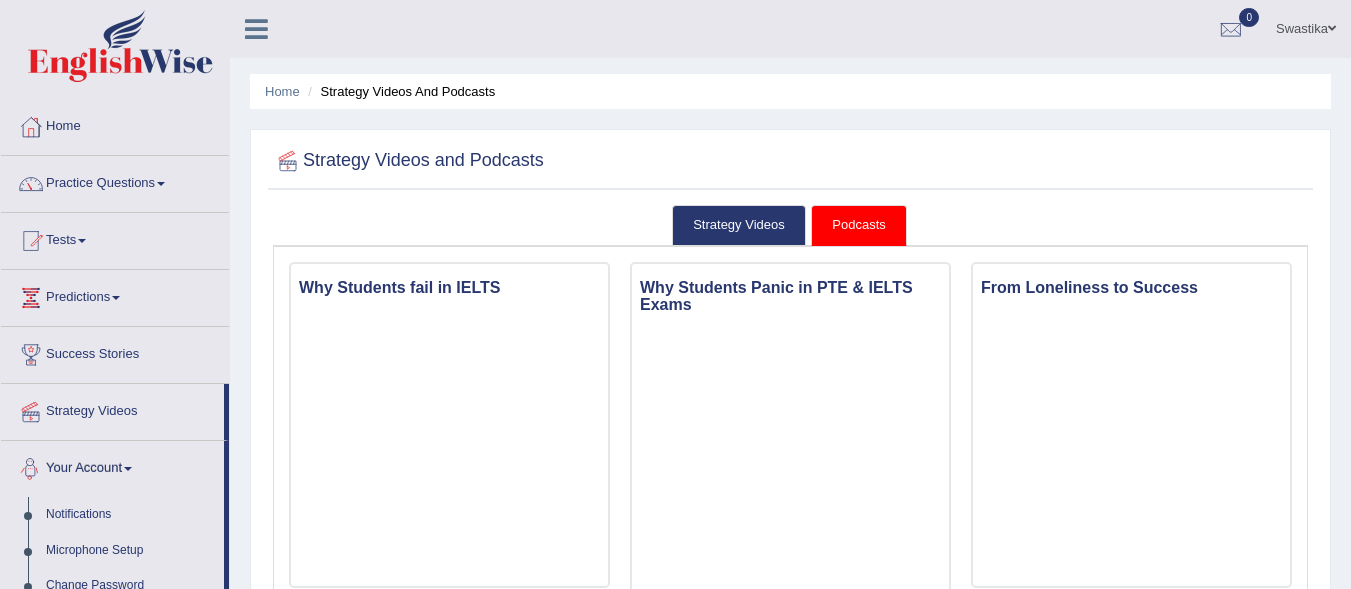 scroll, scrollTop: 0, scrollLeft: 0, axis: both 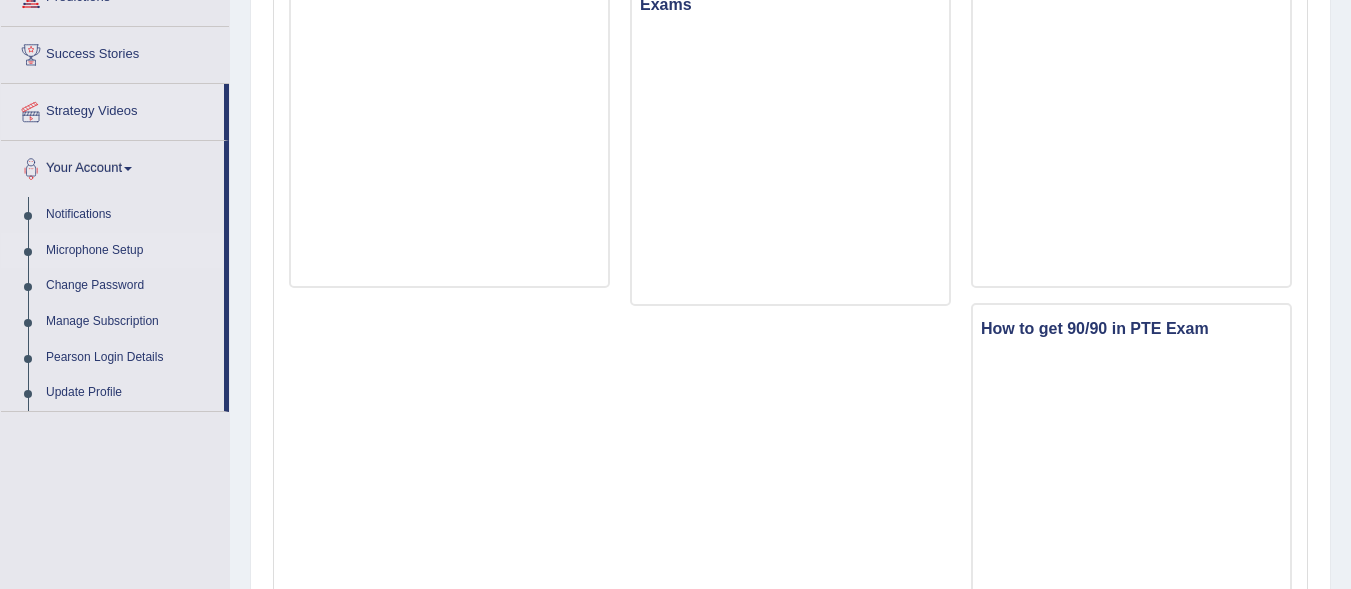 click on "Microphone Setup" at bounding box center (130, 251) 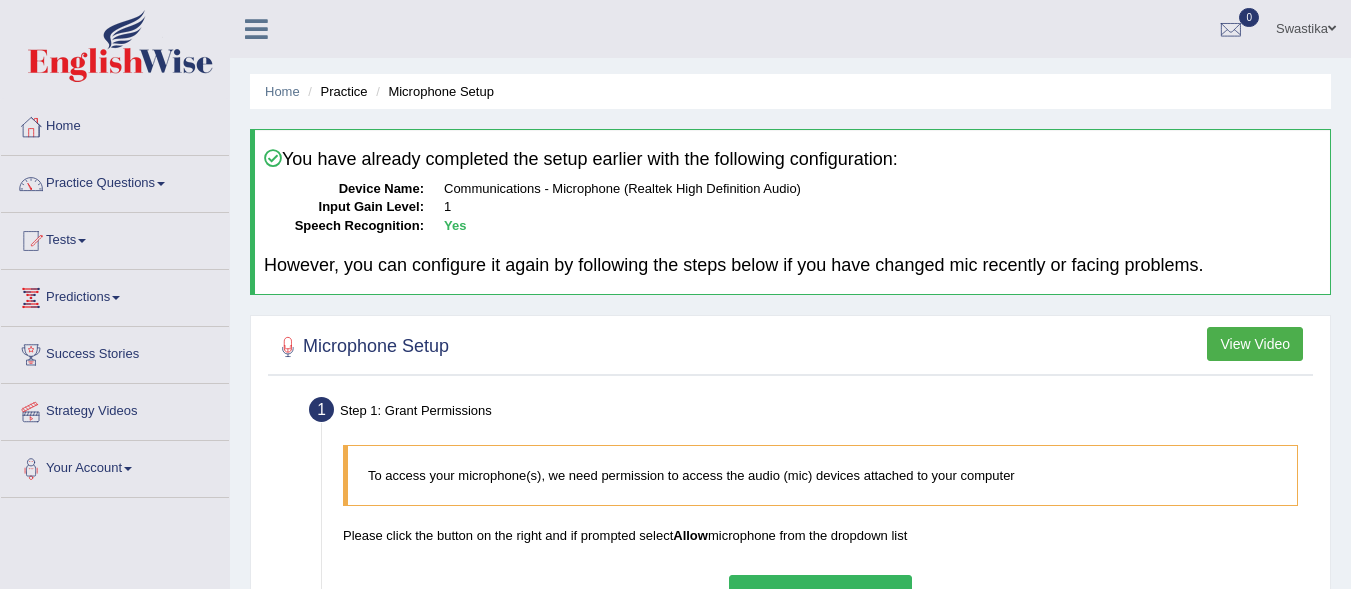 scroll, scrollTop: 0, scrollLeft: 0, axis: both 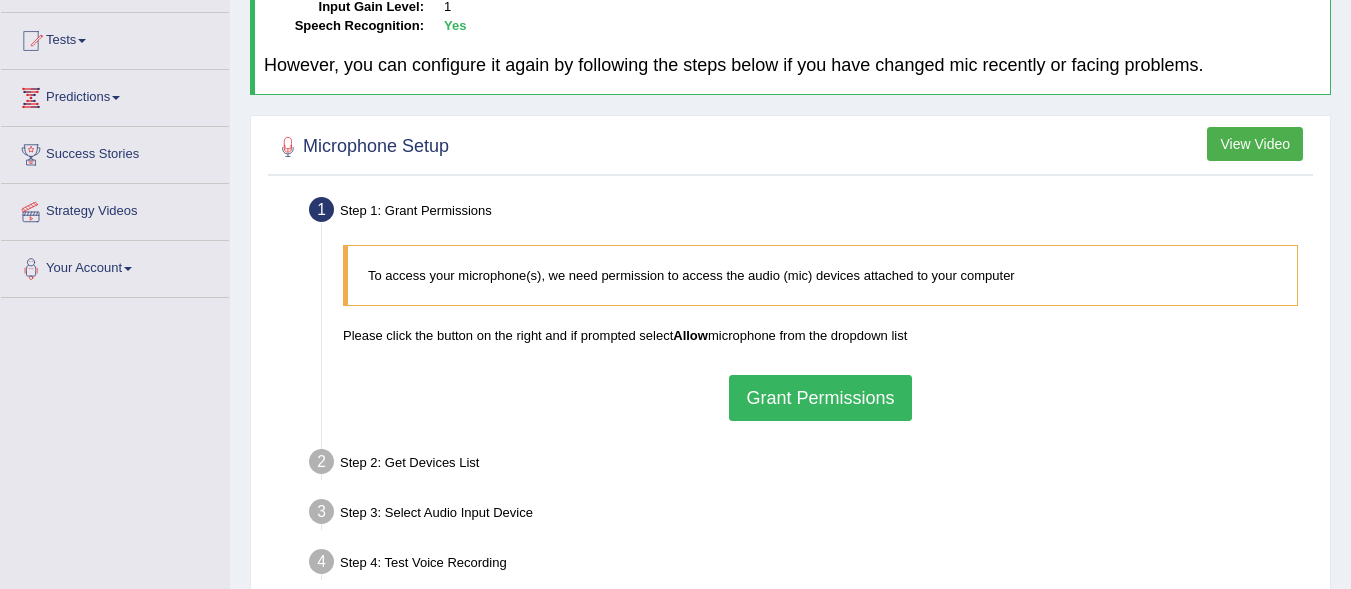 click on "Grant Permissions" at bounding box center (820, 398) 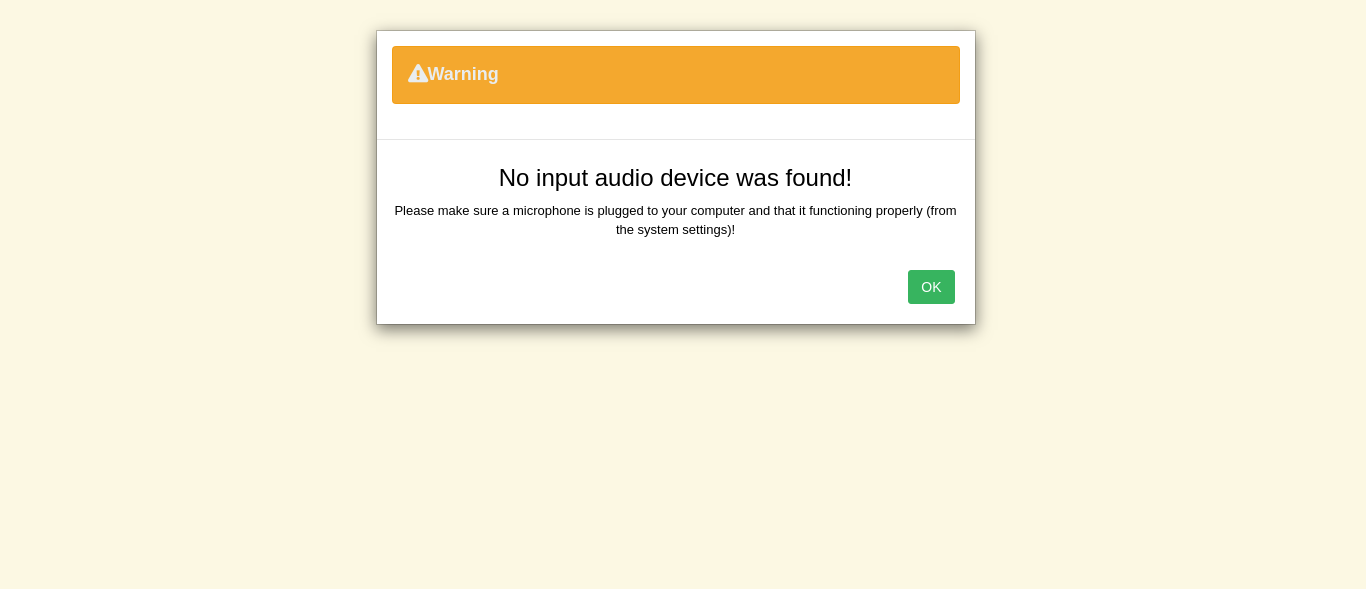 click on "OK" at bounding box center [931, 287] 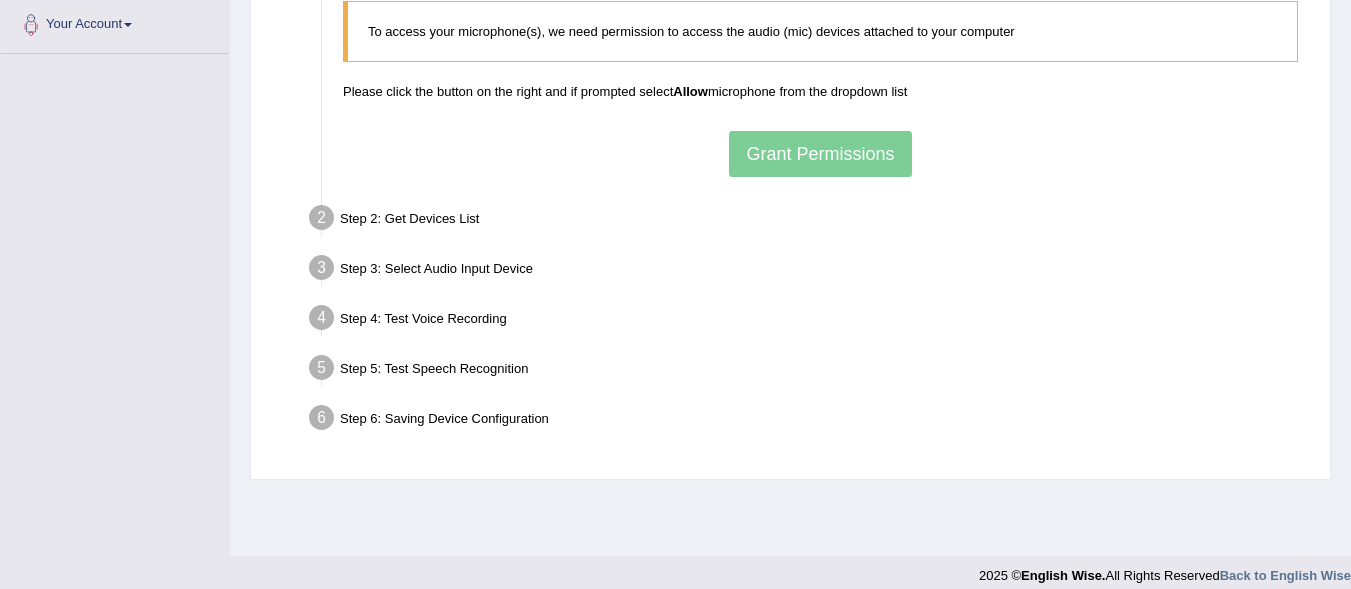 scroll, scrollTop: 461, scrollLeft: 0, axis: vertical 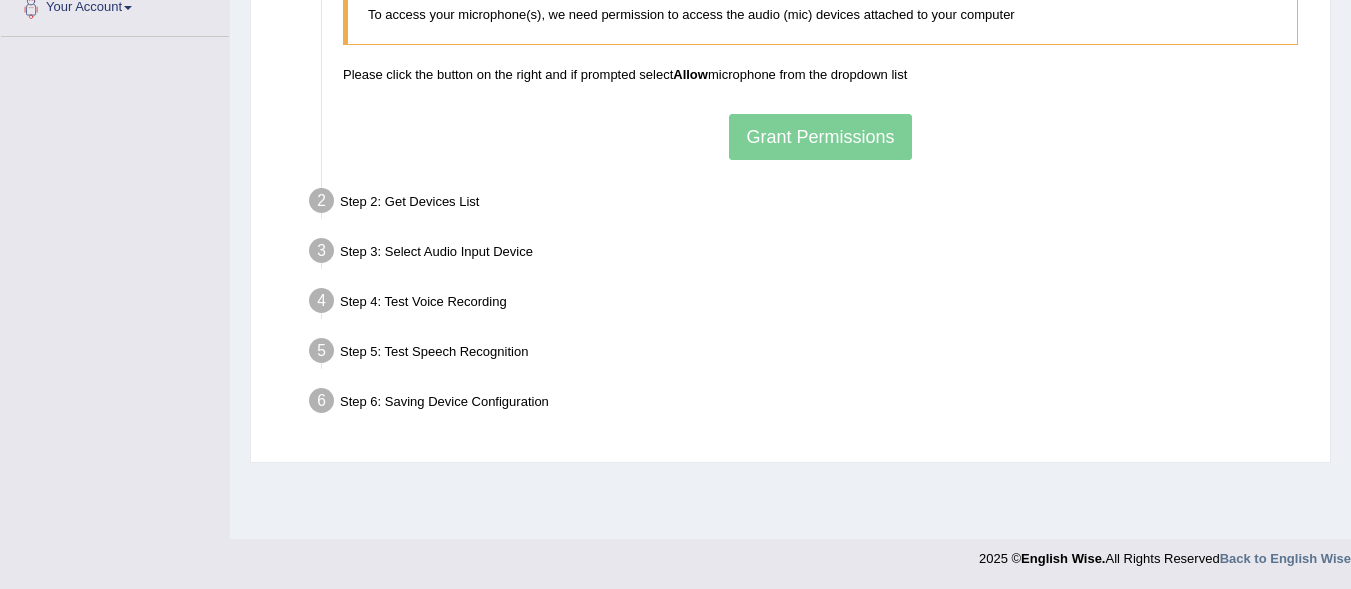 click on "To access your microphone(s), we need permission to access the audio (mic) devices attached to your computer   Please click the button on the right and if prompted select  Allow  microphone from the dropdown list     Grant Permissions" at bounding box center (820, 71) 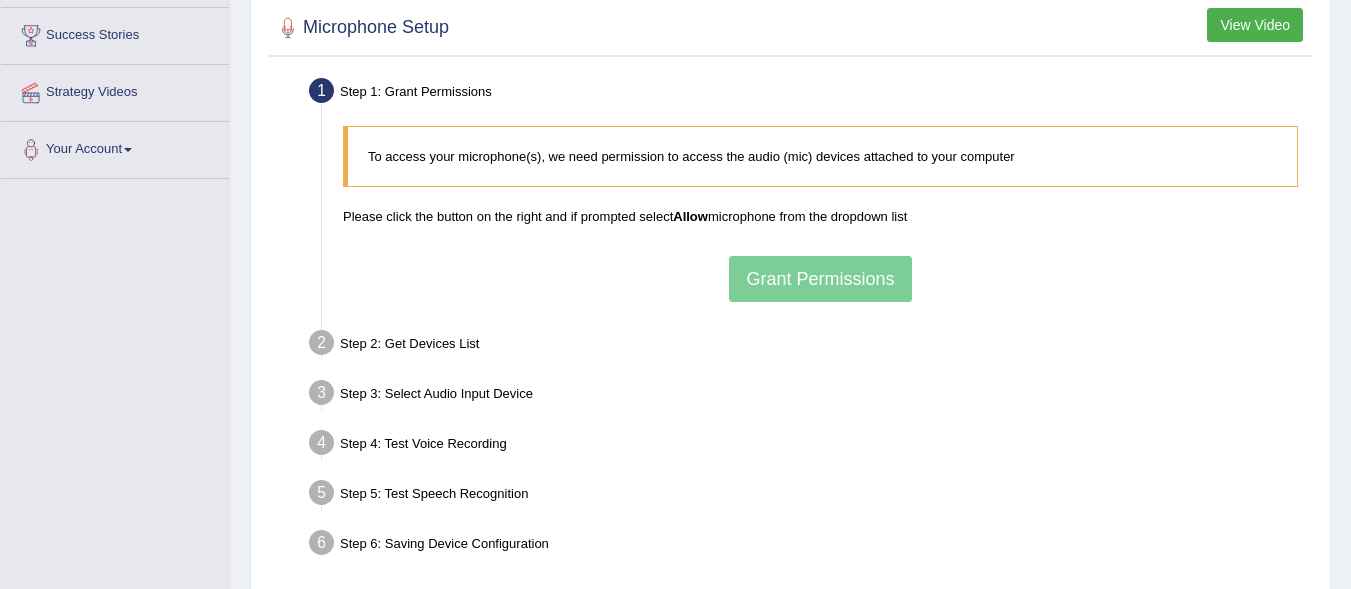 scroll, scrollTop: 161, scrollLeft: 0, axis: vertical 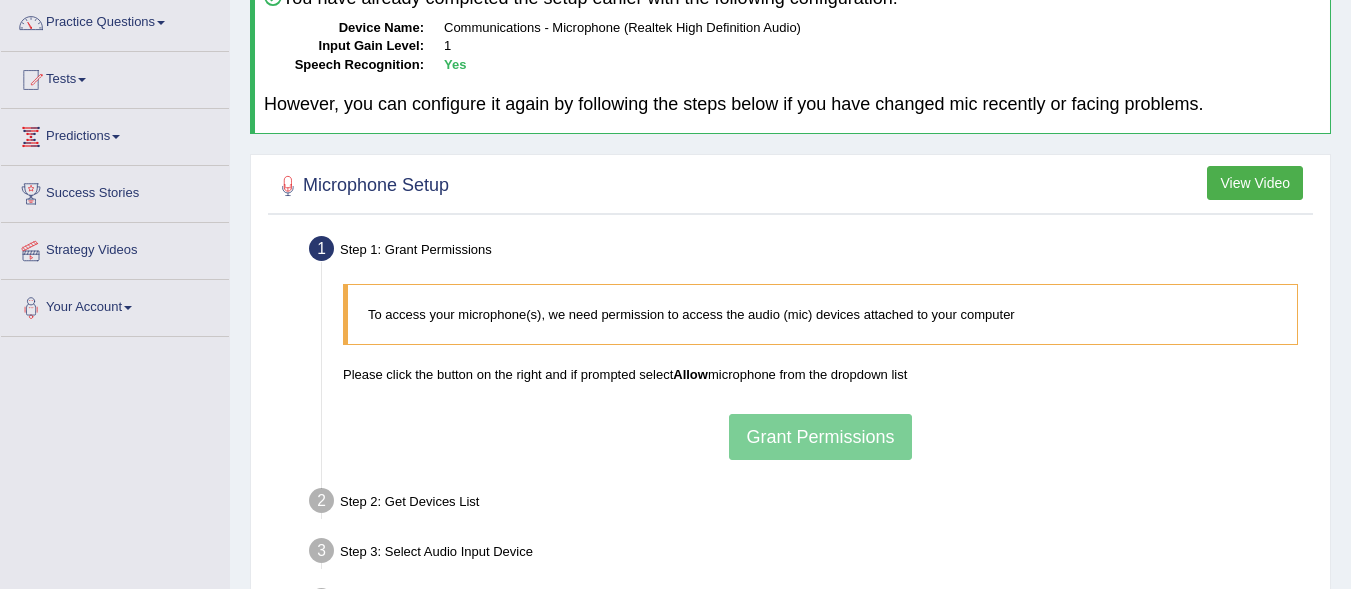 click on "To access your microphone(s), we need permission to access the audio (mic) devices attached to your computer   Please click the button on the right and if prompted select  Allow  microphone from the dropdown list     Grant Permissions" at bounding box center (820, 371) 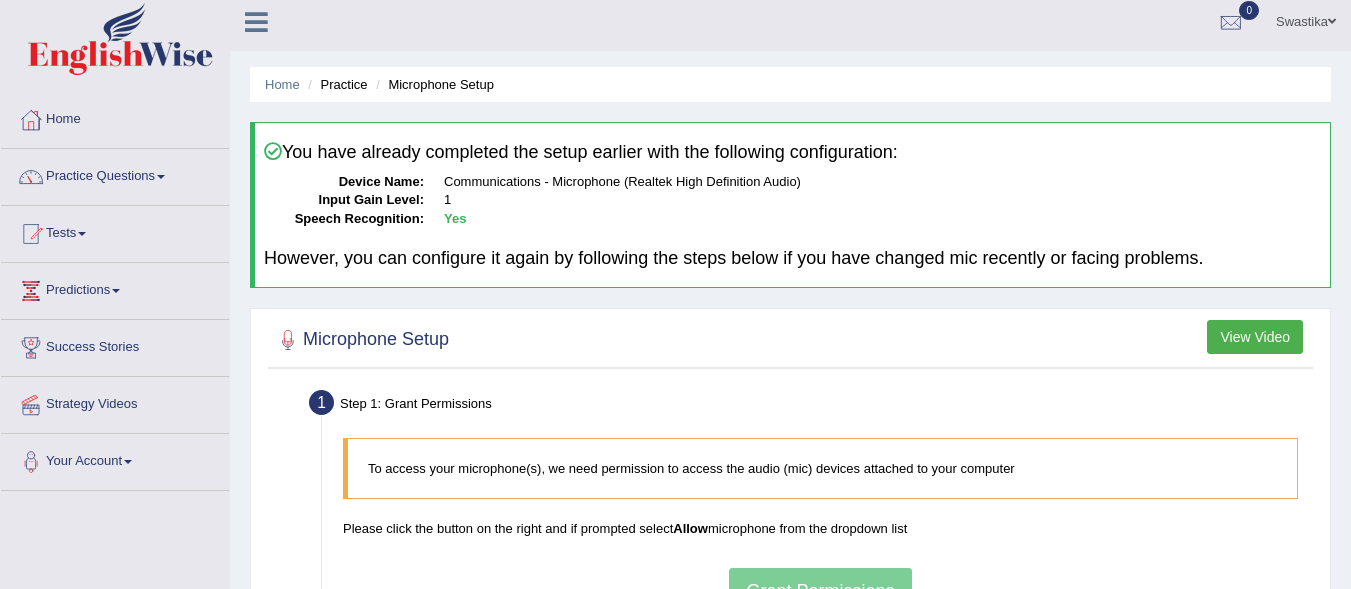 scroll, scrollTop: 0, scrollLeft: 0, axis: both 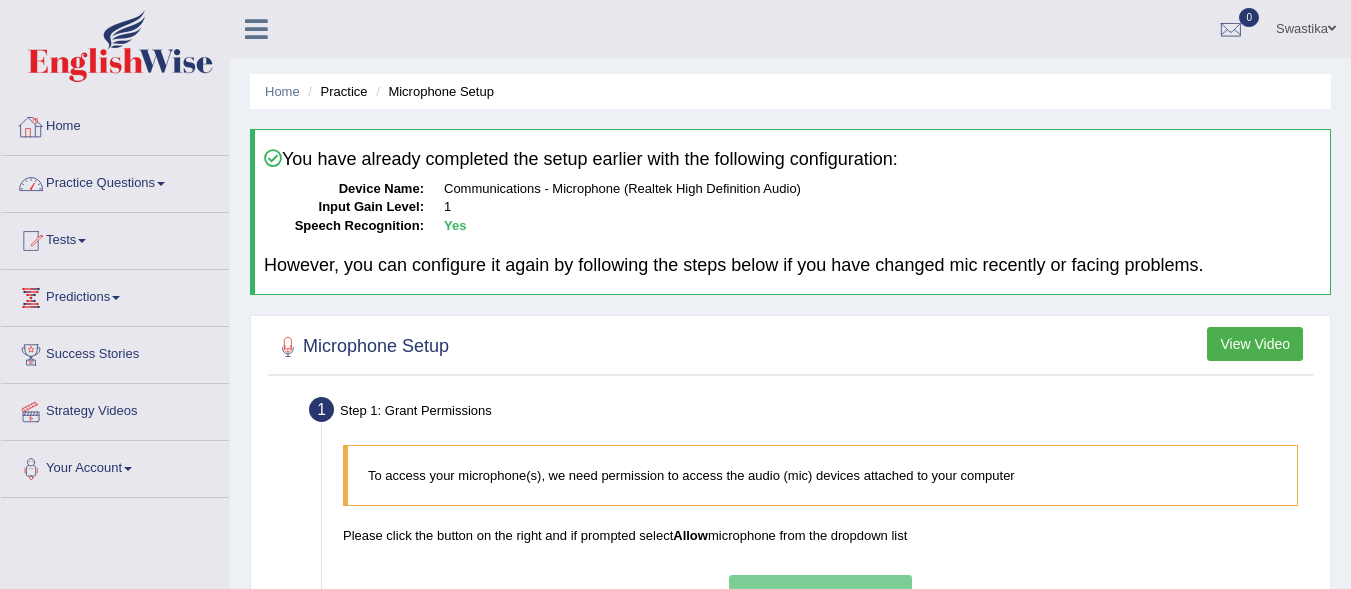 click on "Practice Questions" at bounding box center (115, 181) 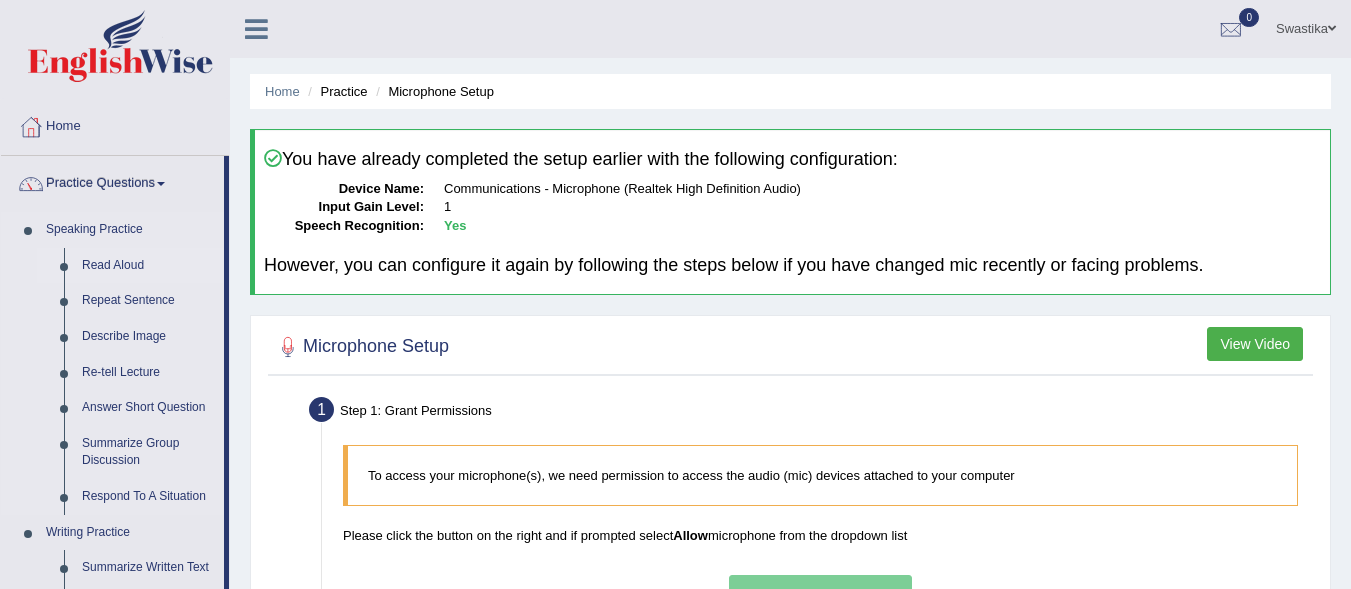 click on "Read Aloud" at bounding box center [148, 266] 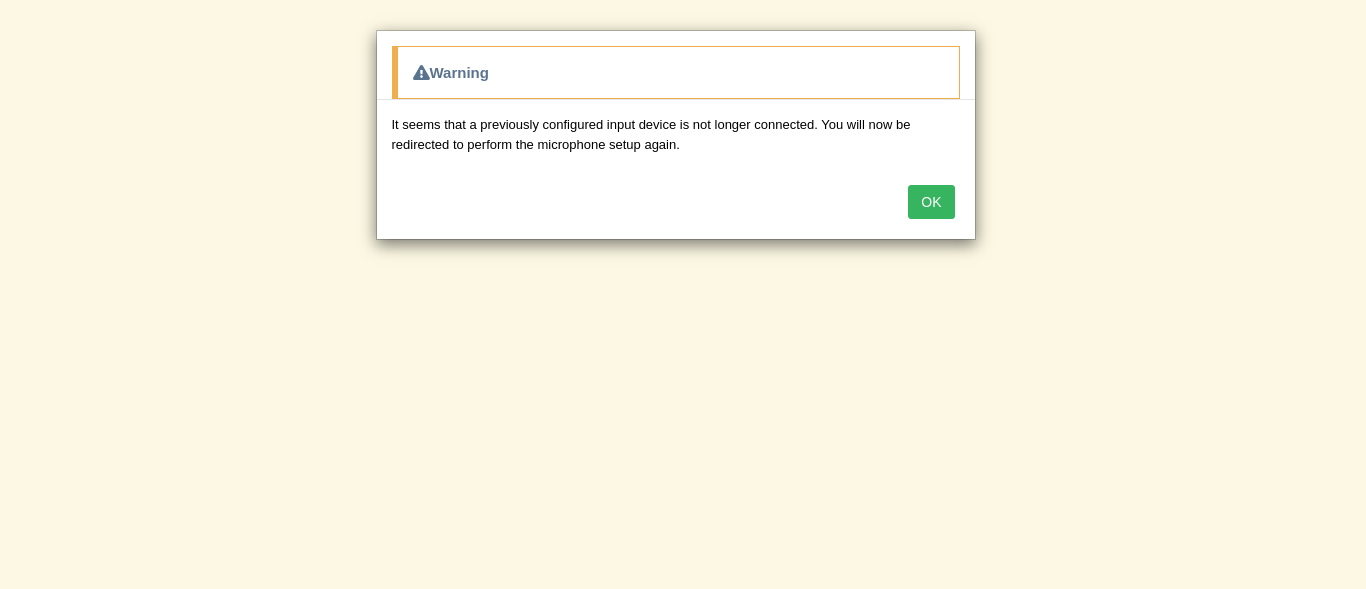 scroll, scrollTop: 300, scrollLeft: 0, axis: vertical 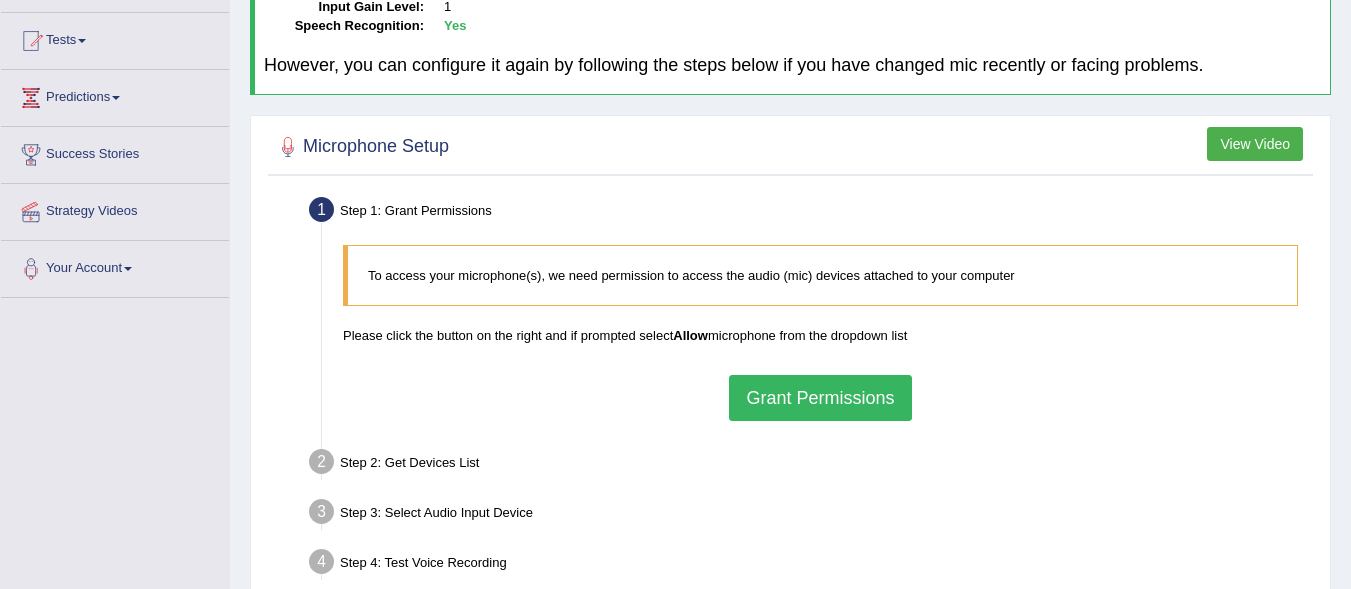 click on "Grant Permissions" at bounding box center (820, 398) 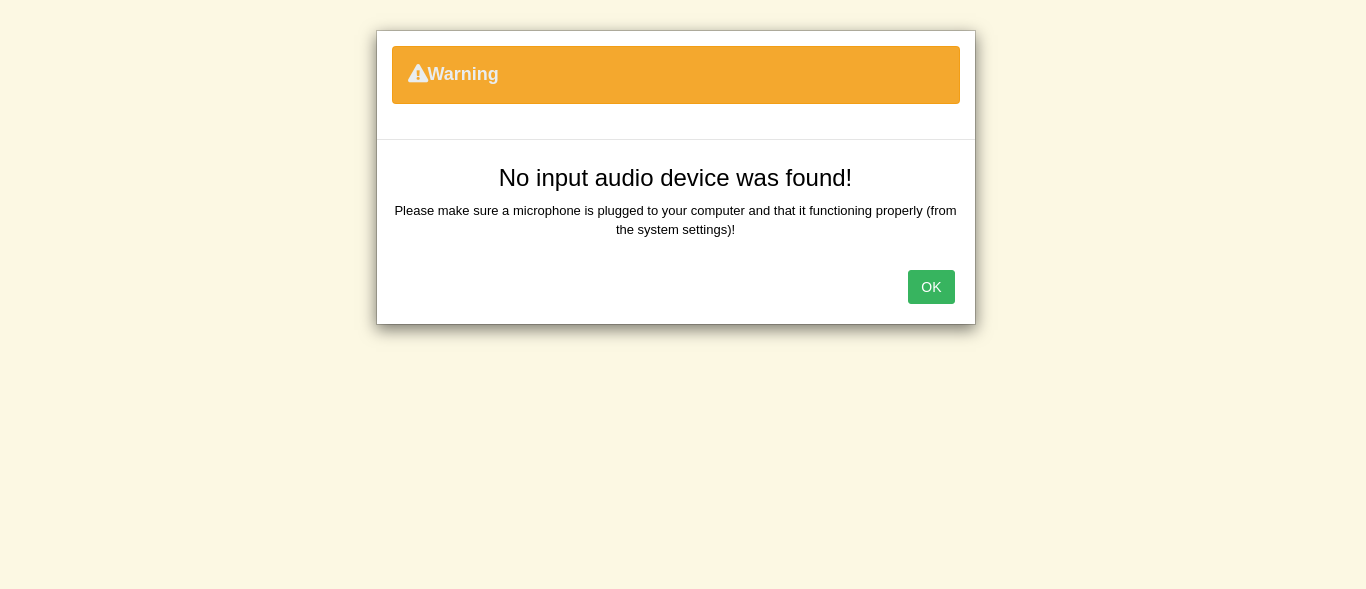 click on "OK" at bounding box center [931, 287] 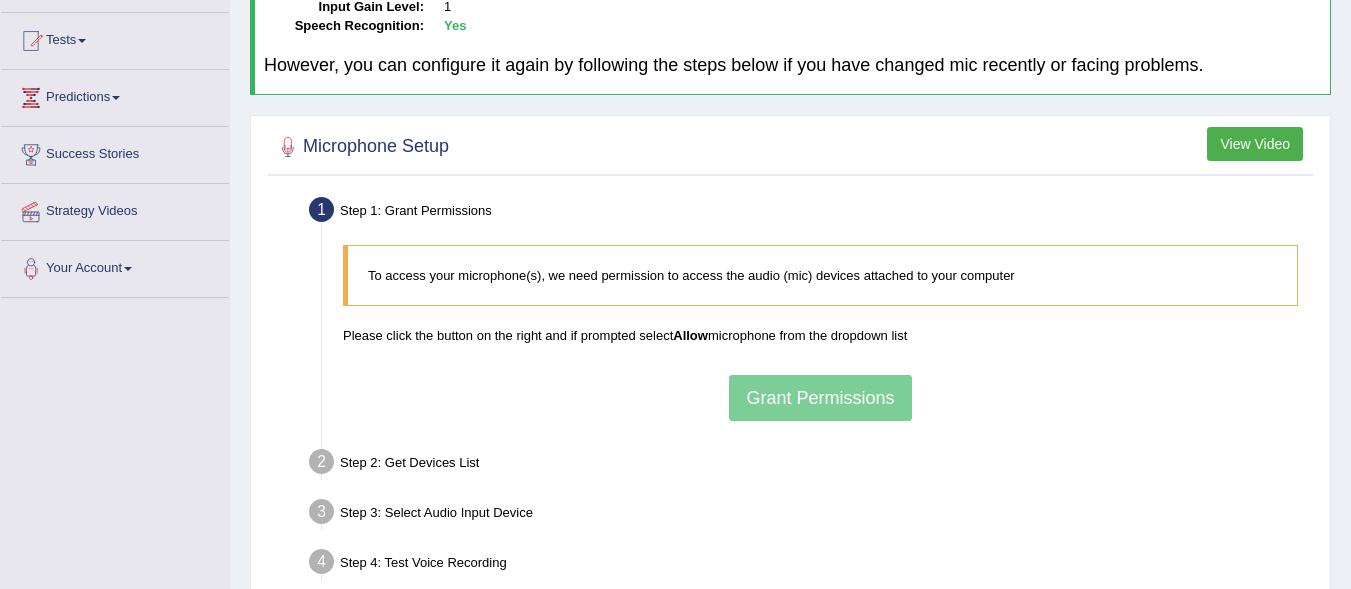 click on "To access your microphone(s), we need permission to access the audio (mic) devices attached to your computer   Please click the button on the right and if prompted select  Allow  microphone from the dropdown list     Grant Permissions" at bounding box center (820, 332) 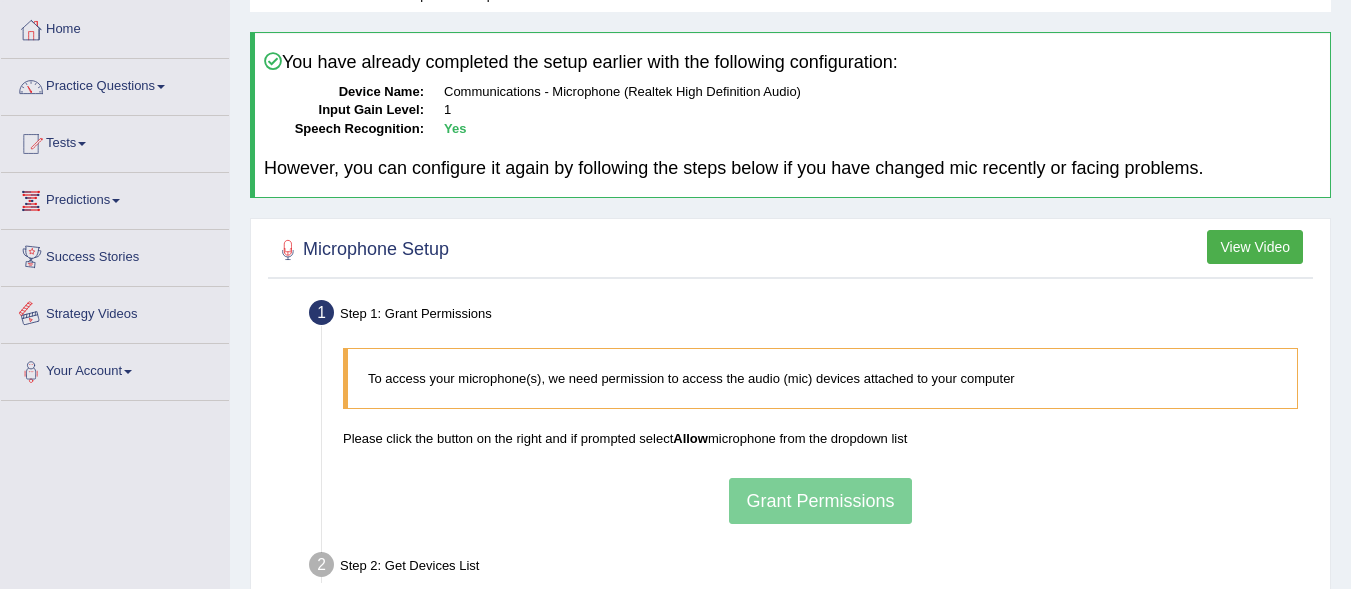 scroll, scrollTop: 0, scrollLeft: 0, axis: both 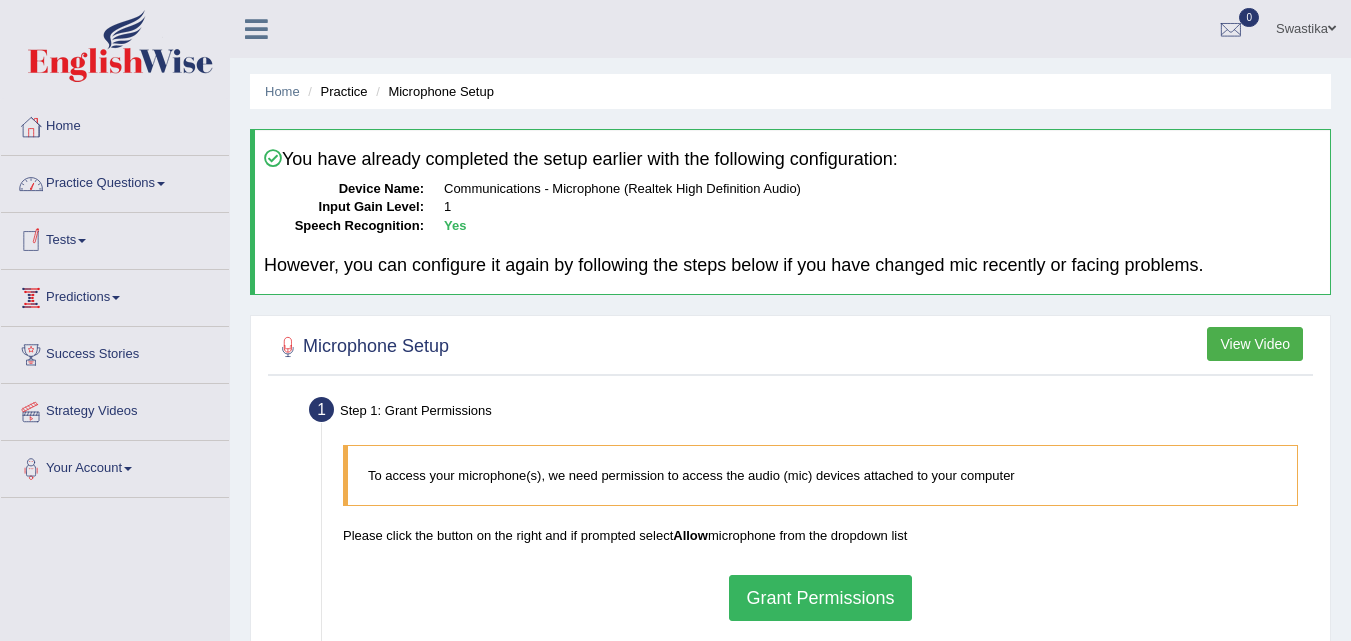 click on "Practice Questions" 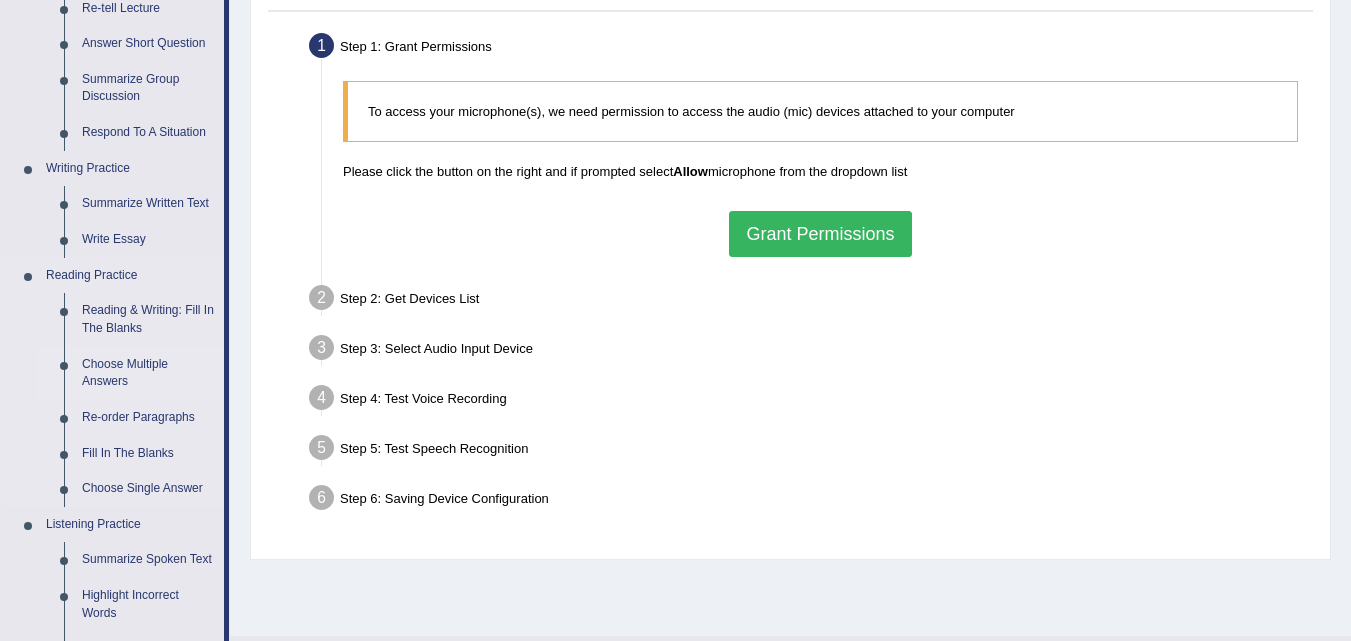 scroll, scrollTop: 400, scrollLeft: 0, axis: vertical 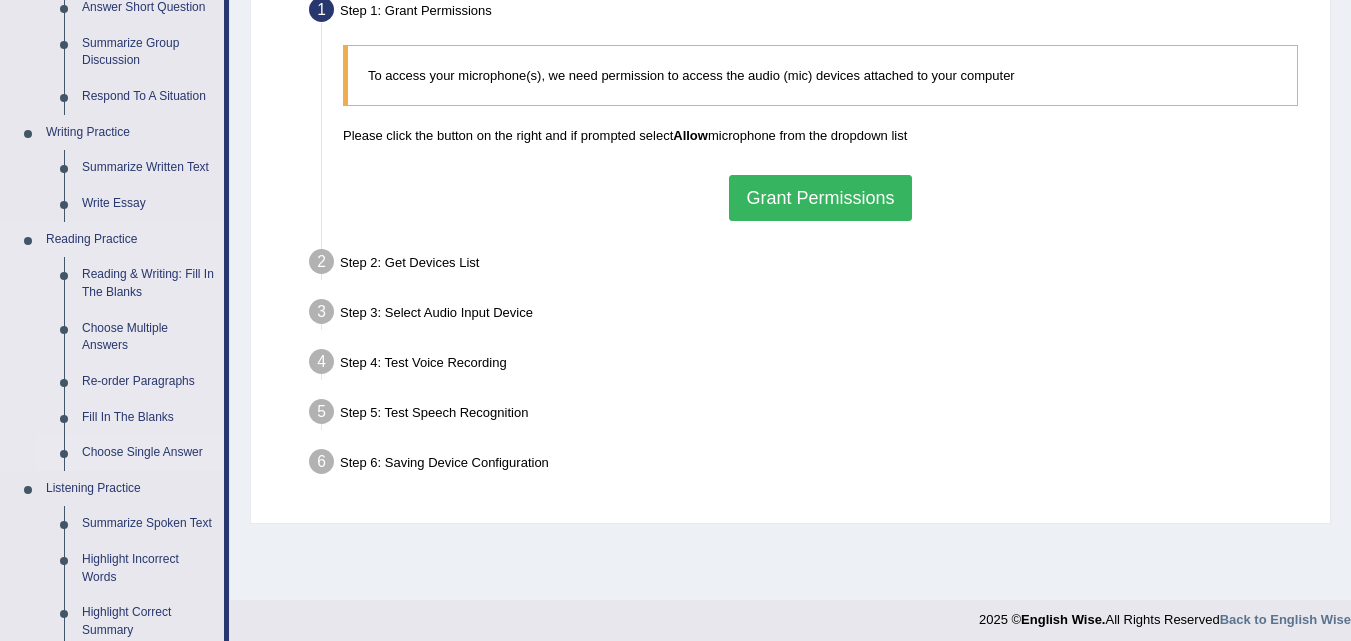click on "Choose Single Answer" 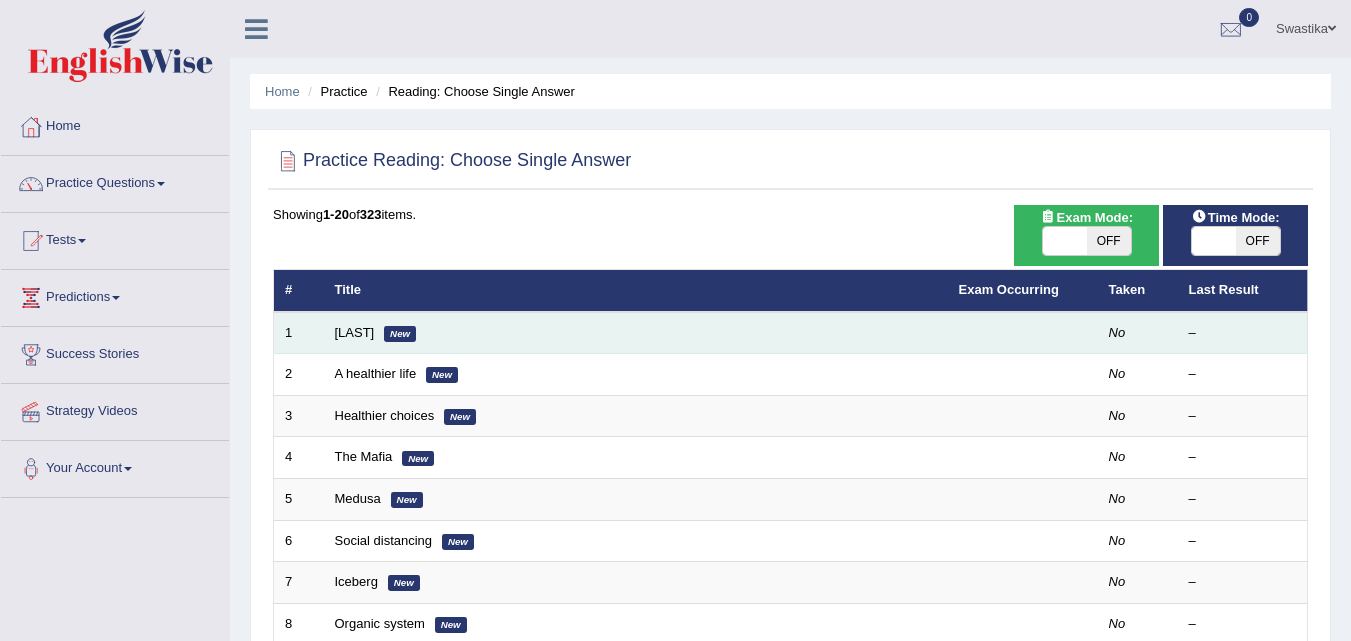 scroll, scrollTop: 0, scrollLeft: 0, axis: both 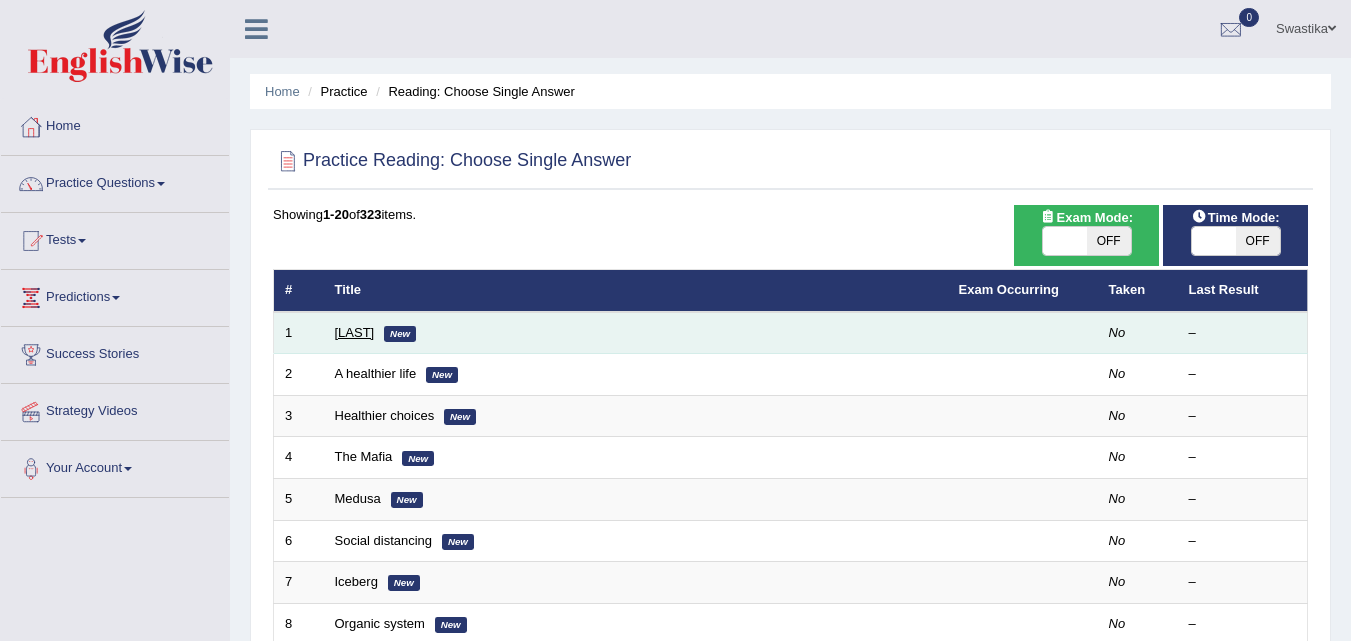 click on "[LAST]" at bounding box center [355, 332] 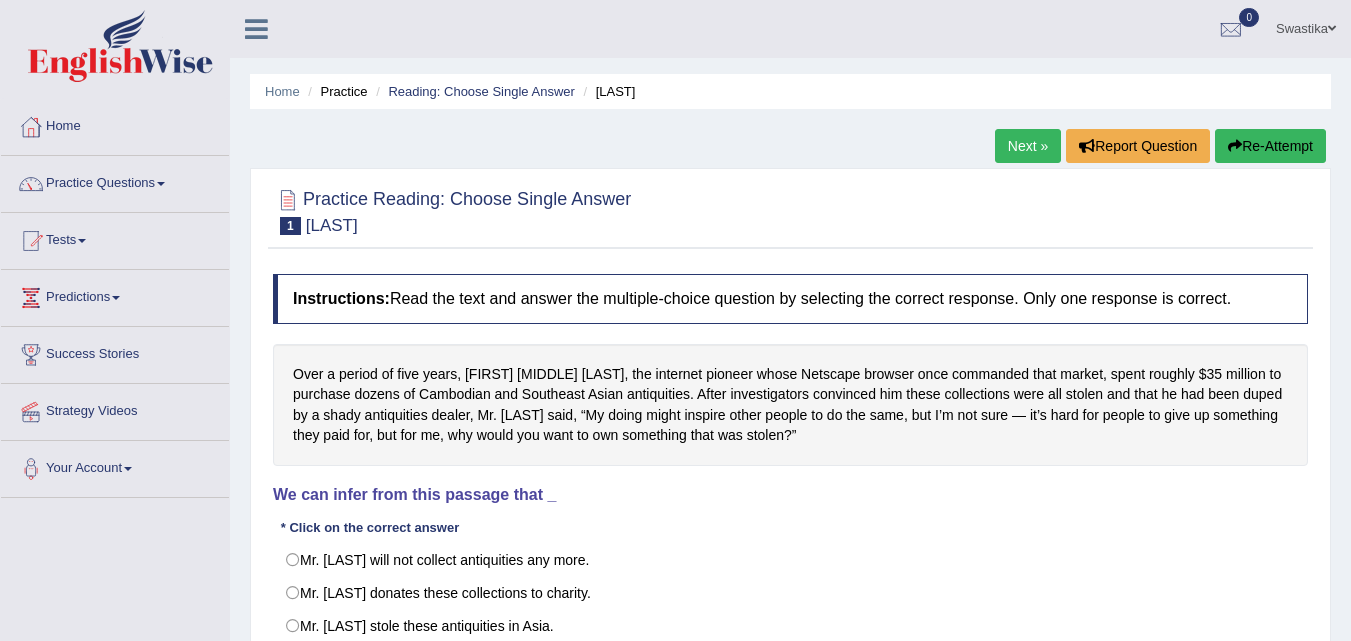 scroll, scrollTop: 0, scrollLeft: 0, axis: both 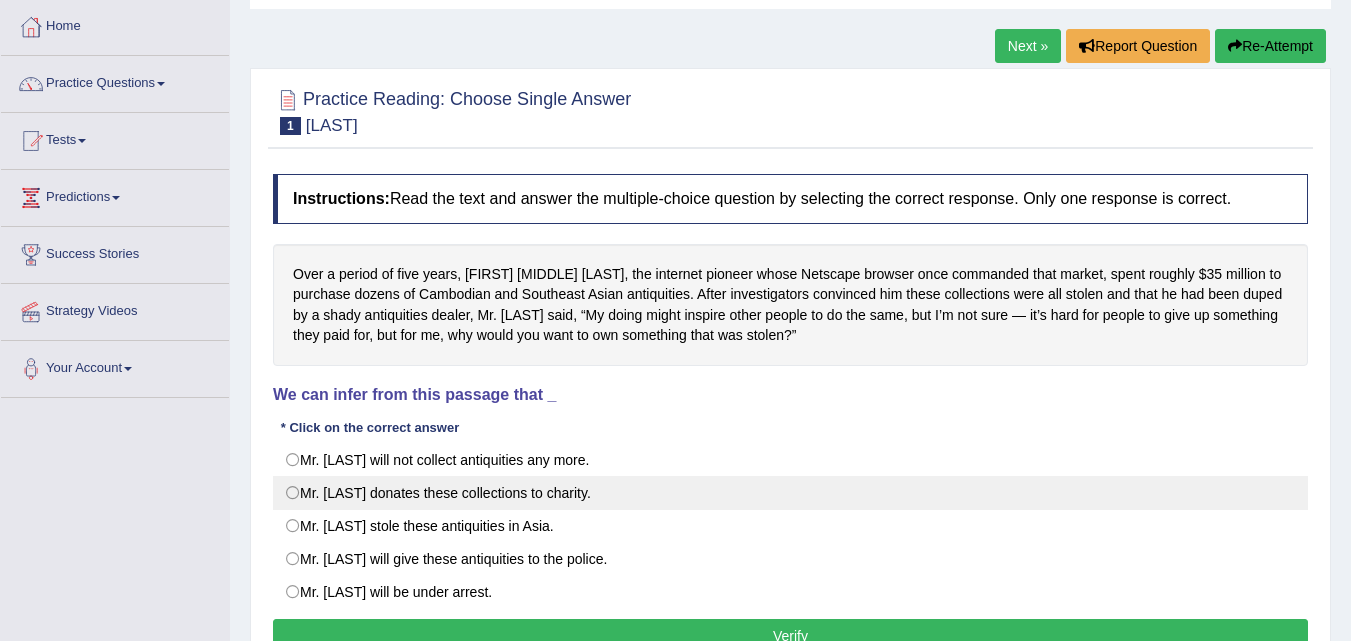 click on "Mr. Clark donates these collections to charity." at bounding box center (790, 493) 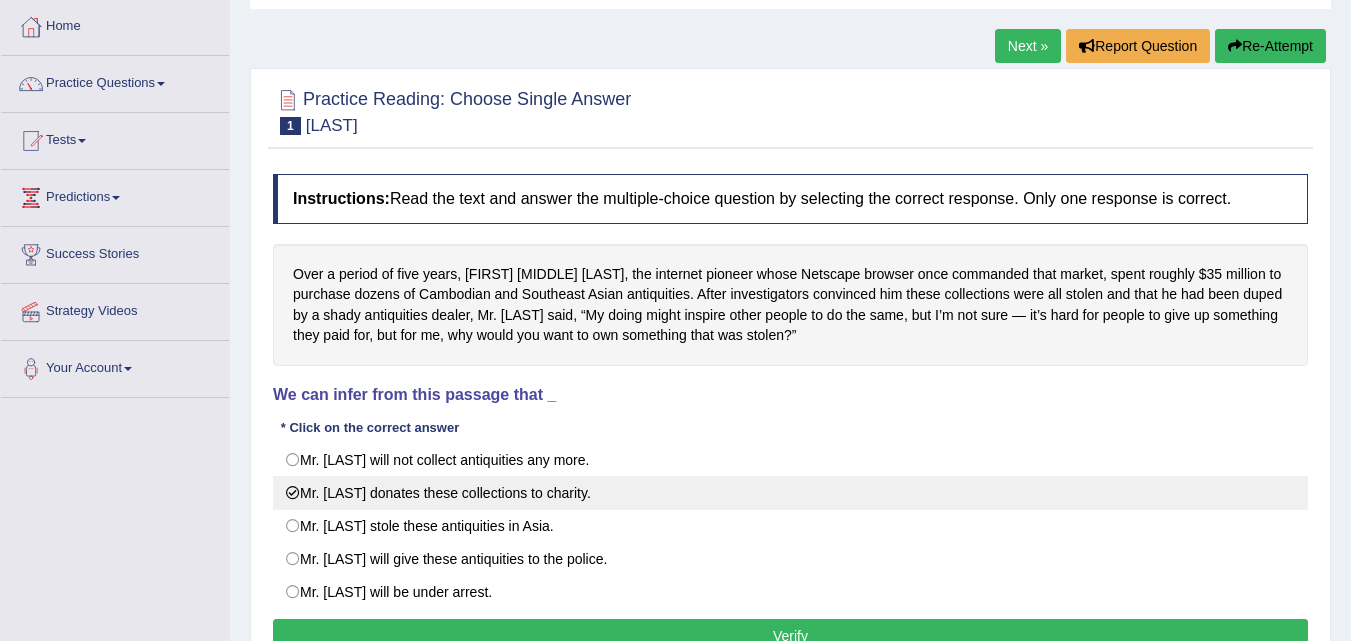 radio on "true" 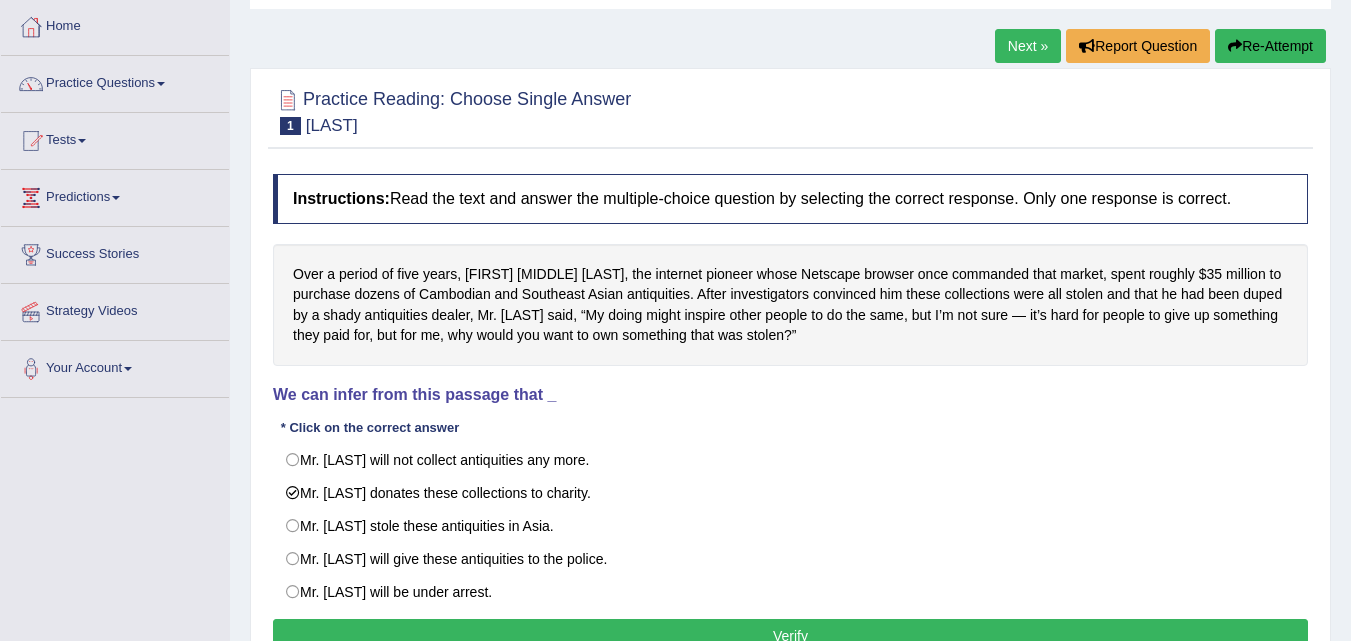 scroll, scrollTop: 200, scrollLeft: 0, axis: vertical 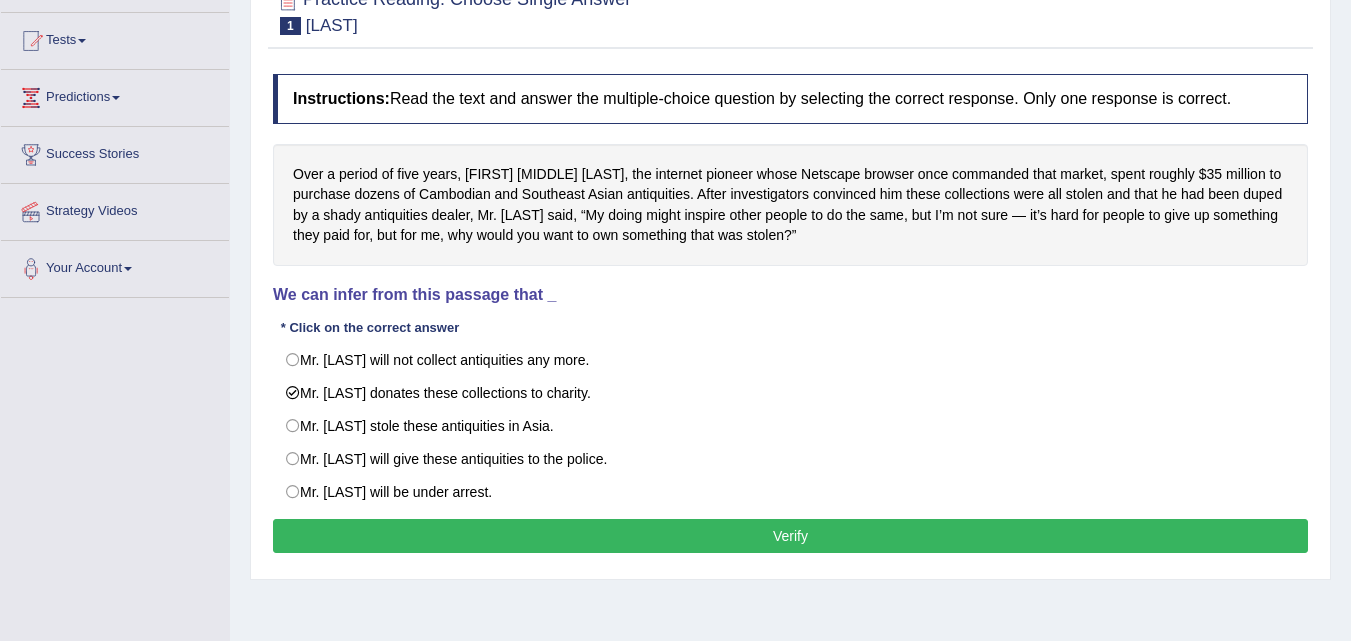 click on "Verify" at bounding box center (790, 536) 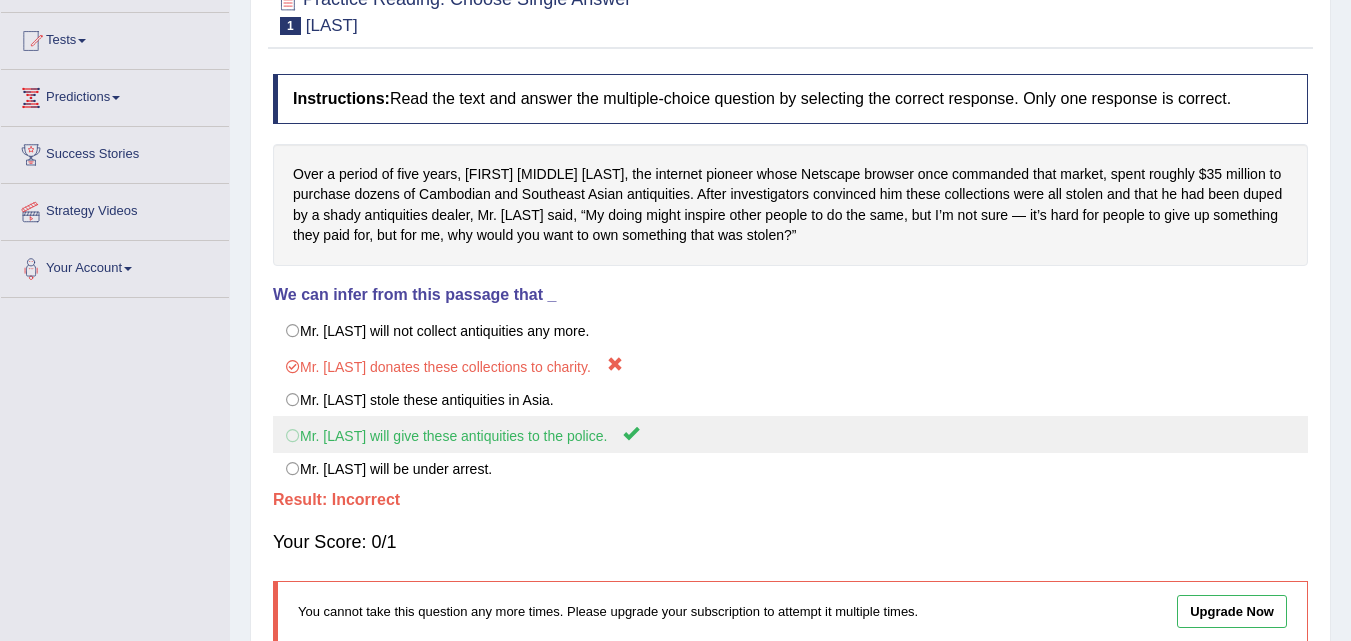 click on "Mr. Clark will give these antiquities to the police." at bounding box center (790, 434) 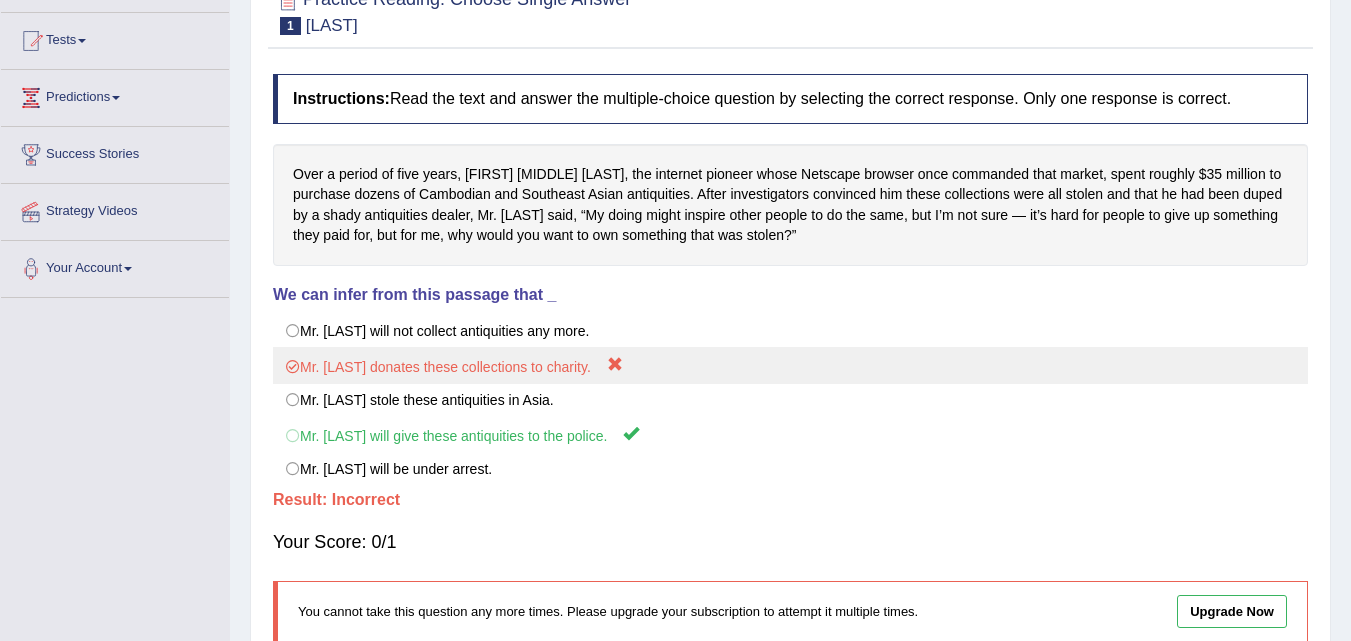 click on "Mr. [LAST] donates these collections to charity." at bounding box center [790, 365] 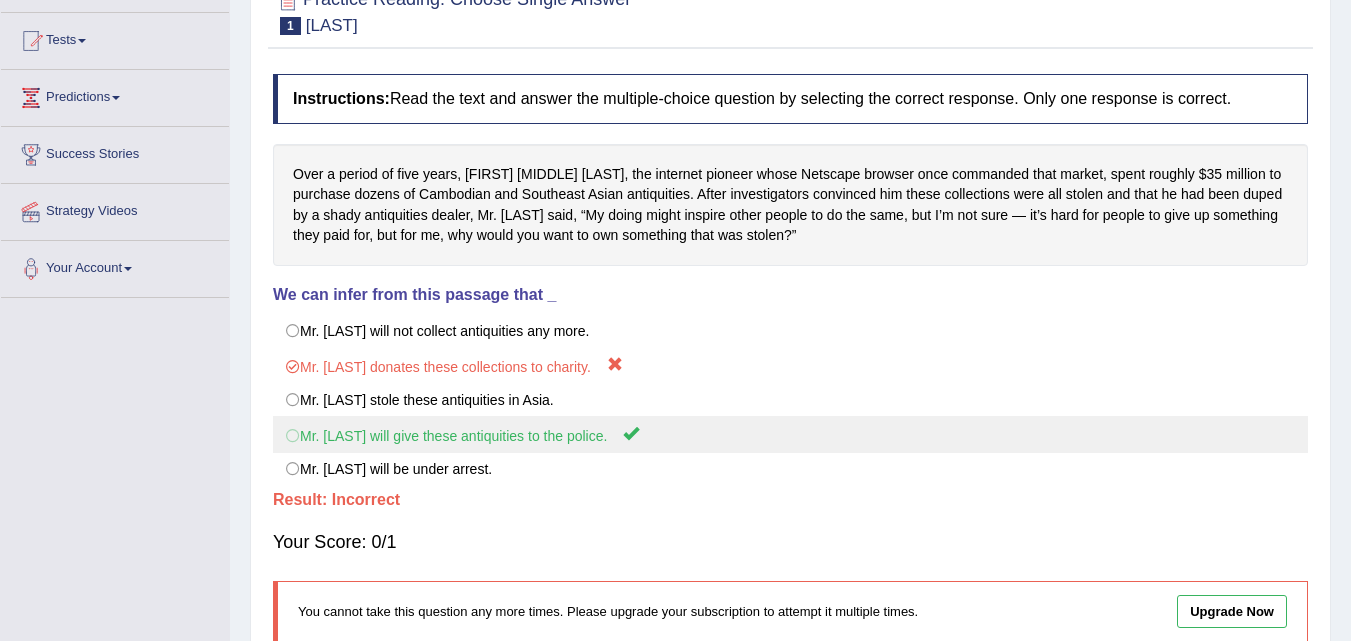 click on "Mr. Clark will give these antiquities to the police." at bounding box center (790, 434) 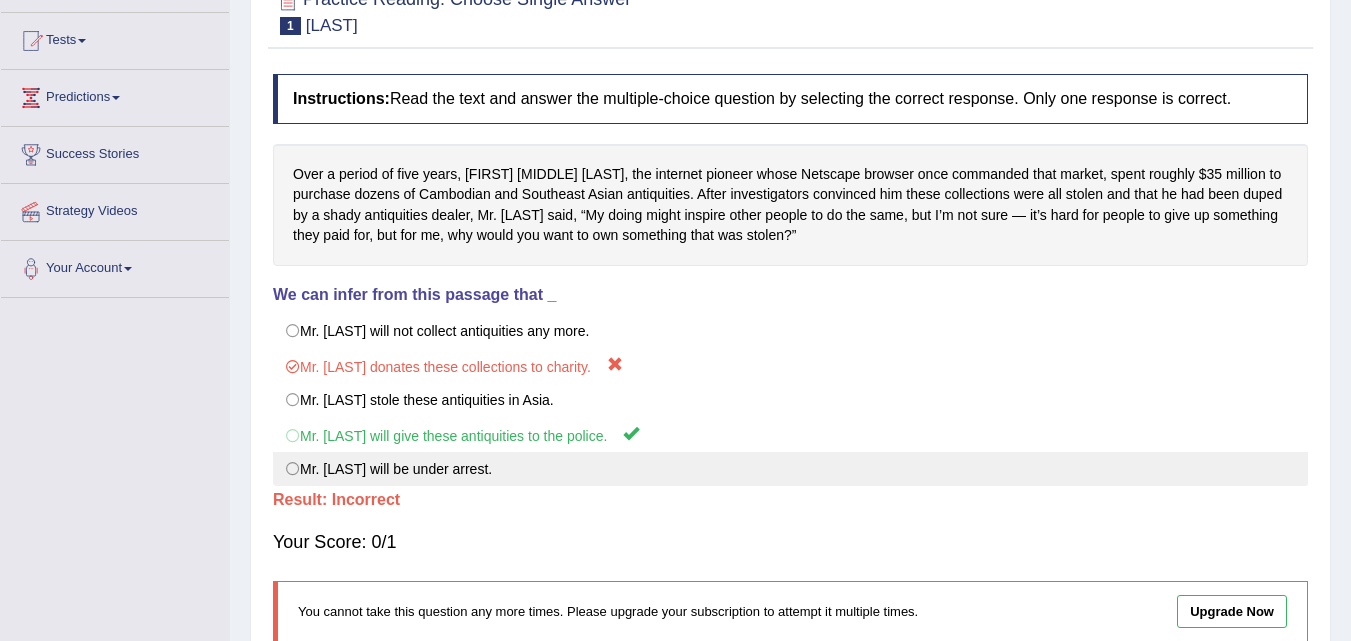 click on "Mr. Clark will be under arrest." at bounding box center (790, 469) 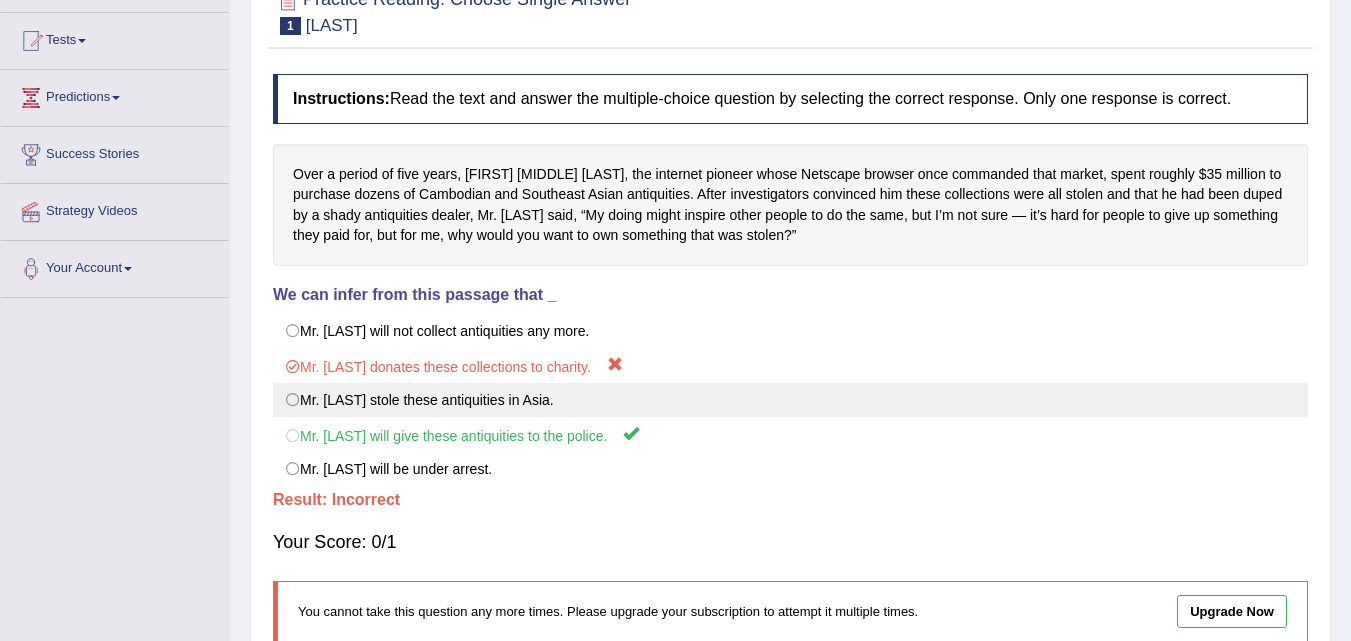 click on "Mr. Clark stole these antiquities in Asia." at bounding box center (790, 400) 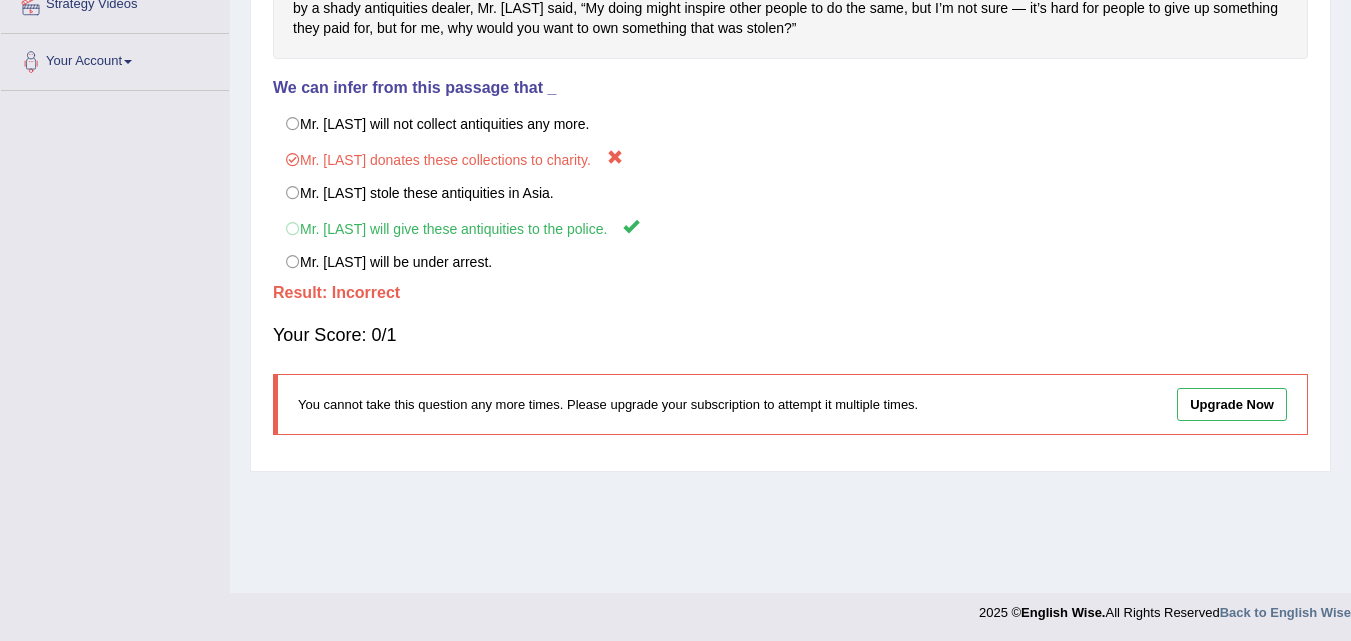 scroll, scrollTop: 409, scrollLeft: 0, axis: vertical 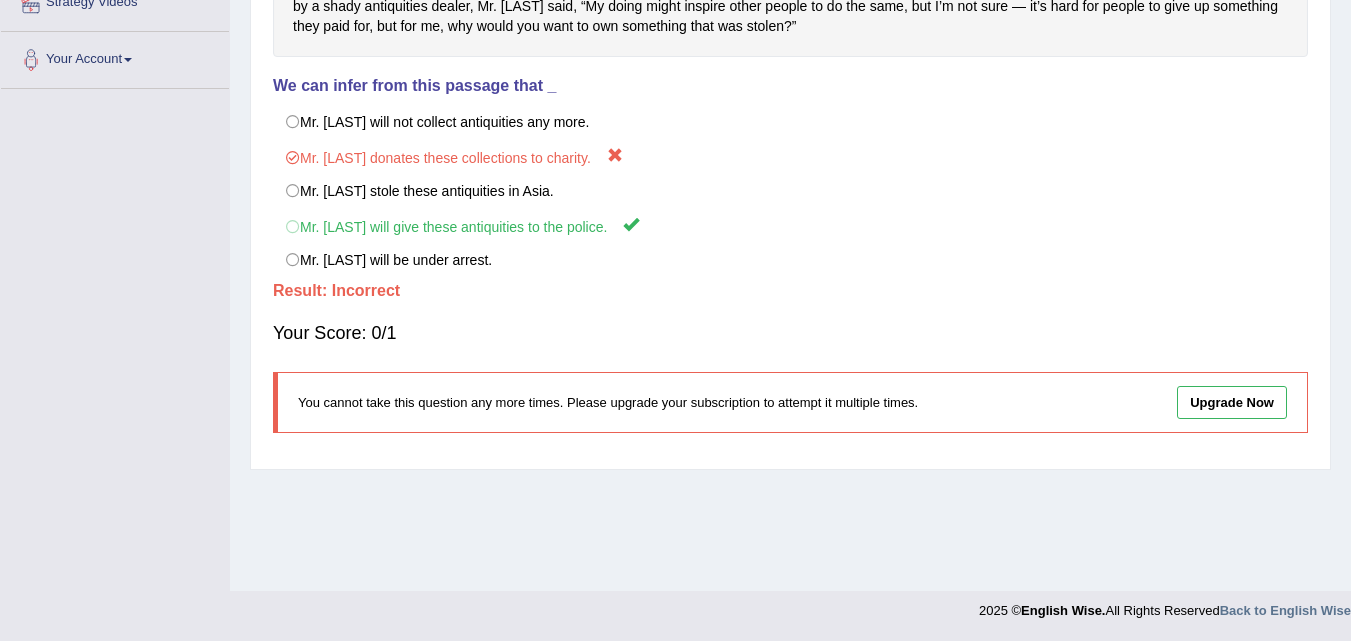 click on "Upgrade Now" at bounding box center (1232, 402) 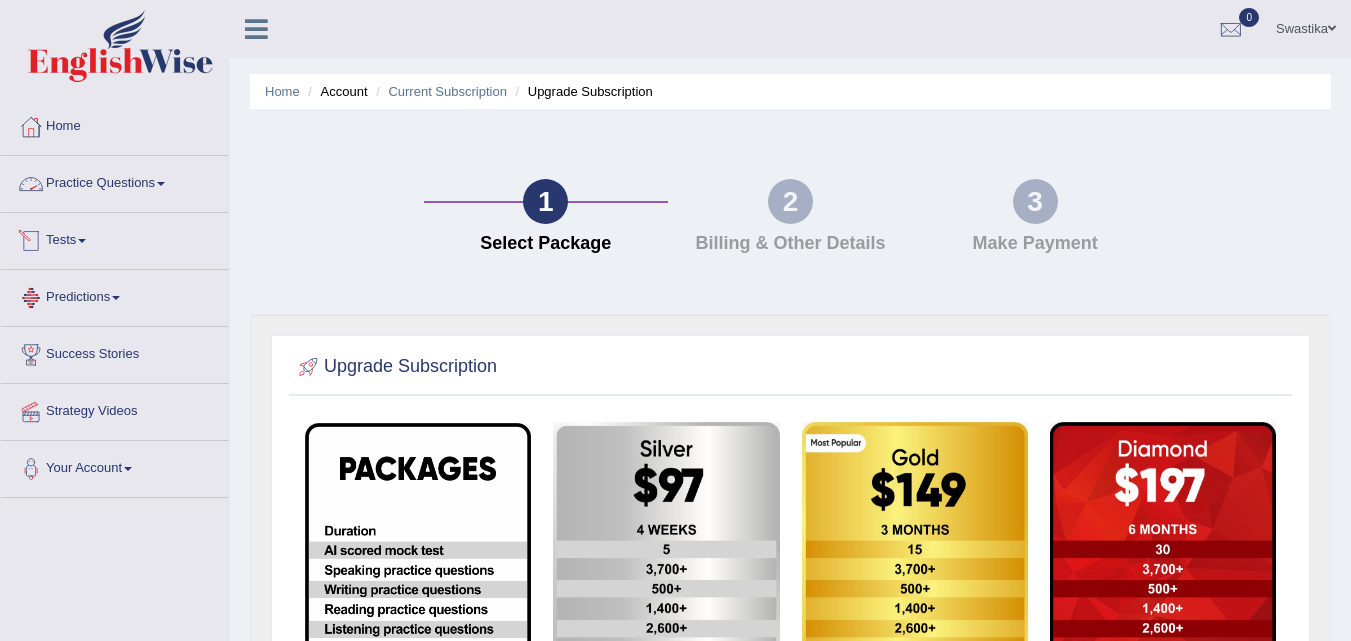 scroll, scrollTop: 0, scrollLeft: 0, axis: both 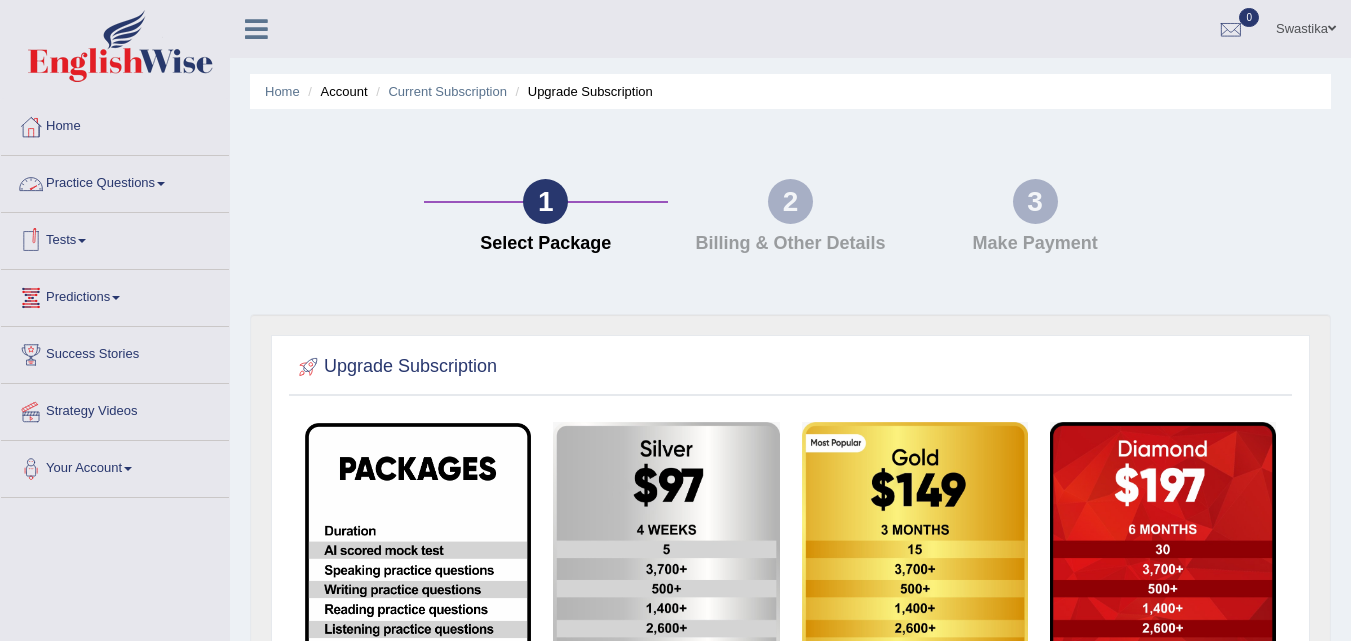 click on "Practice Questions" at bounding box center (115, 181) 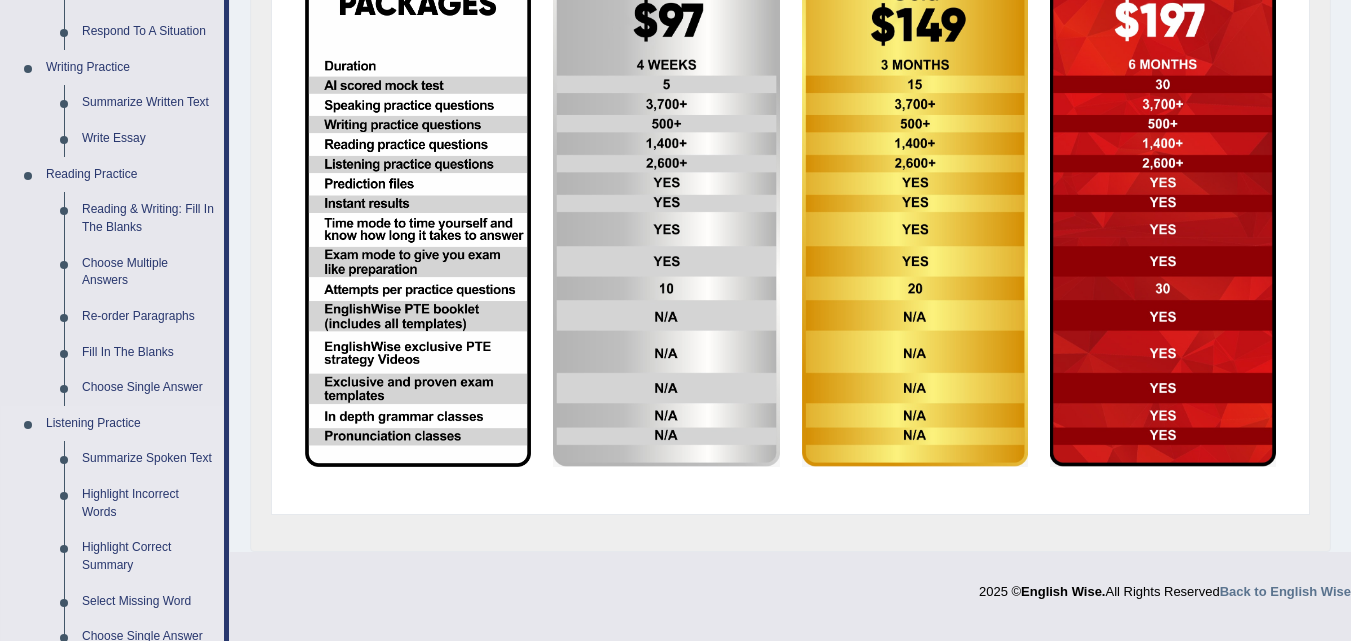 scroll, scrollTop: 600, scrollLeft: 0, axis: vertical 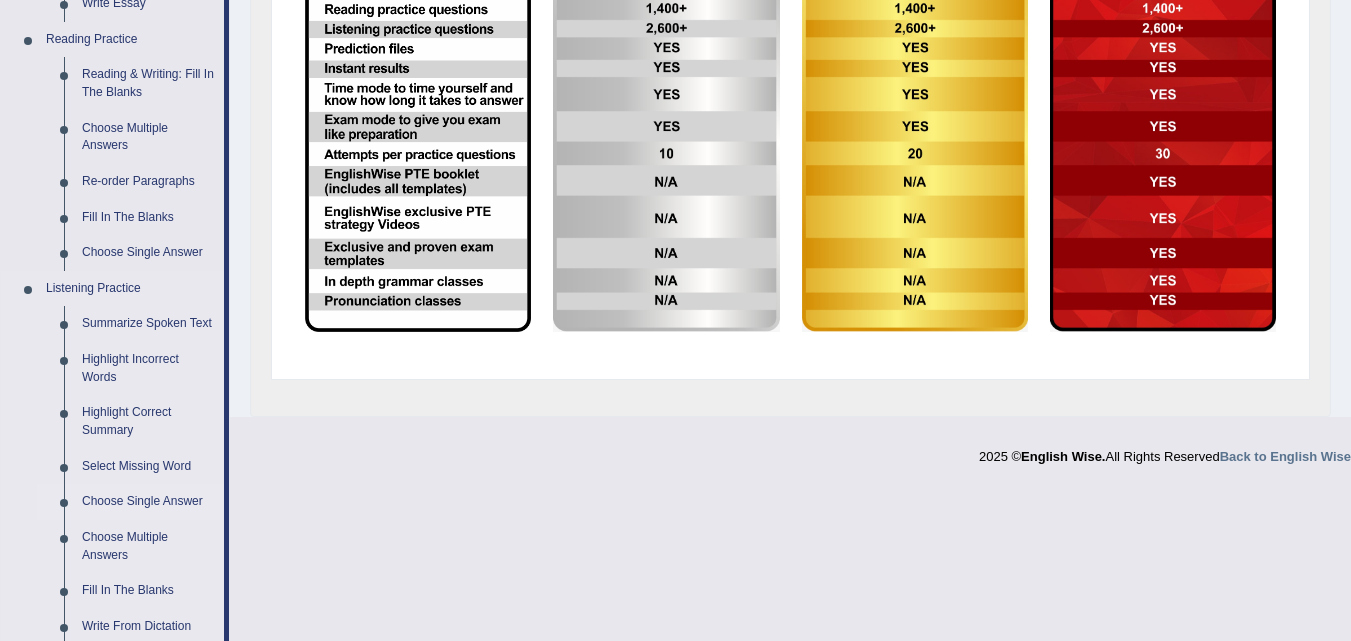 click on "Choose Single Answer" at bounding box center [148, 502] 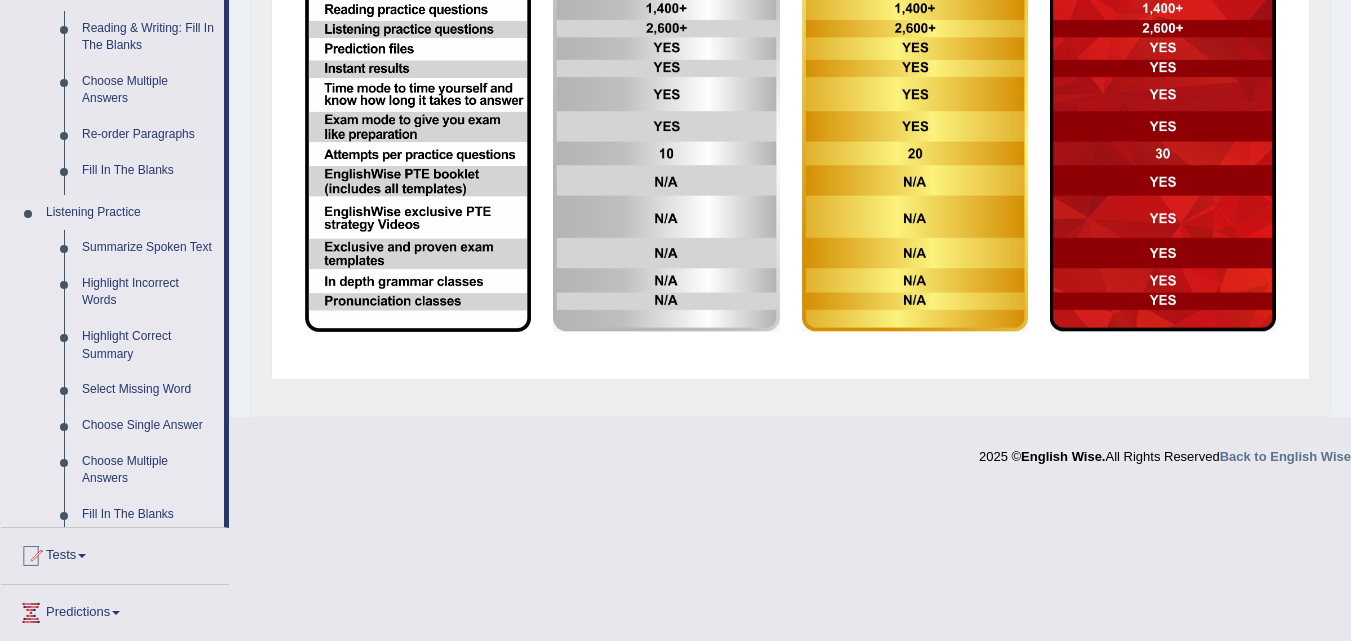 scroll, scrollTop: 513, scrollLeft: 0, axis: vertical 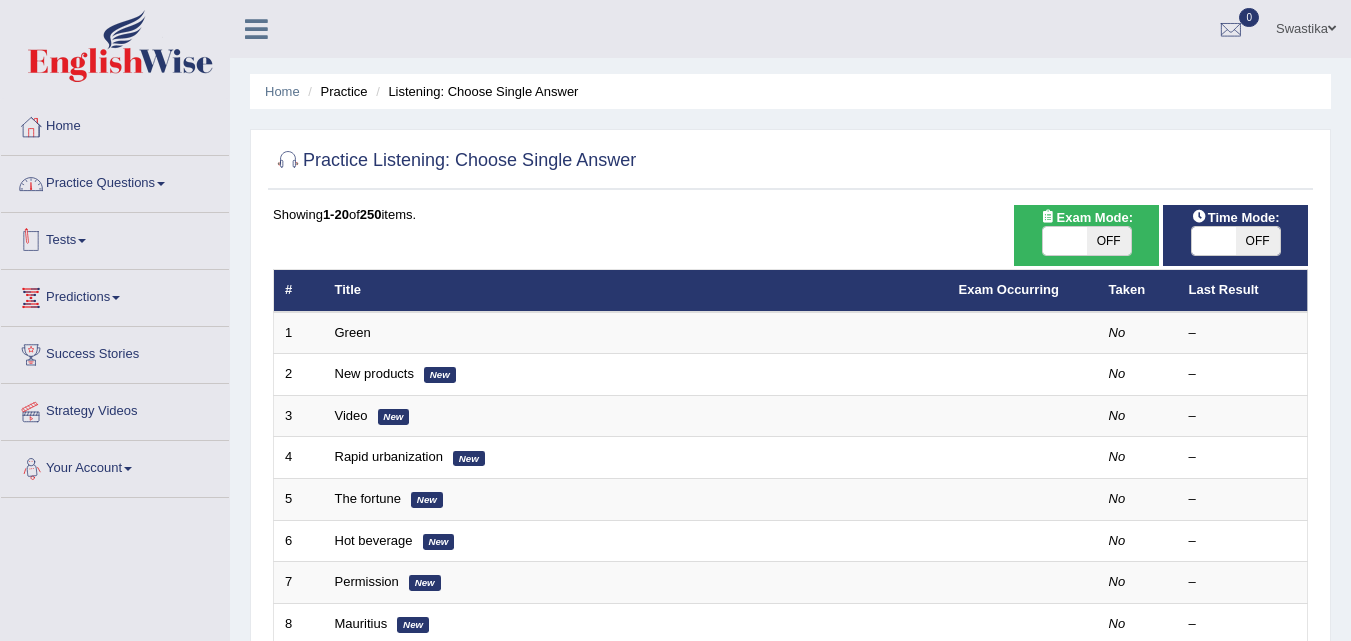 click on "Practice Questions" at bounding box center [115, 181] 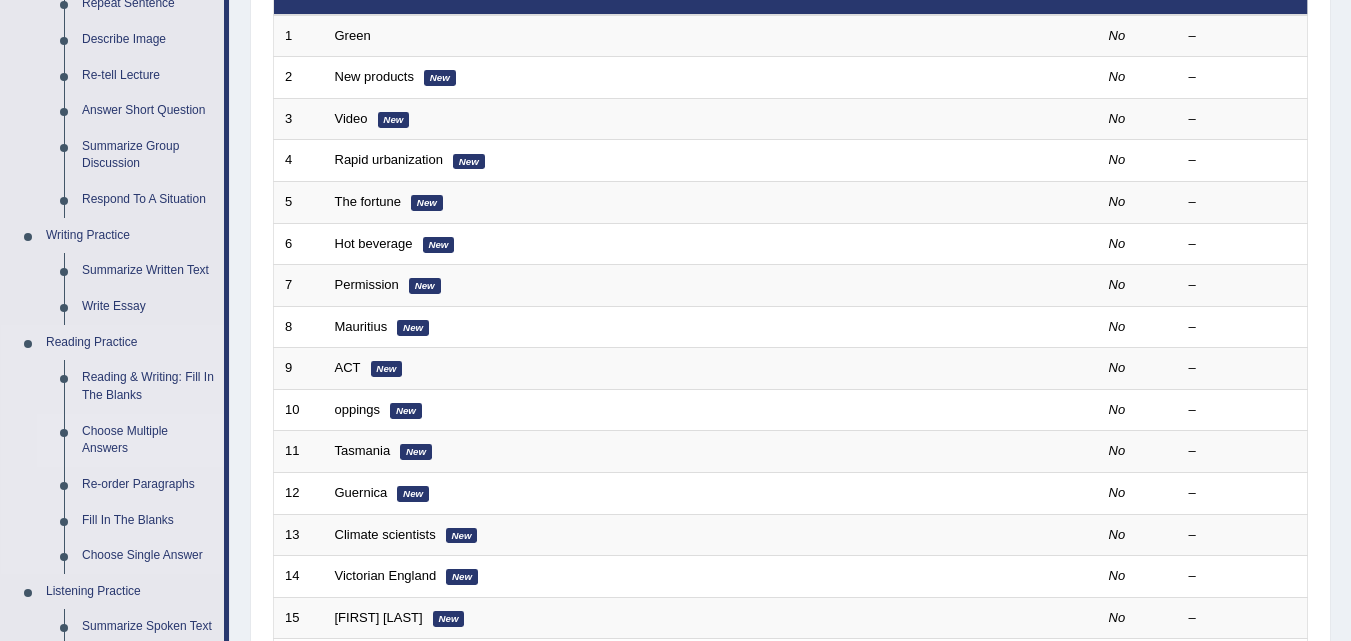 scroll, scrollTop: 300, scrollLeft: 0, axis: vertical 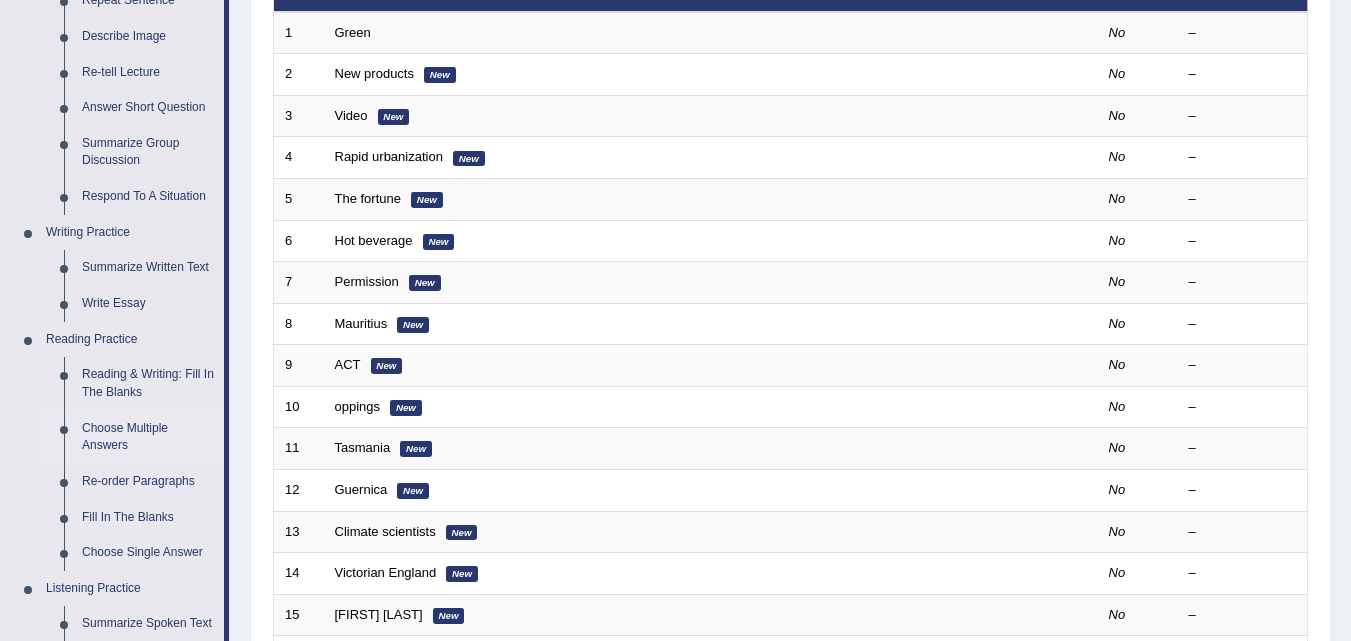 click on "Choose Multiple Answers" at bounding box center [148, 437] 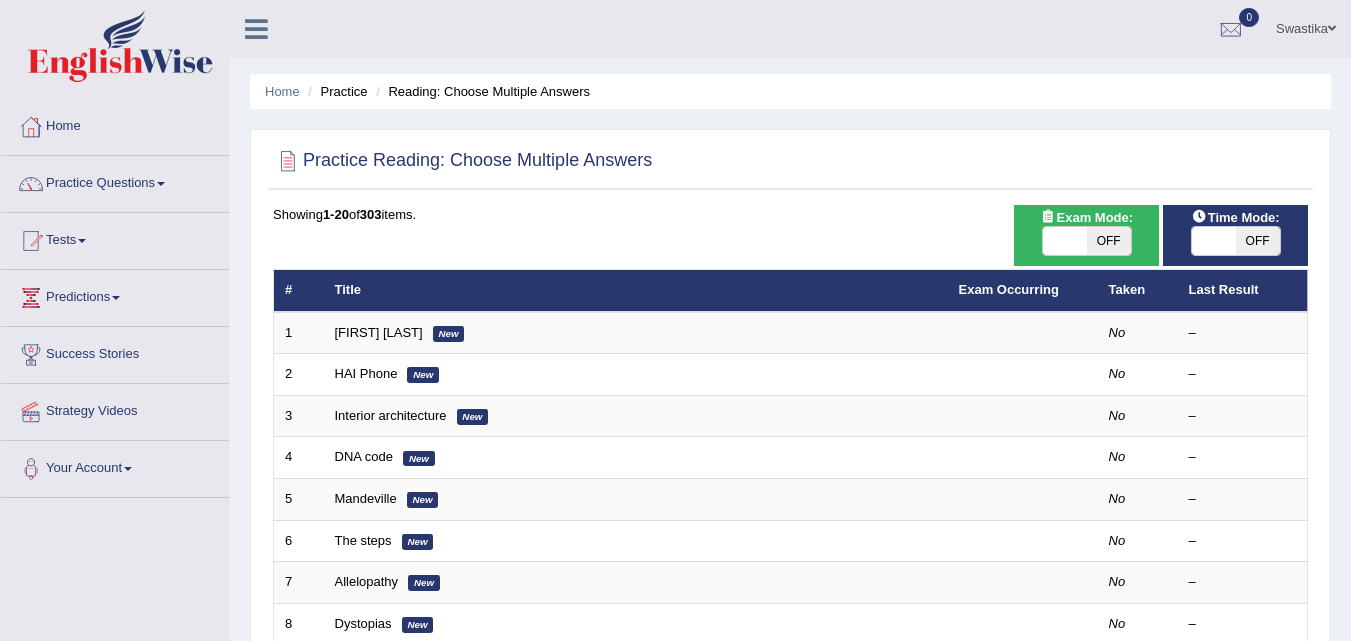 scroll, scrollTop: 0, scrollLeft: 0, axis: both 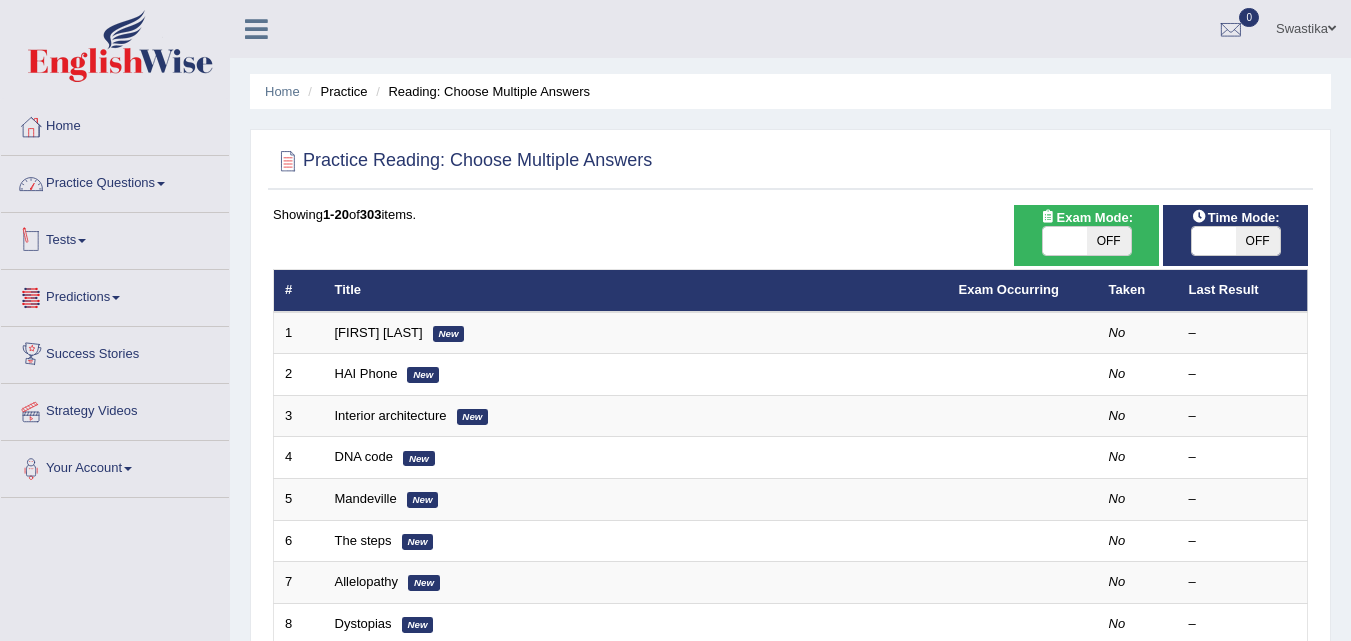 click on "Practice Questions" at bounding box center [115, 181] 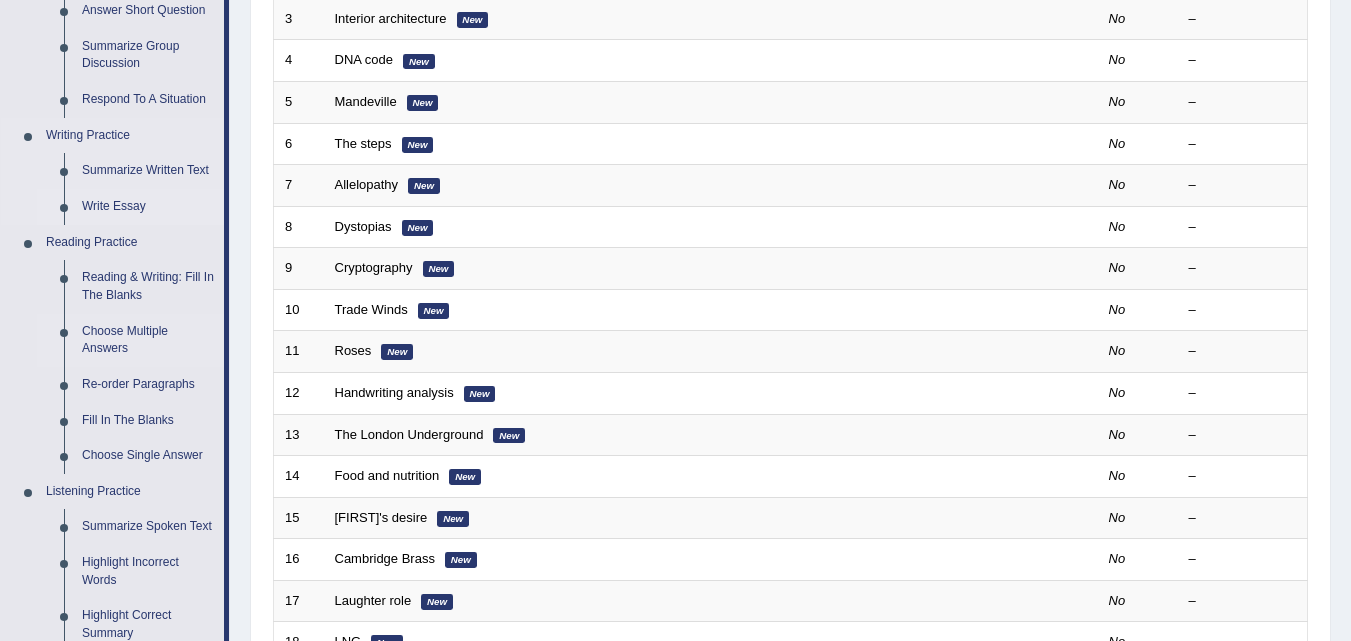 scroll, scrollTop: 400, scrollLeft: 0, axis: vertical 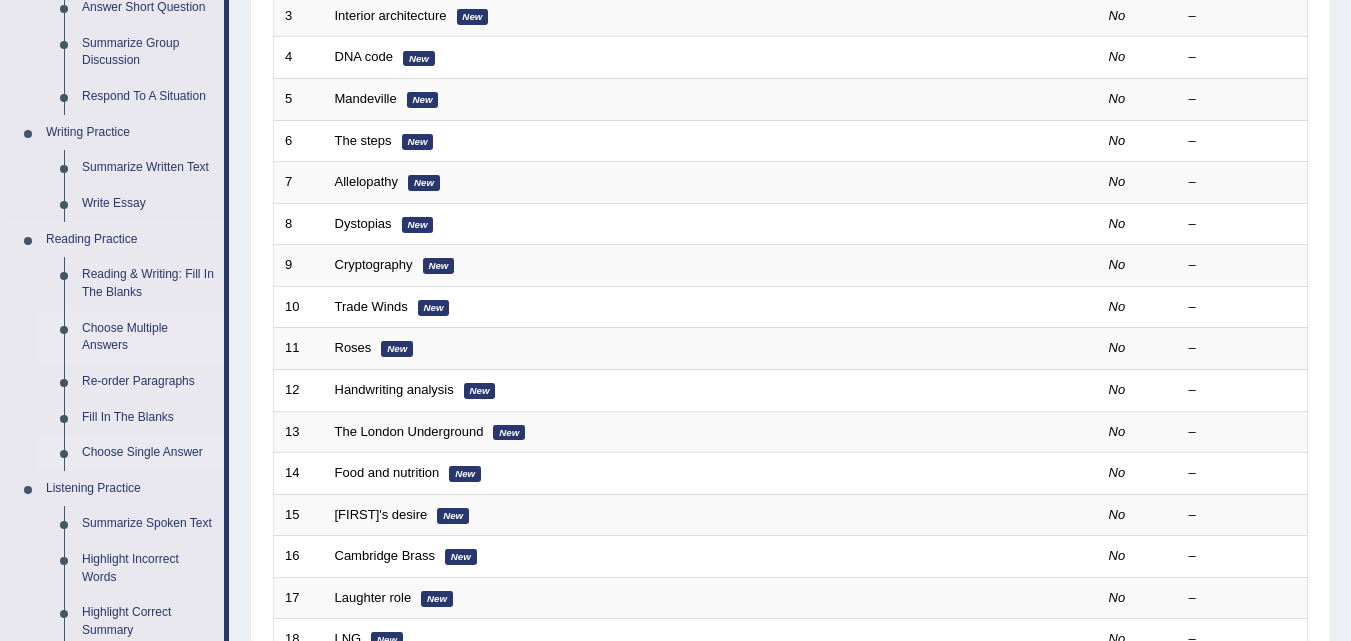 click on "Choose Single Answer" at bounding box center (148, 453) 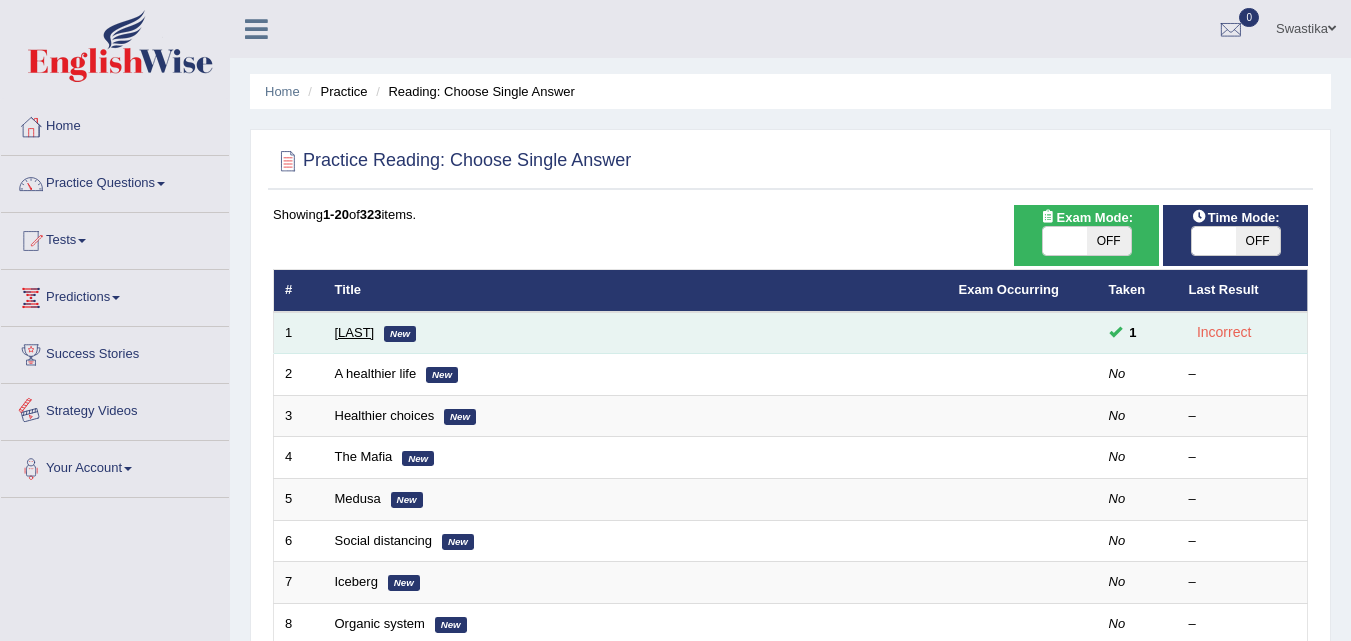 scroll, scrollTop: 0, scrollLeft: 0, axis: both 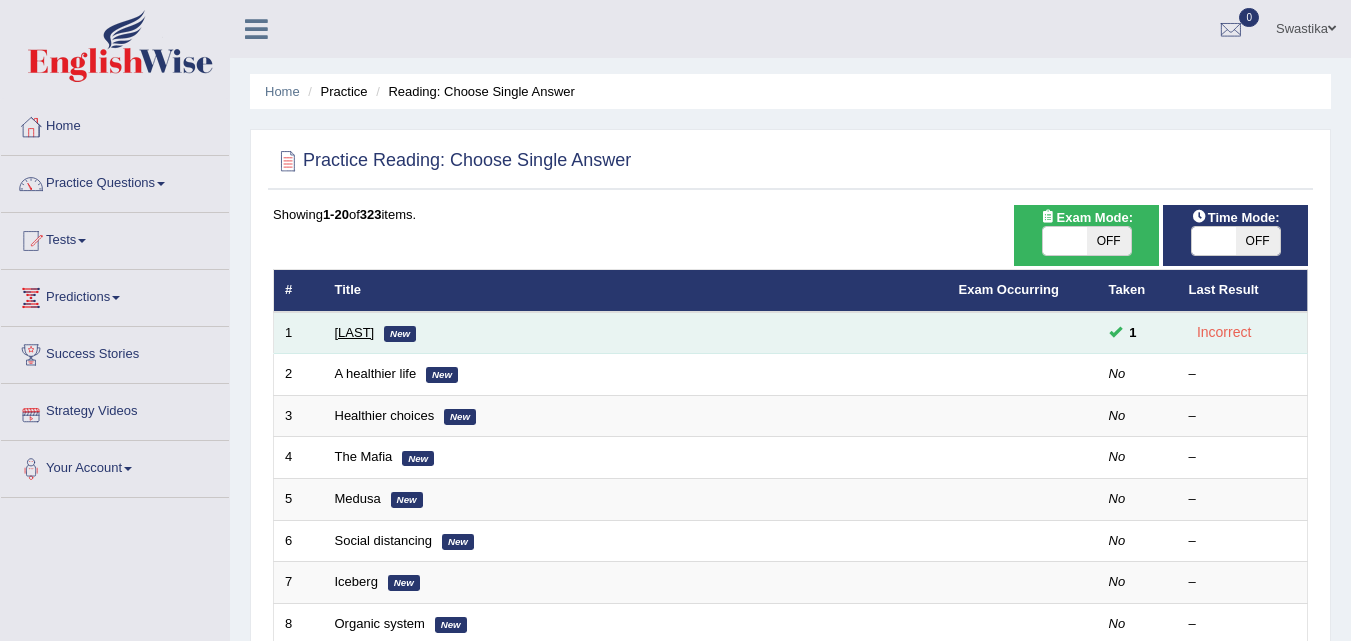 click on "[LAST]" at bounding box center (355, 332) 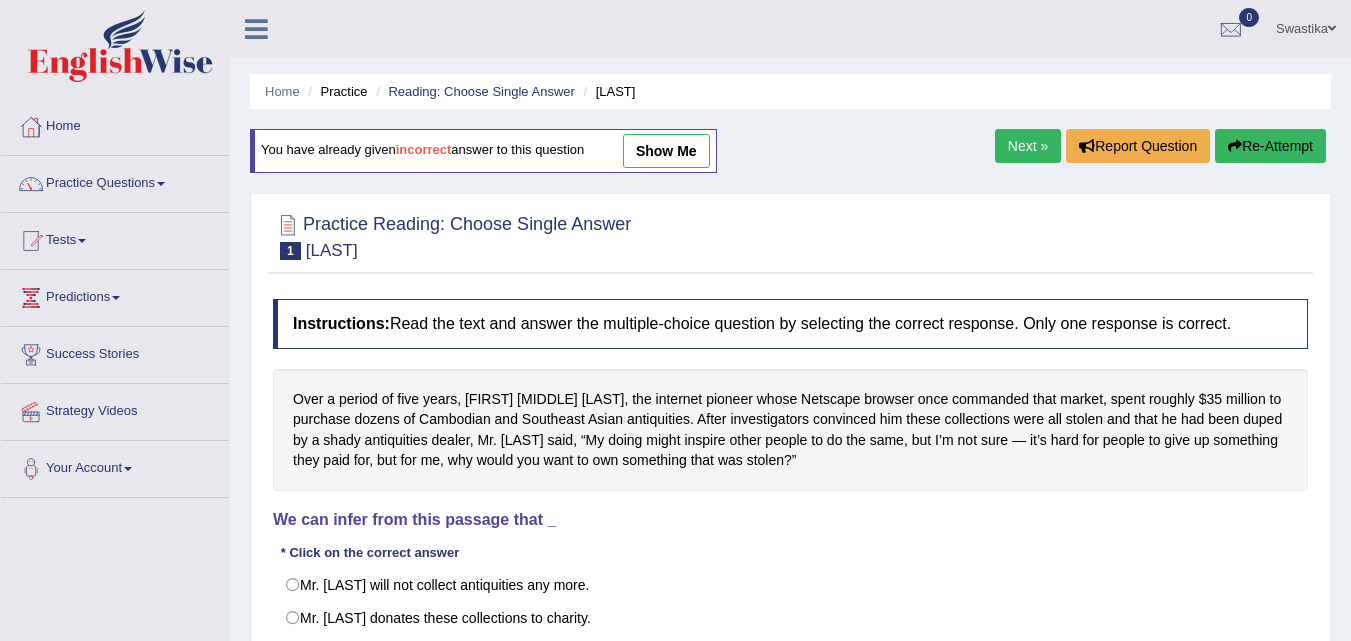 scroll, scrollTop: 0, scrollLeft: 0, axis: both 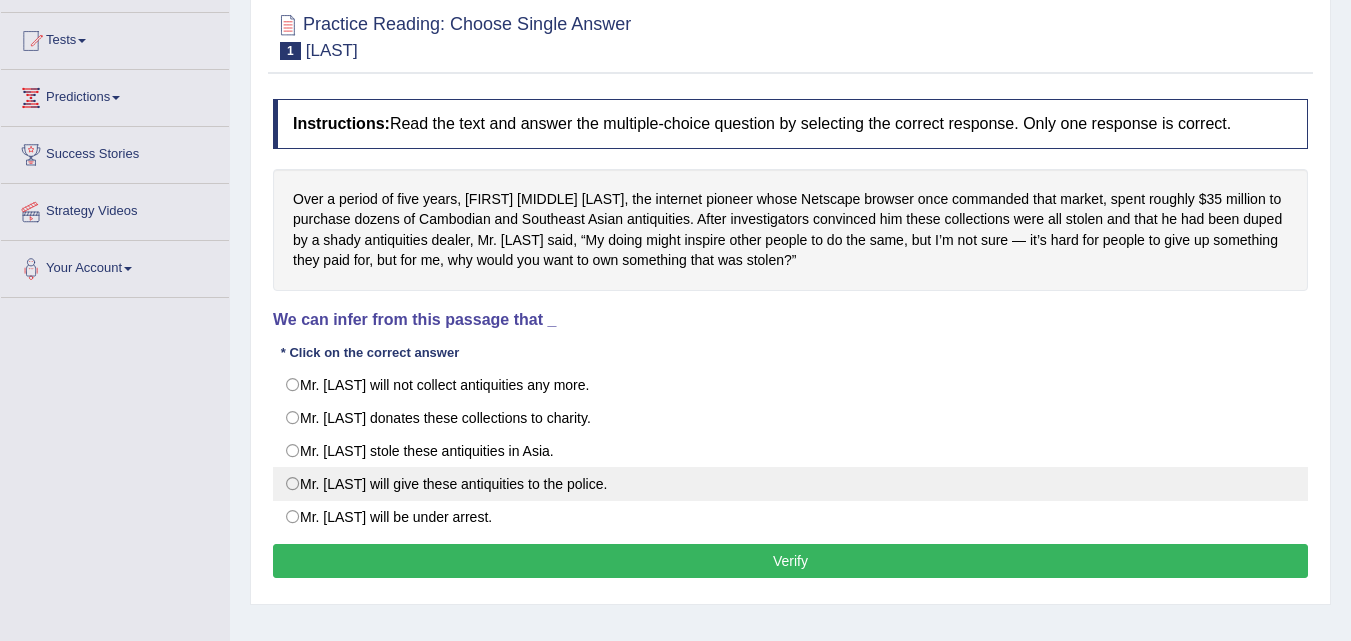 click on "Mr. [LAST] will give these antiquities to the police." at bounding box center [790, 484] 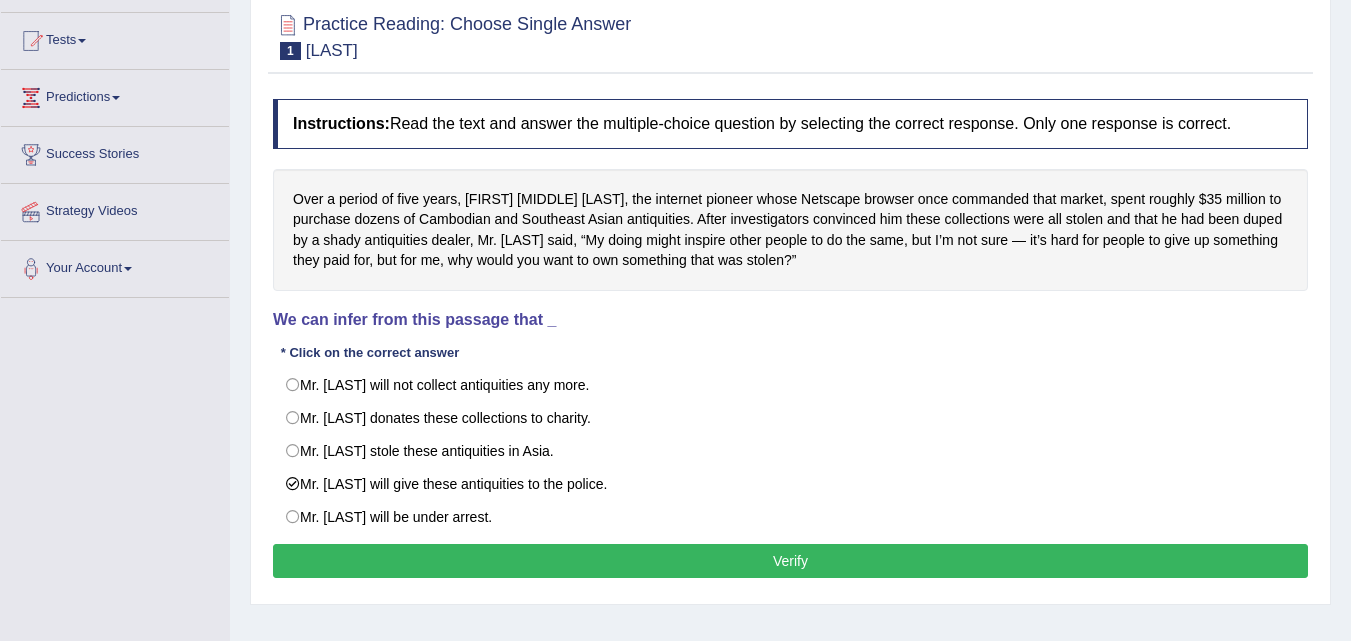 click on "Verify" at bounding box center (790, 561) 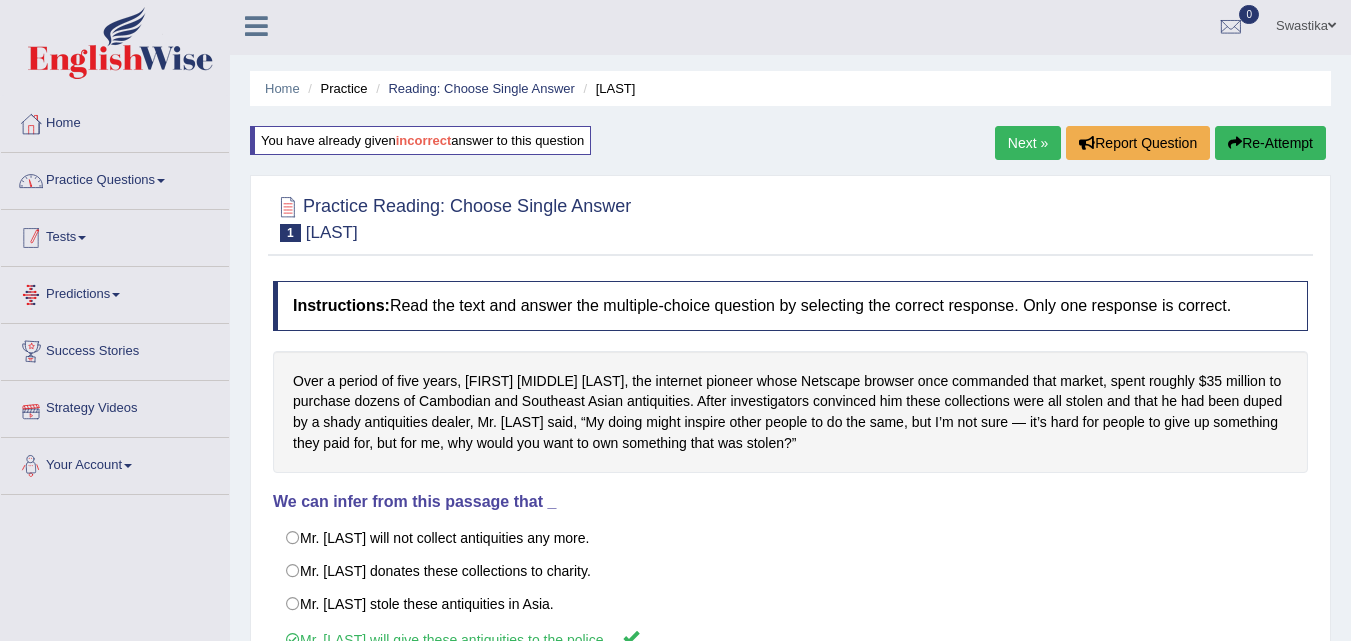 scroll, scrollTop: 0, scrollLeft: 0, axis: both 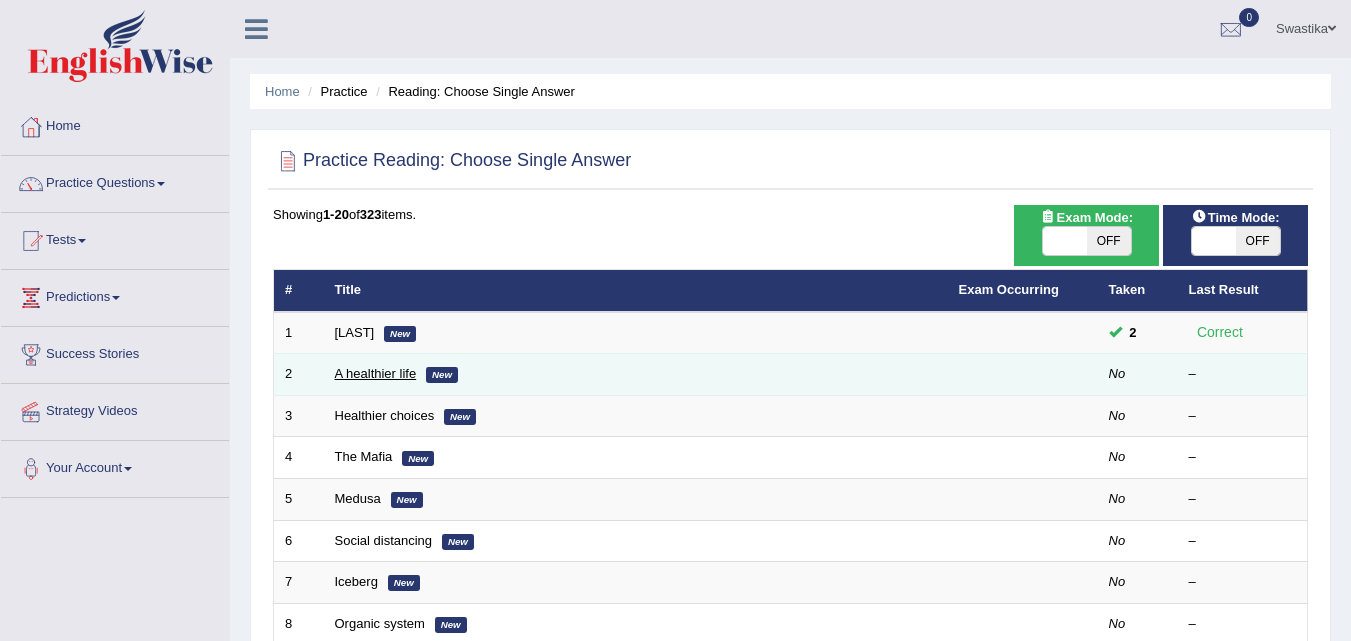 click on "A healthier life" at bounding box center (376, 373) 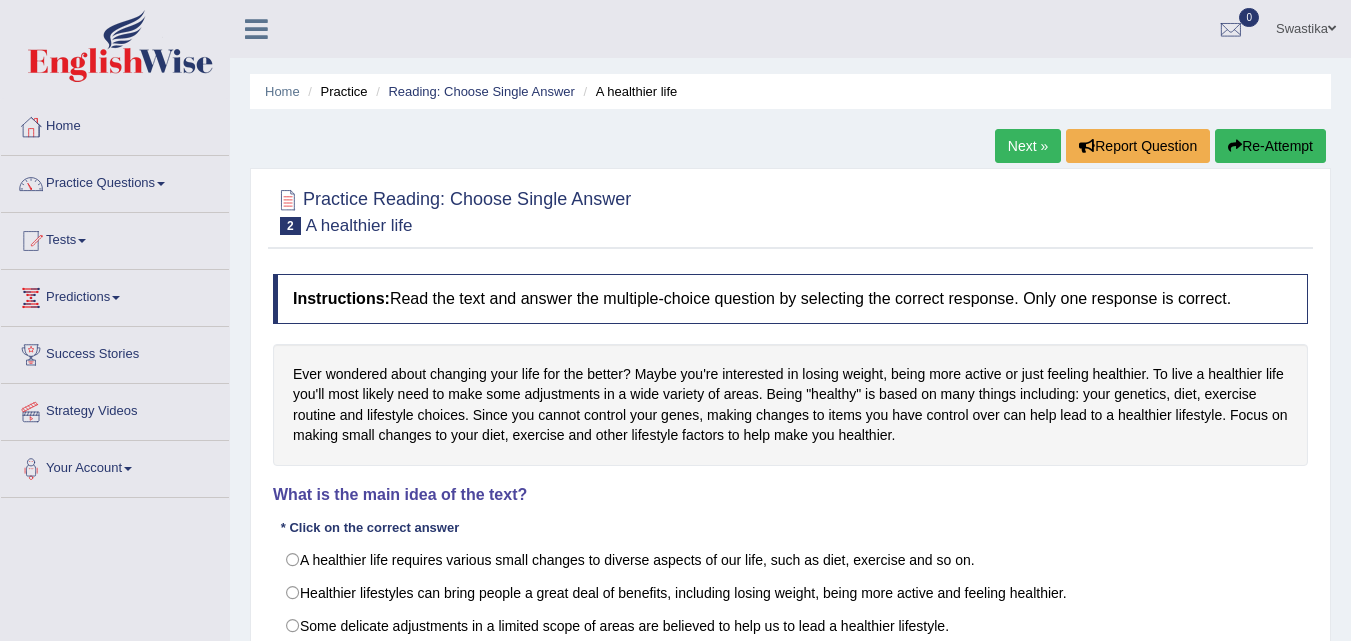 scroll, scrollTop: 0, scrollLeft: 0, axis: both 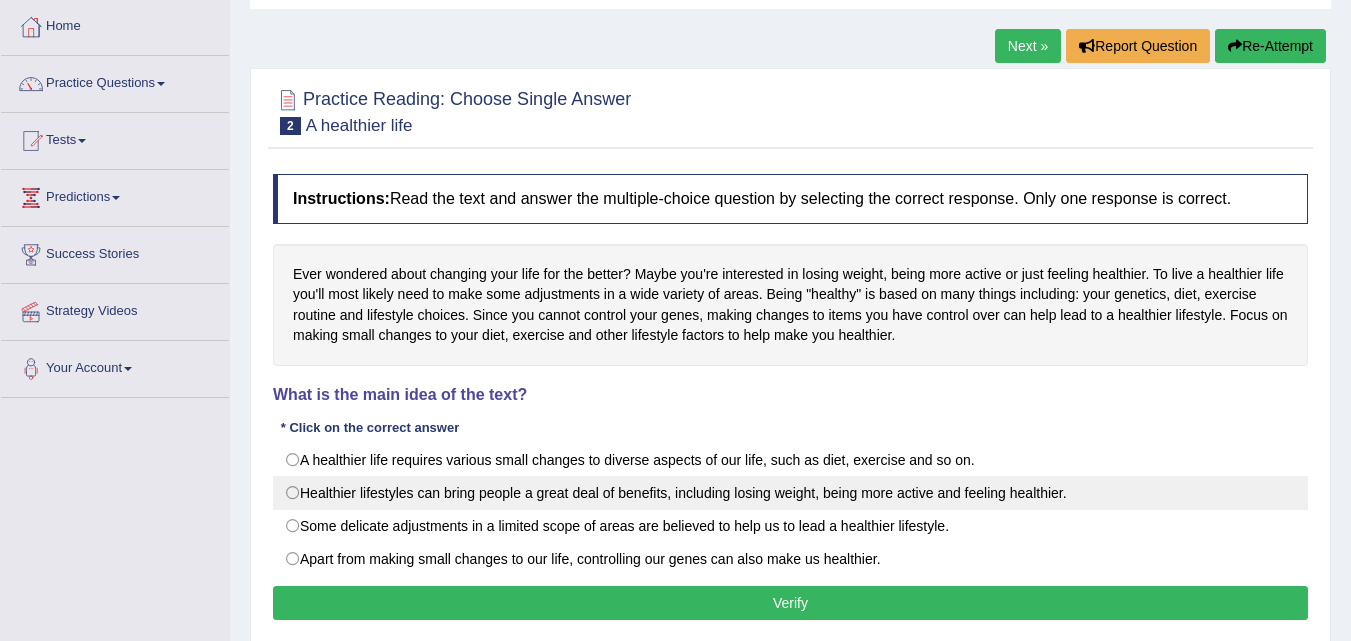 click on "Healthier lifestyles can bring people a great deal of benefits, including losing weight, being more active and feeling healthier." at bounding box center [790, 493] 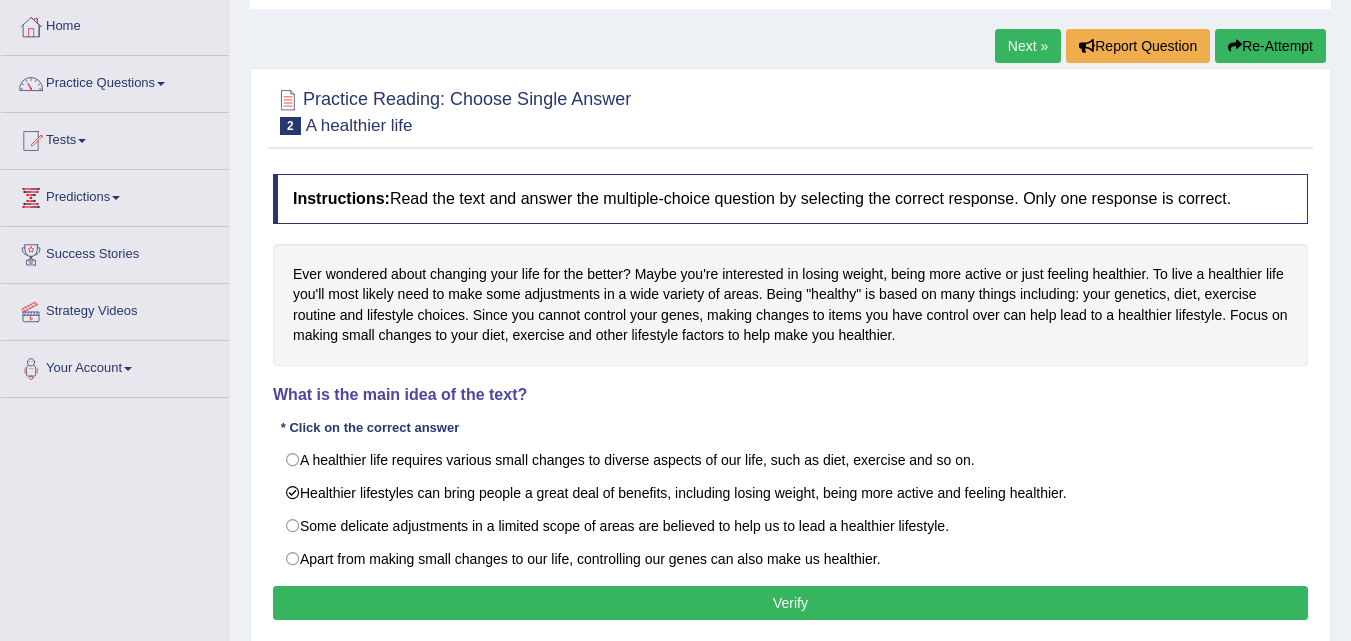click on "Verify" at bounding box center [790, 603] 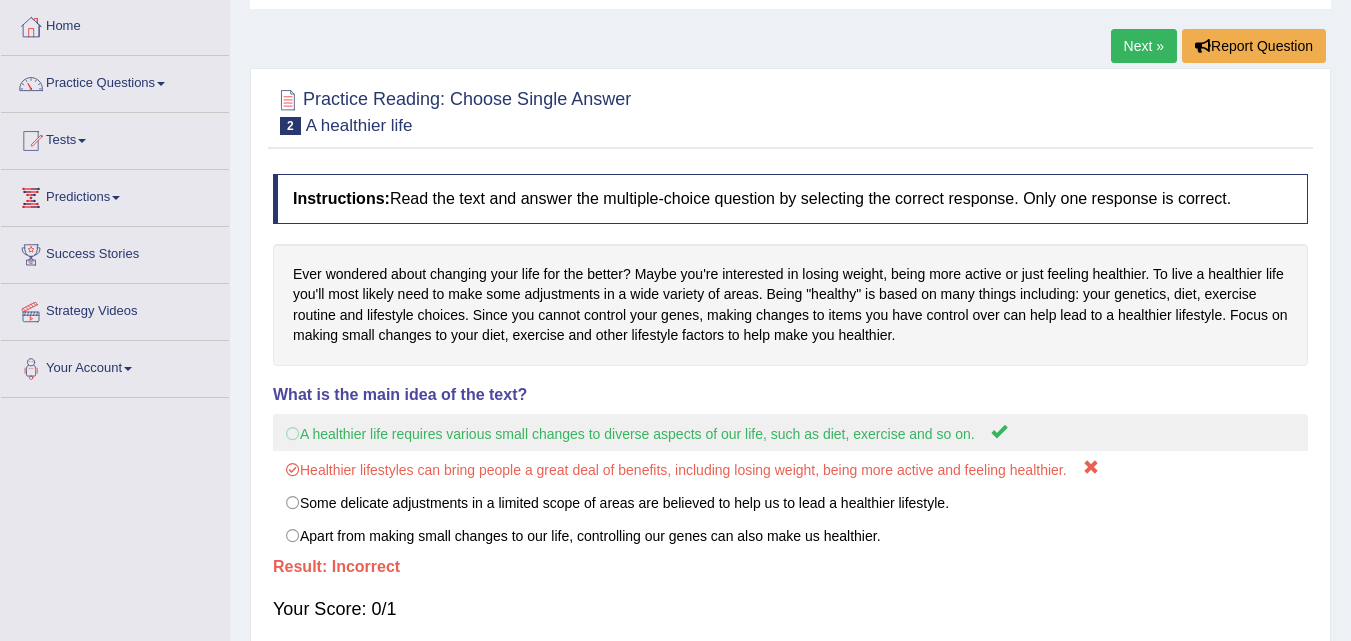 click on "A healthier life requires various small changes to diverse aspects of our life, such as diet, exercise and so on." at bounding box center [790, 432] 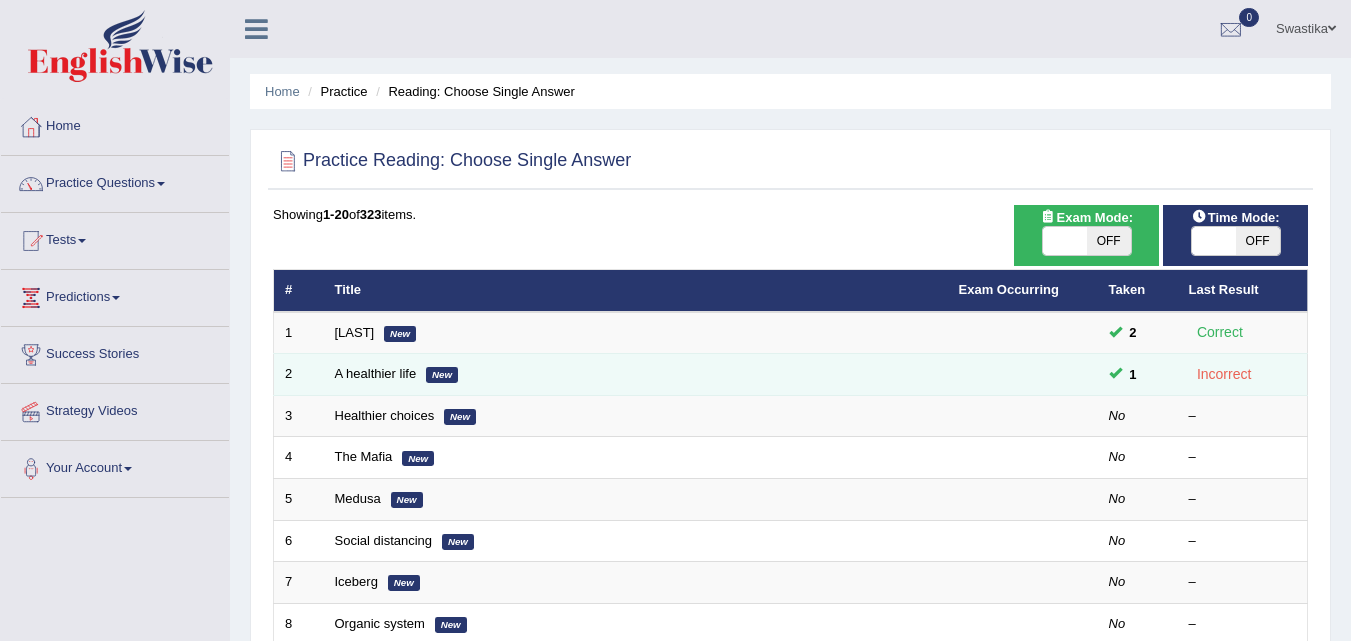 scroll, scrollTop: 0, scrollLeft: 0, axis: both 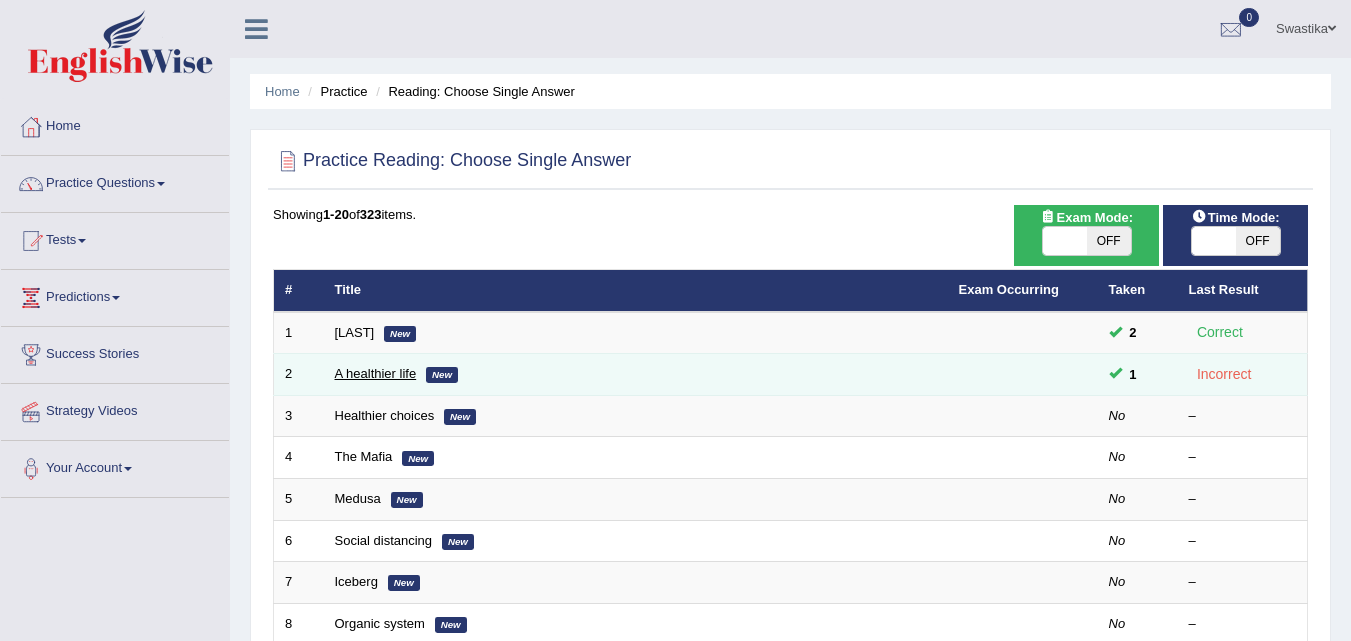 click on "A healthier life" at bounding box center [376, 373] 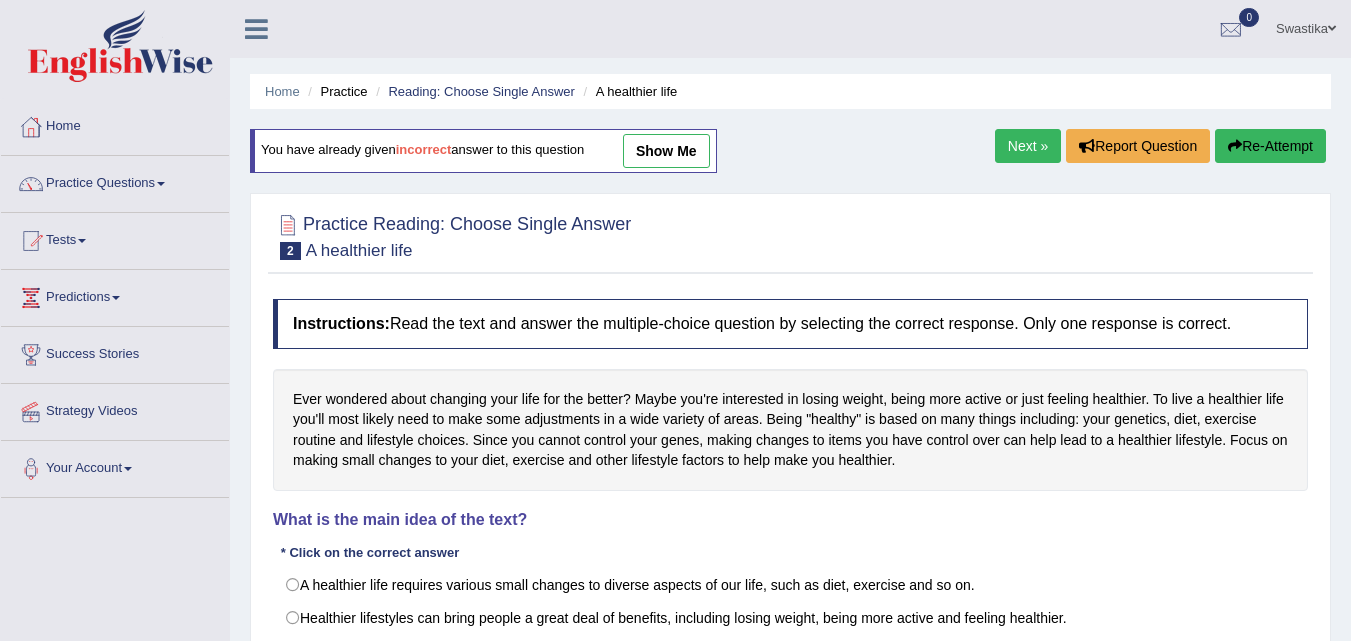 scroll, scrollTop: 0, scrollLeft: 0, axis: both 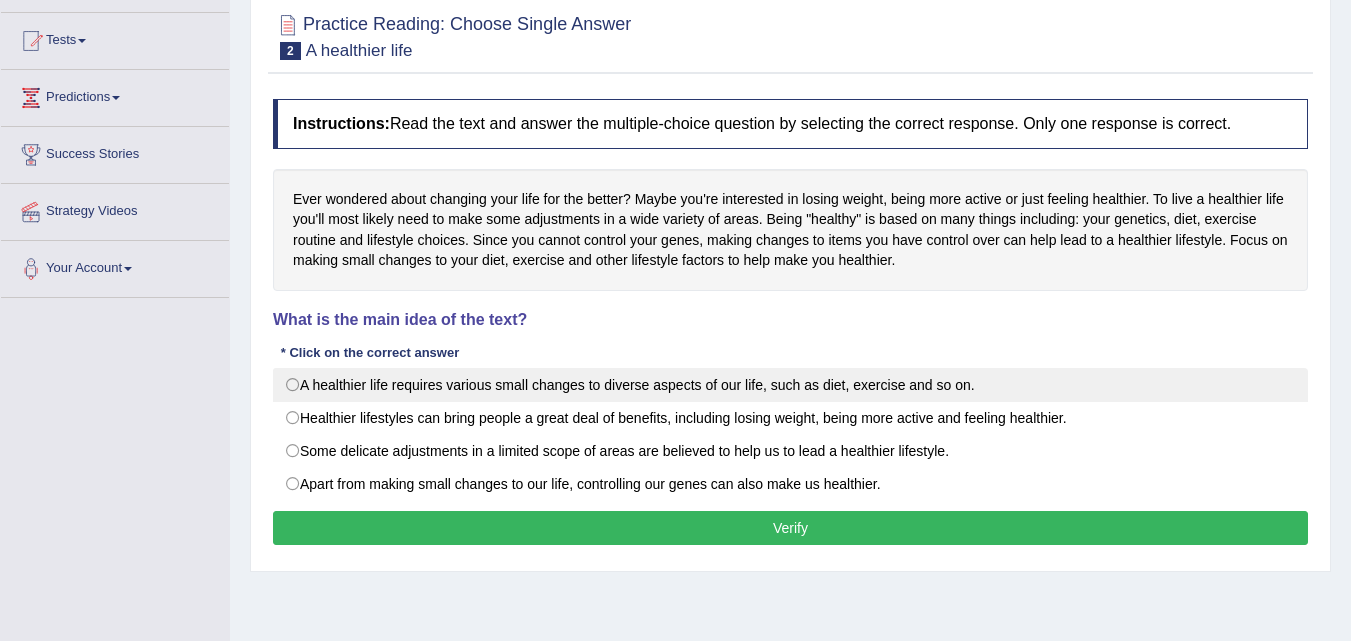 click on "A healthier life requires various small changes to diverse aspects of our life, such as diet, exercise and so on." at bounding box center (790, 385) 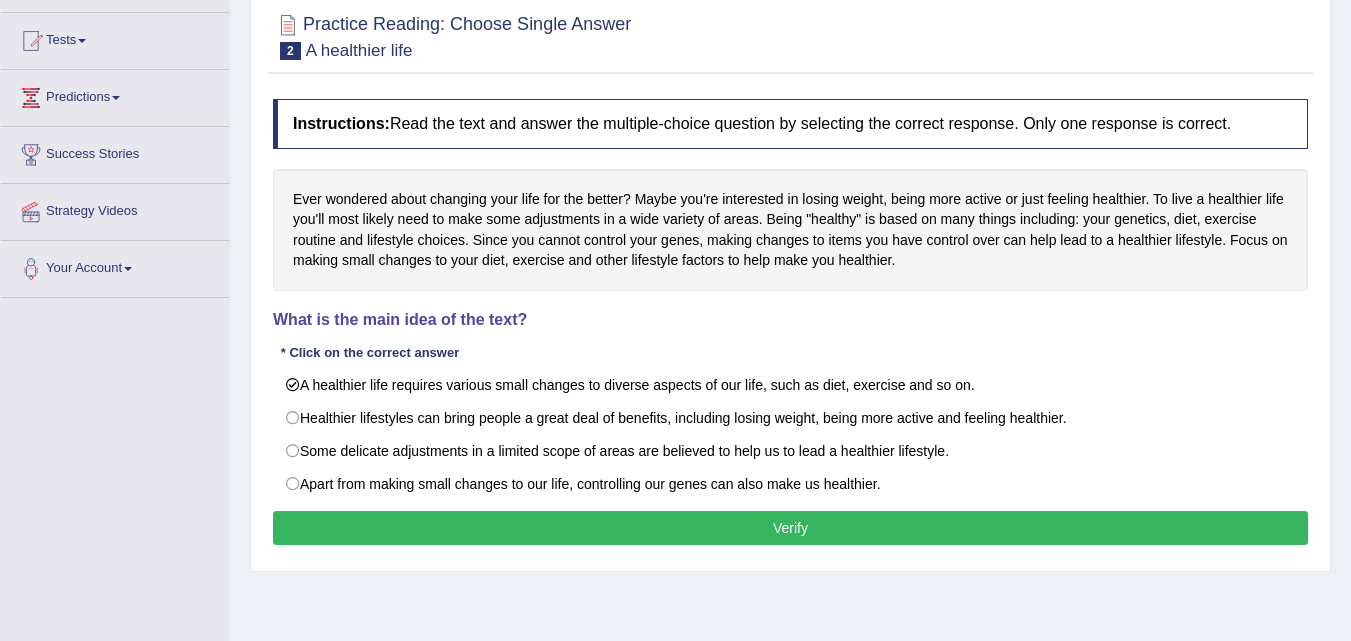 click on "Verify" at bounding box center [790, 528] 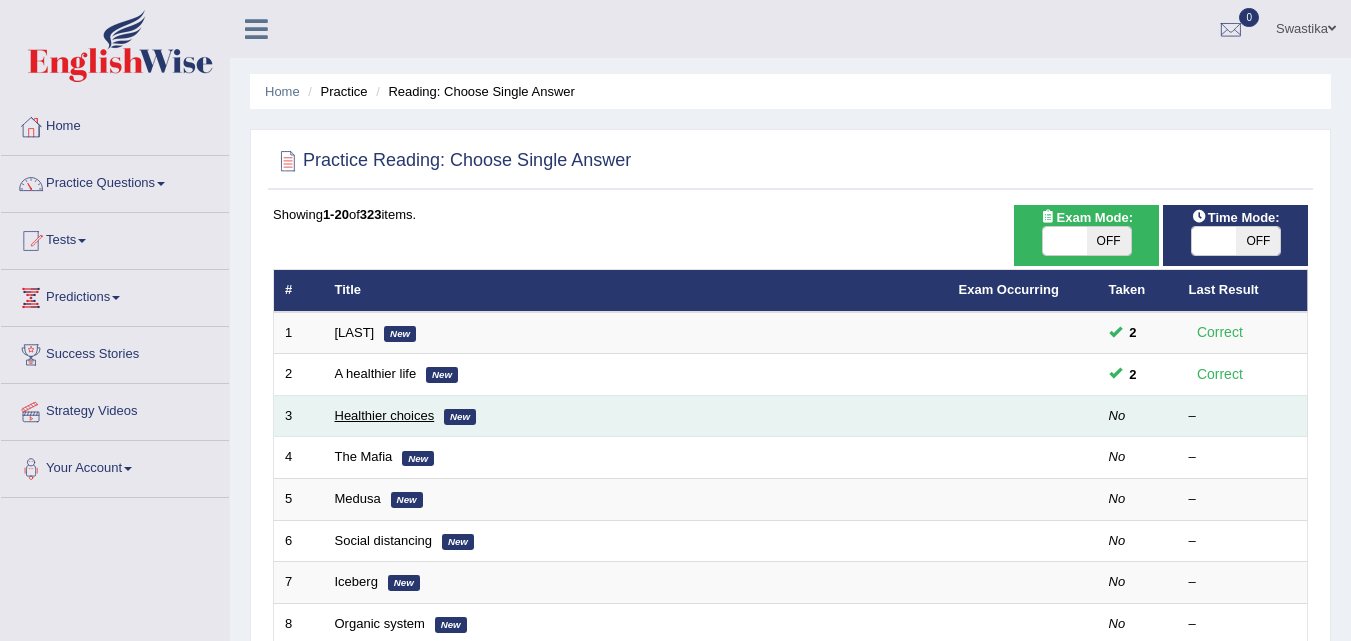 scroll, scrollTop: 0, scrollLeft: 0, axis: both 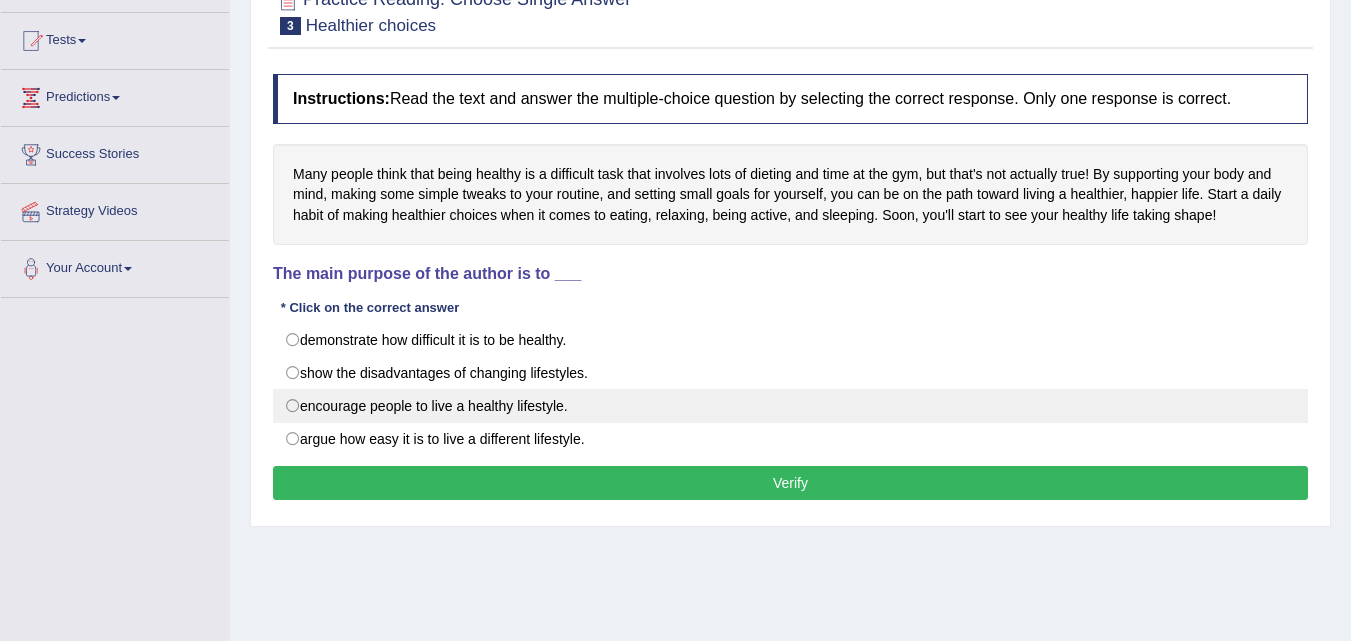 click on "encourage people to live a healthy lifestyle." at bounding box center (790, 406) 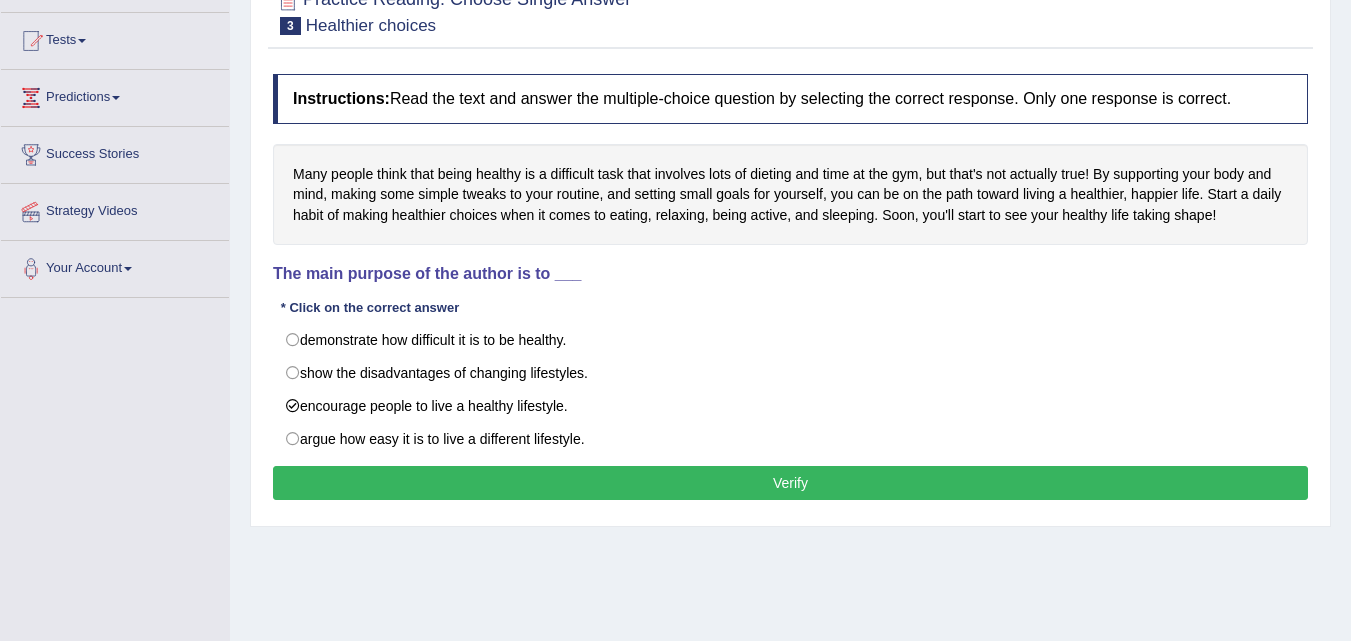 click on "Verify" at bounding box center (790, 483) 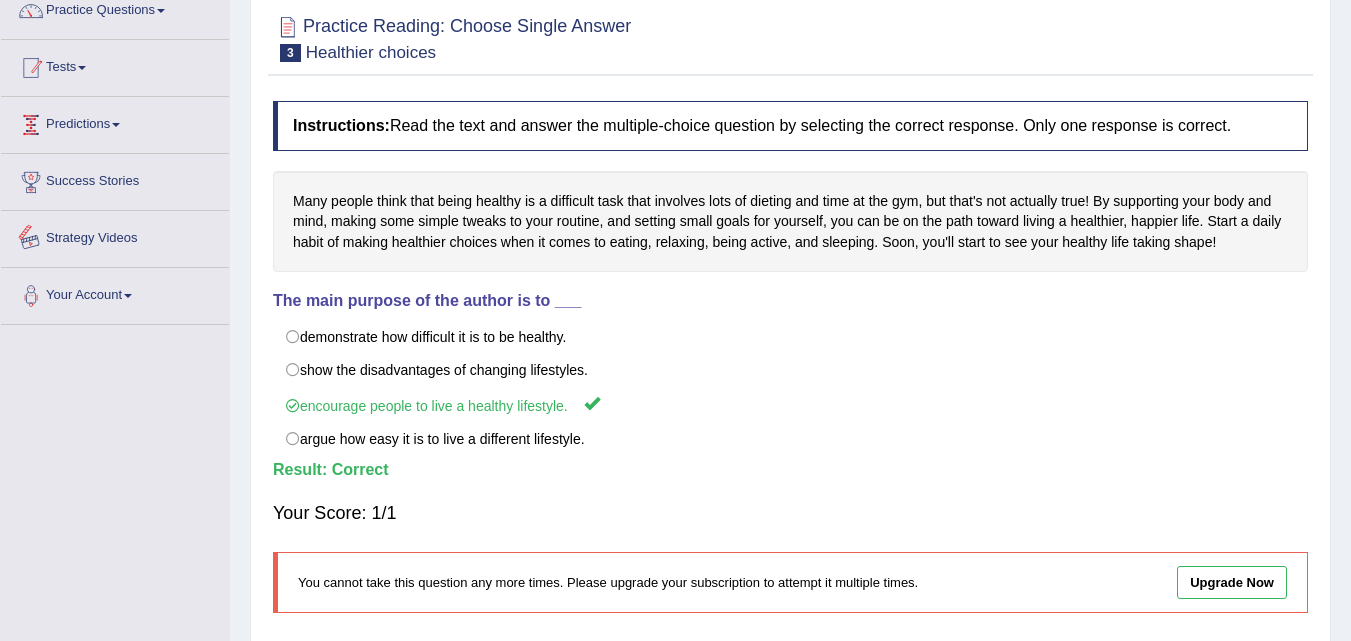 scroll, scrollTop: 0, scrollLeft: 0, axis: both 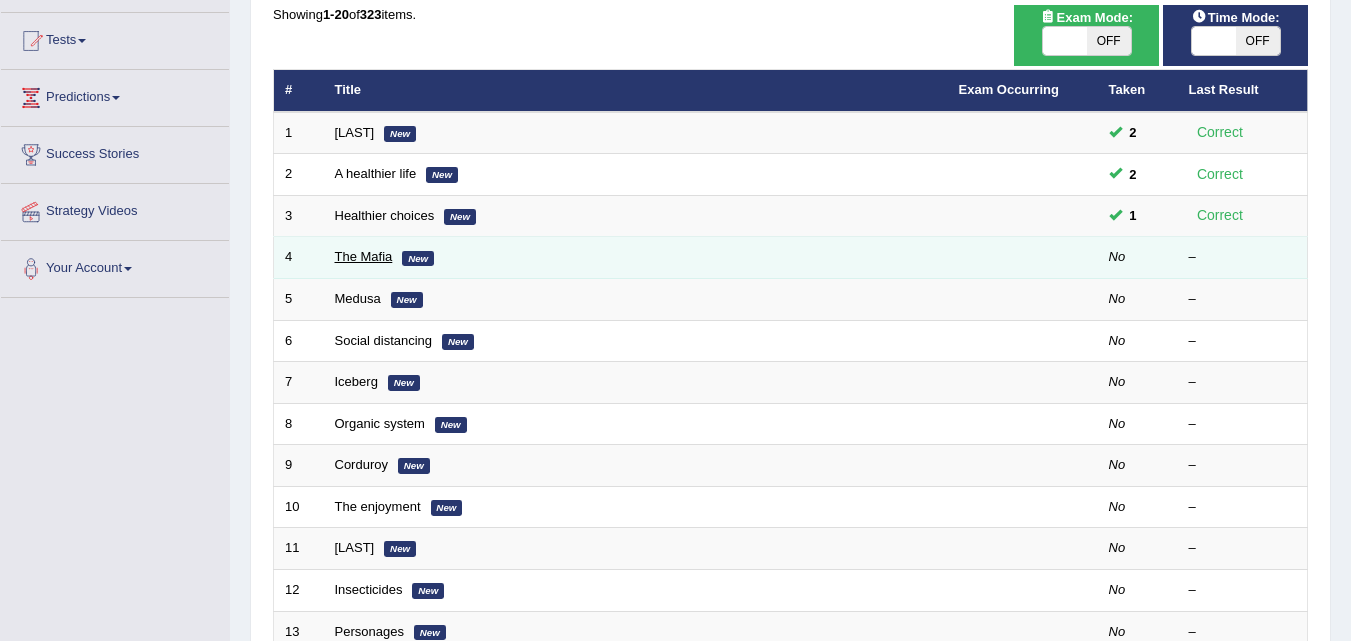 click on "The Mafia" at bounding box center (364, 256) 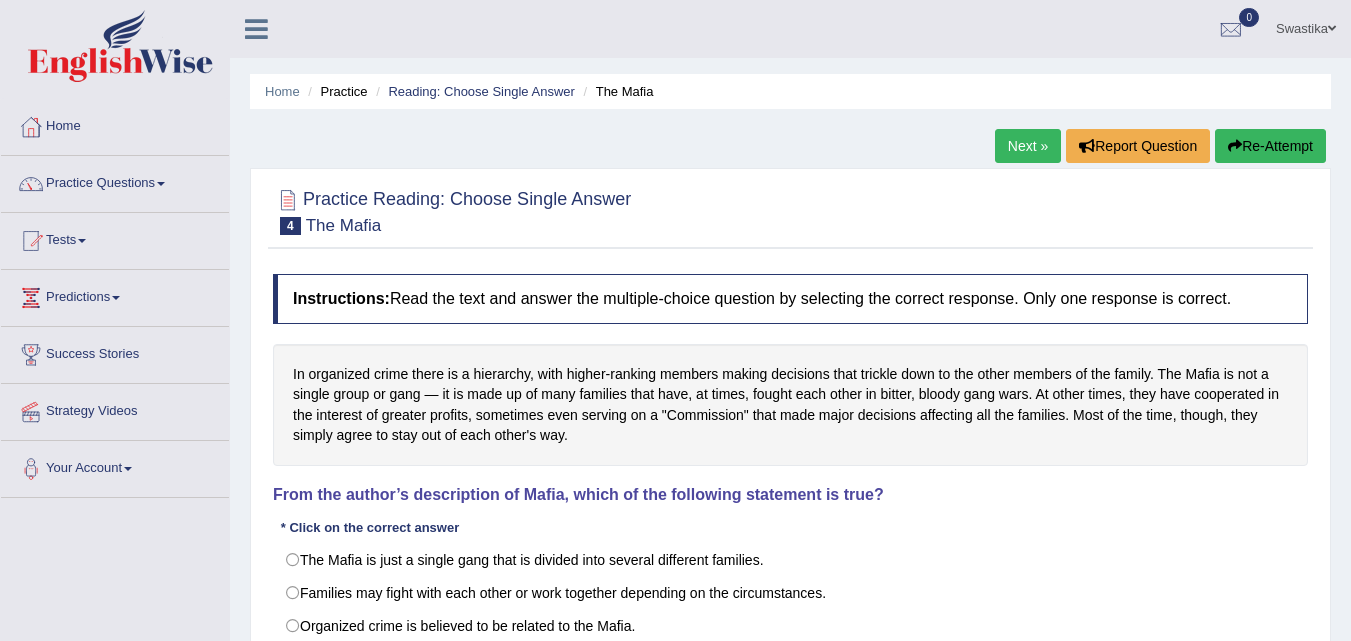 scroll, scrollTop: 0, scrollLeft: 0, axis: both 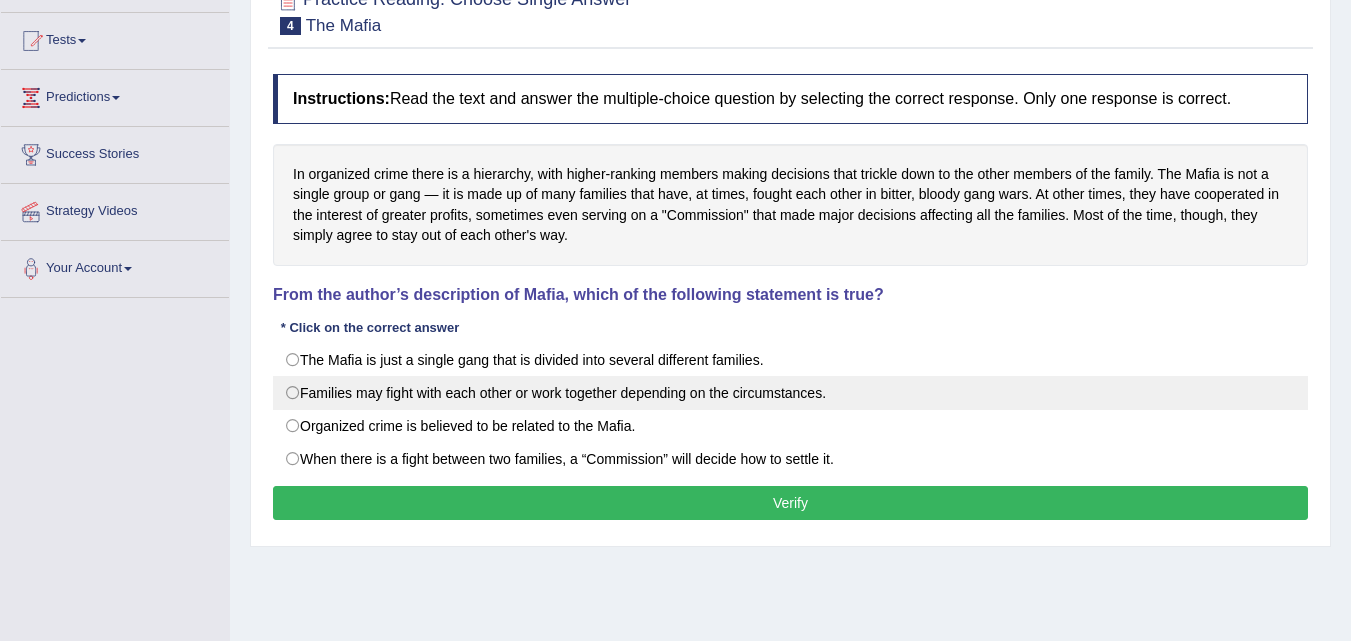 click on "Families may fight with each other or work together depending on the circumstances." at bounding box center [790, 393] 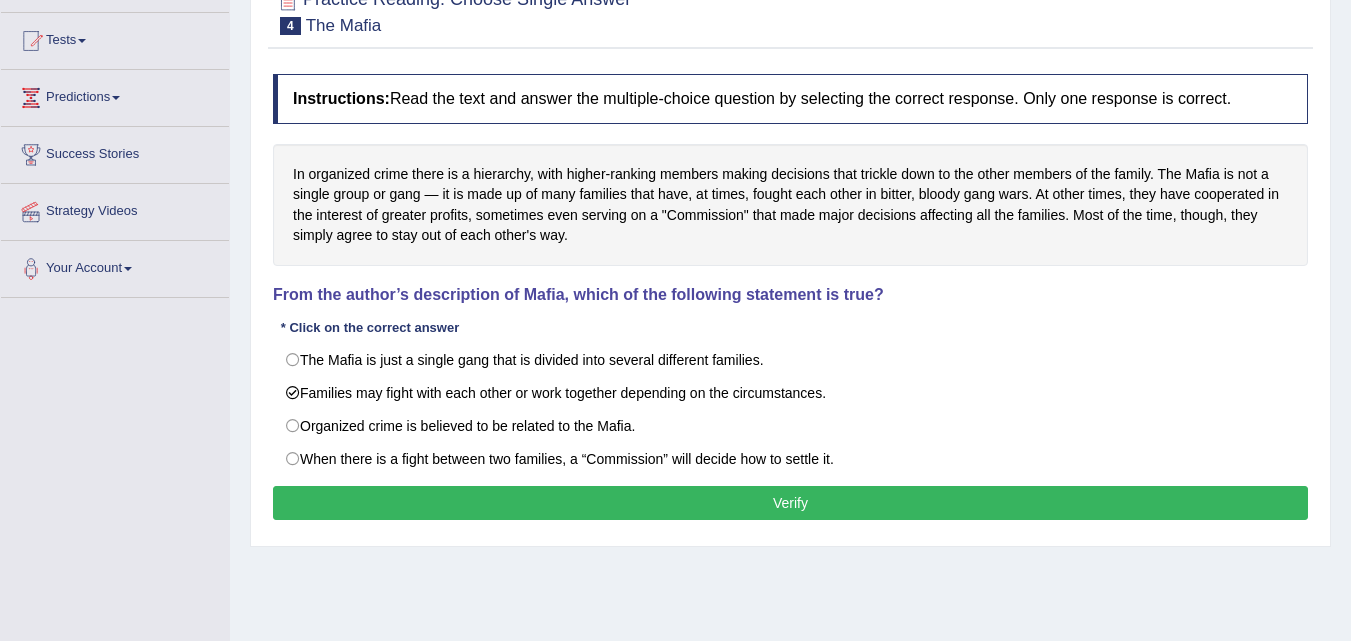 click on "Verify" at bounding box center [790, 503] 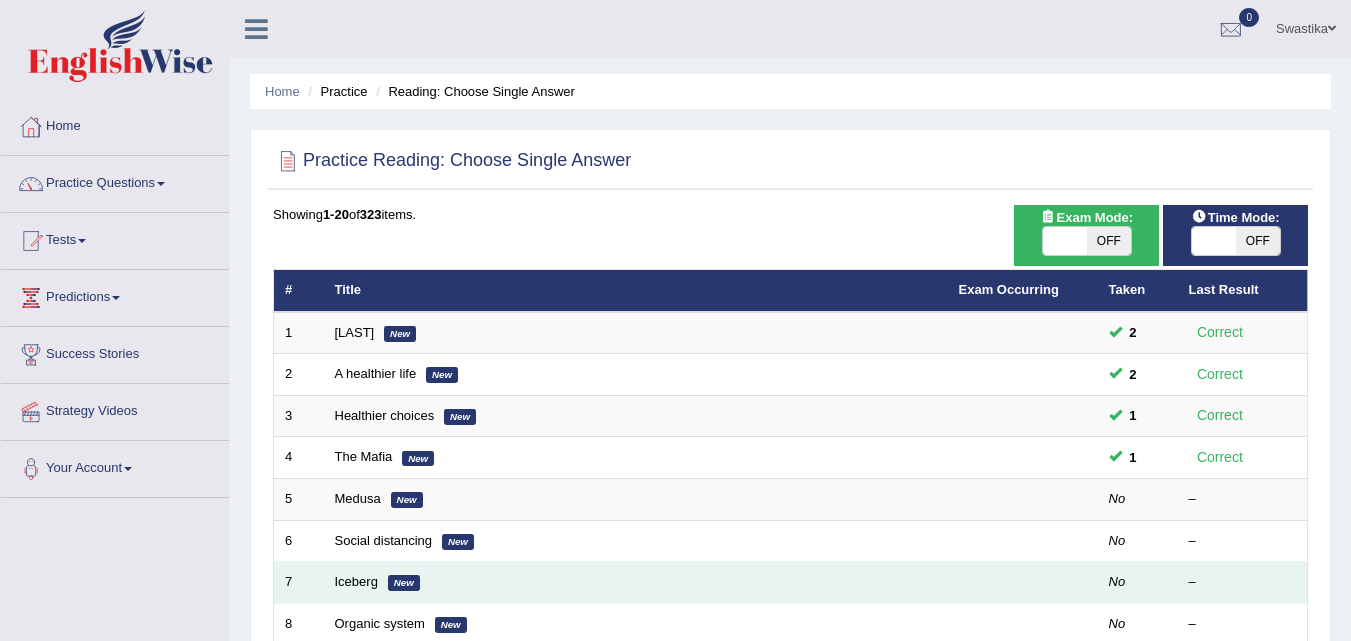 scroll, scrollTop: 200, scrollLeft: 0, axis: vertical 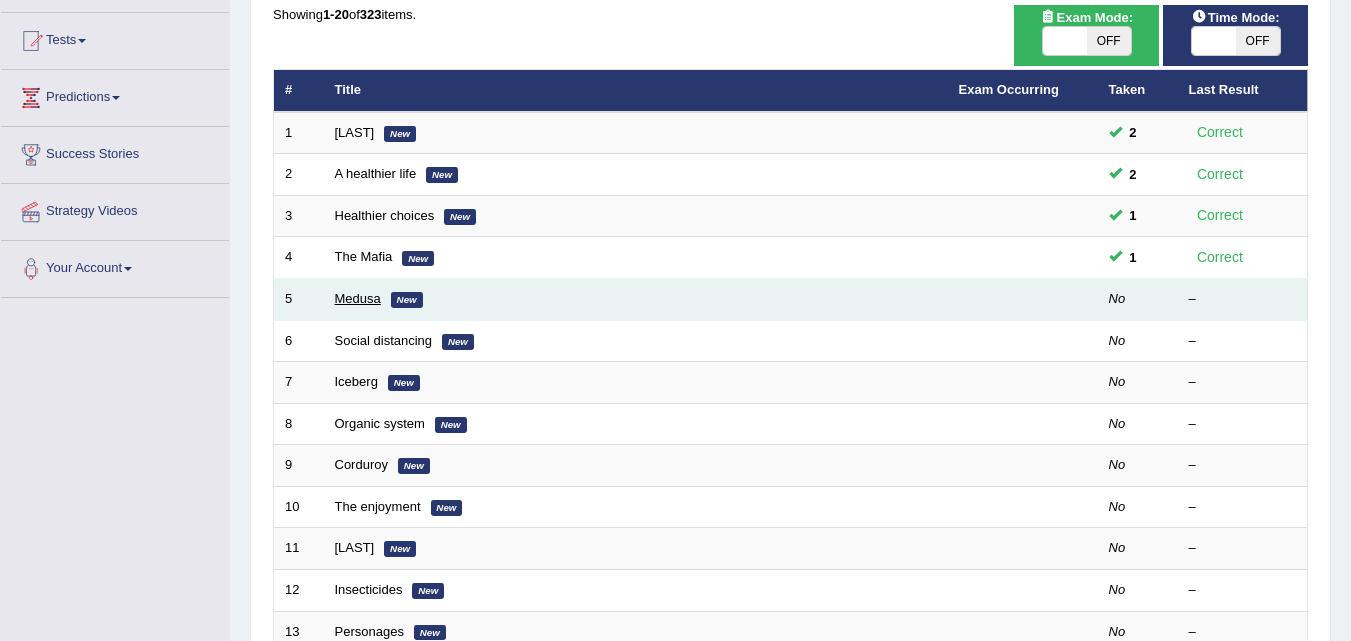 click on "Medusa" at bounding box center [358, 298] 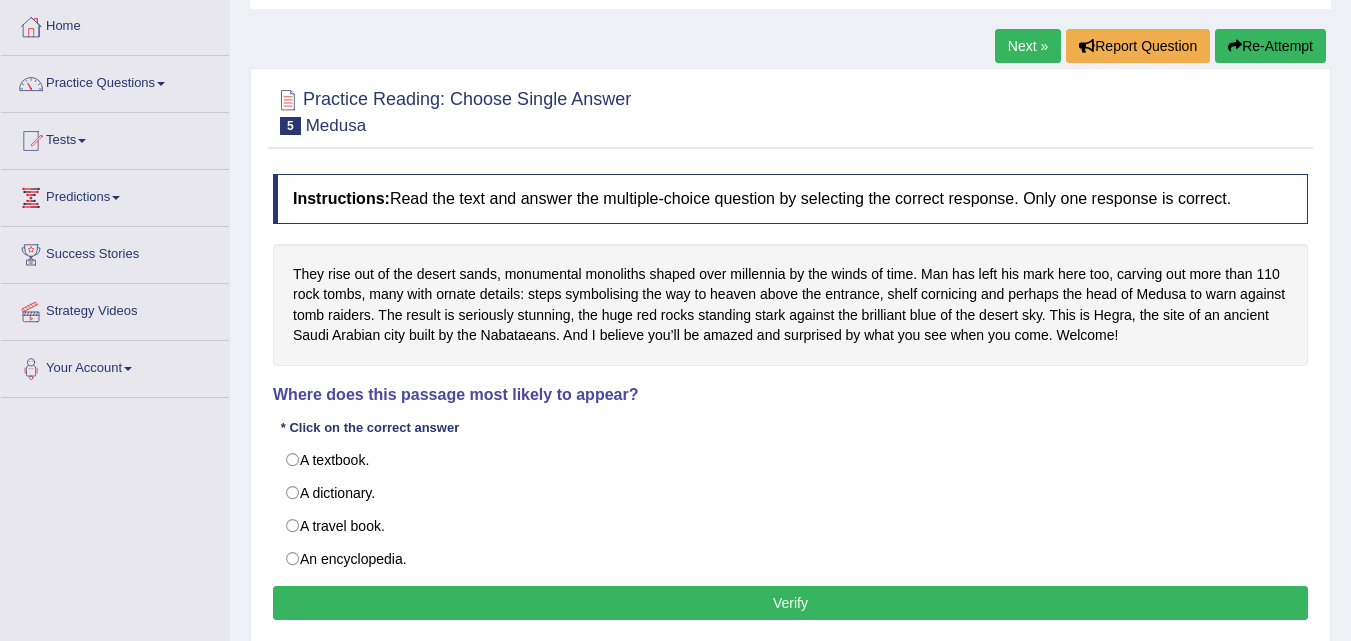scroll, scrollTop: 100, scrollLeft: 0, axis: vertical 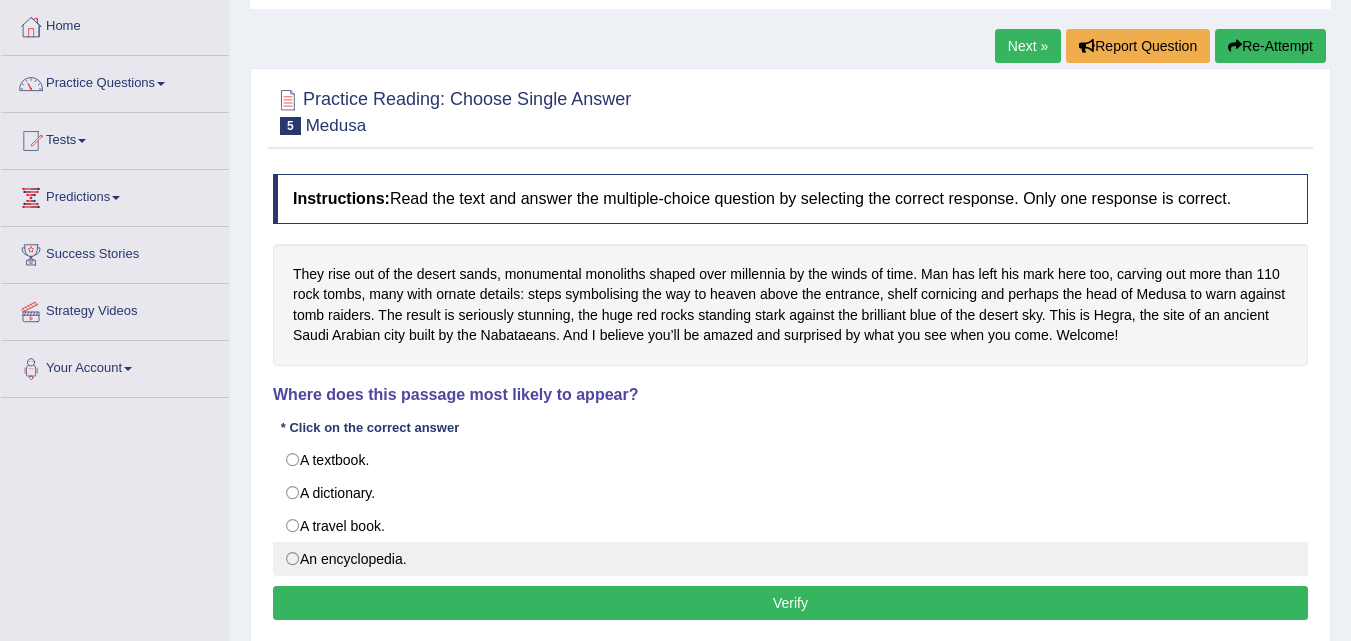click on "An encyclopedia." at bounding box center (790, 559) 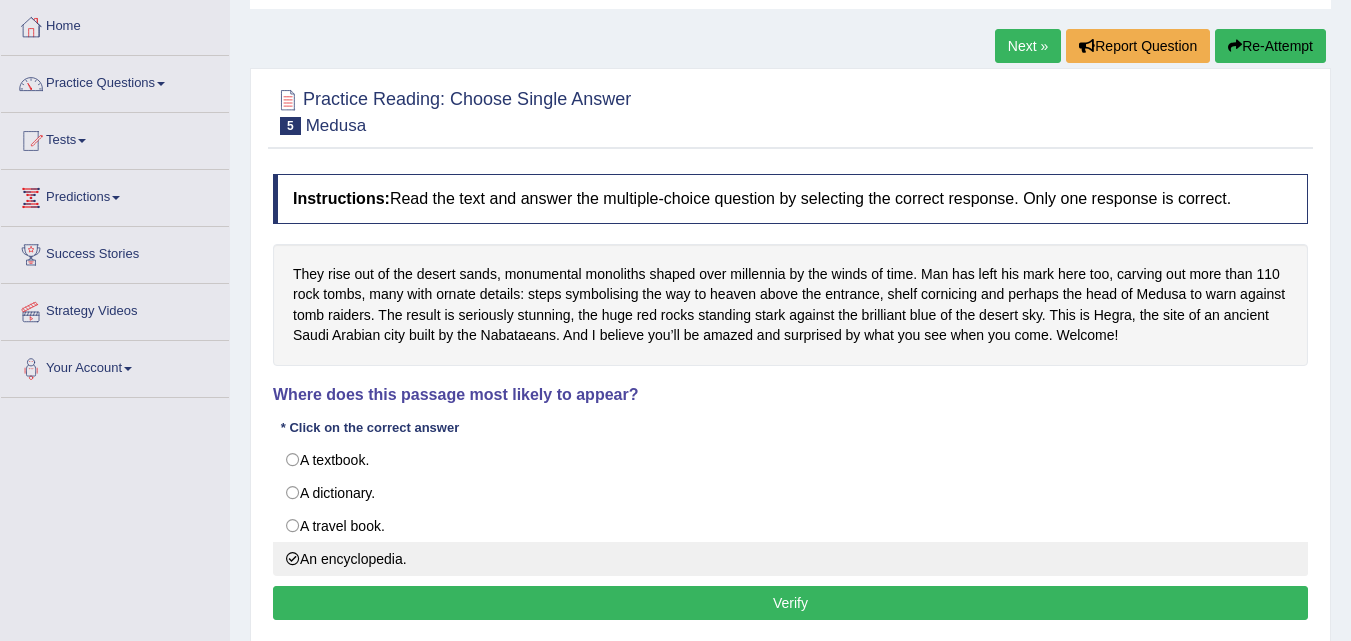 radio on "true" 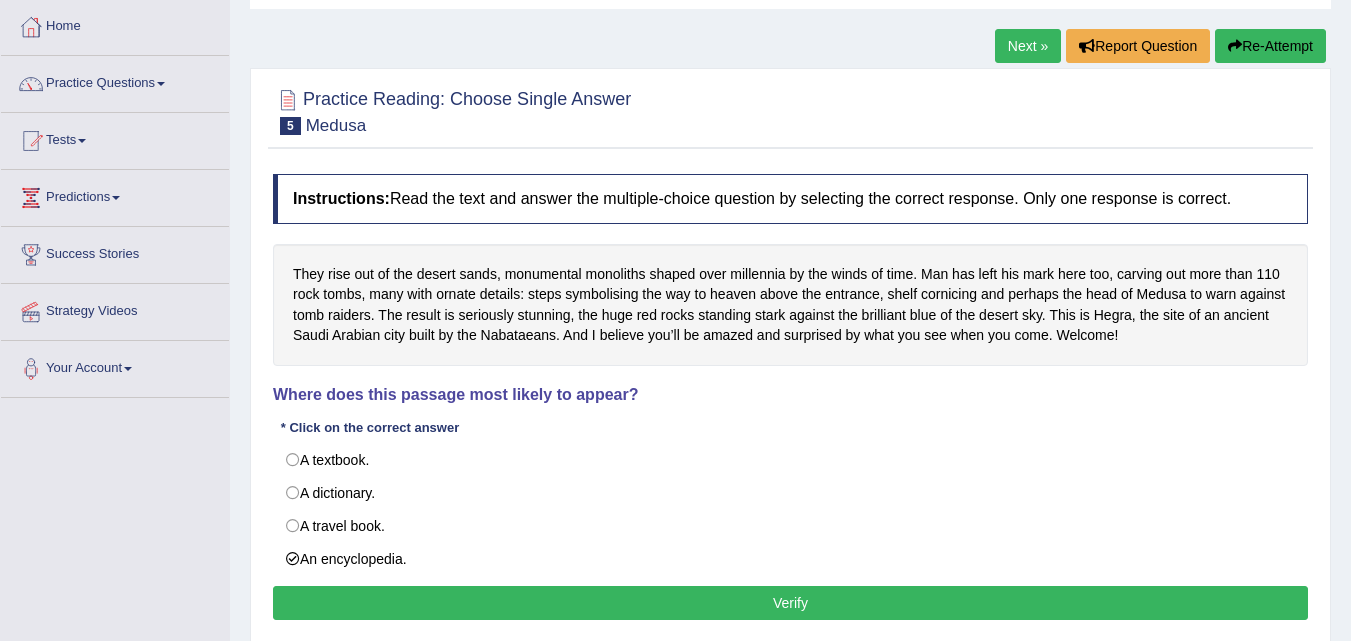 click on "Verify" at bounding box center [790, 603] 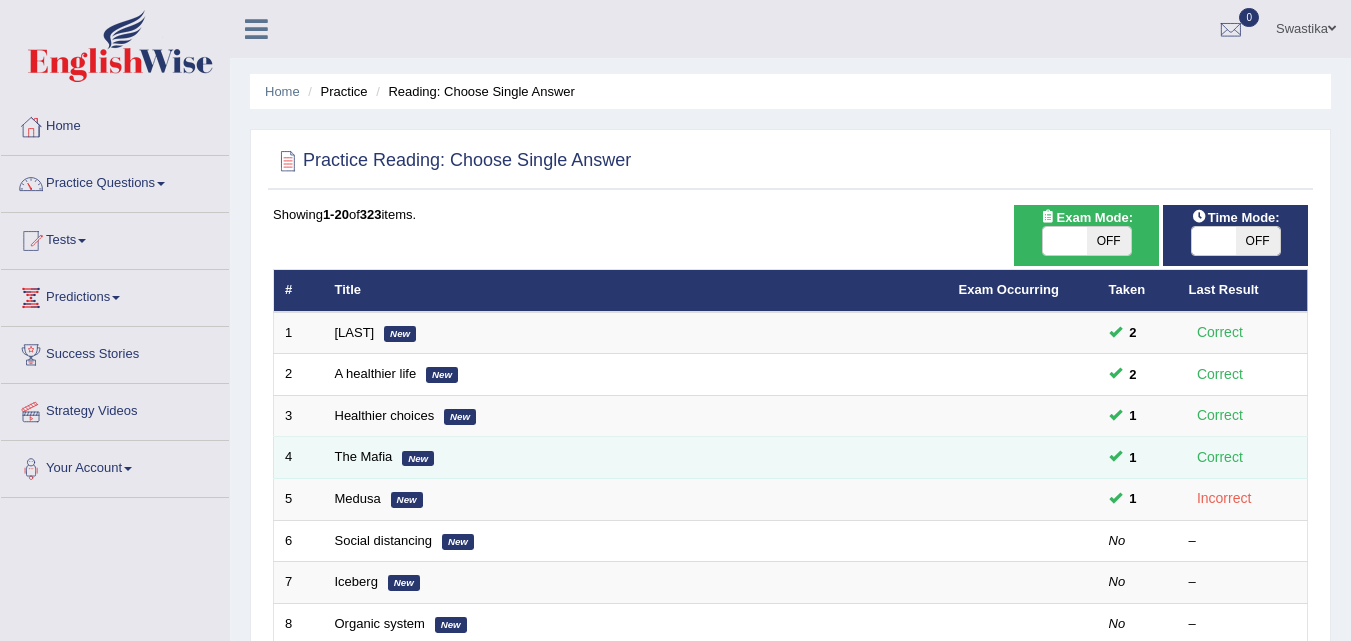 scroll, scrollTop: 200, scrollLeft: 0, axis: vertical 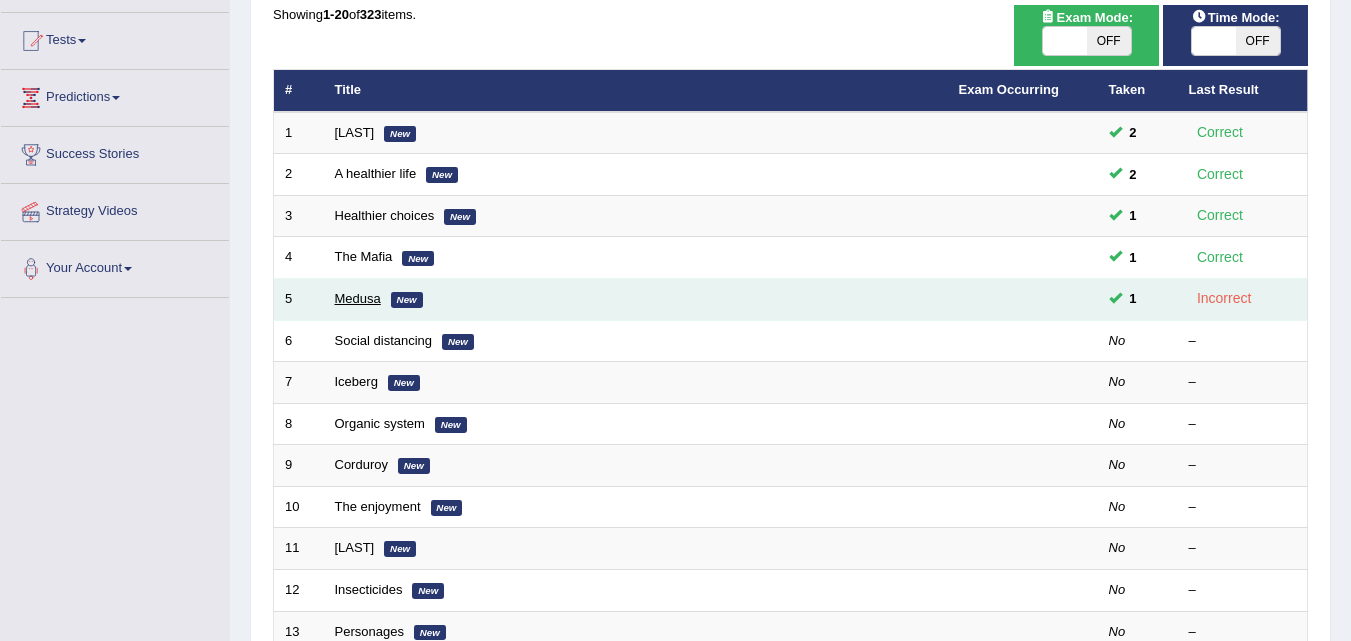 click on "Medusa" at bounding box center (358, 298) 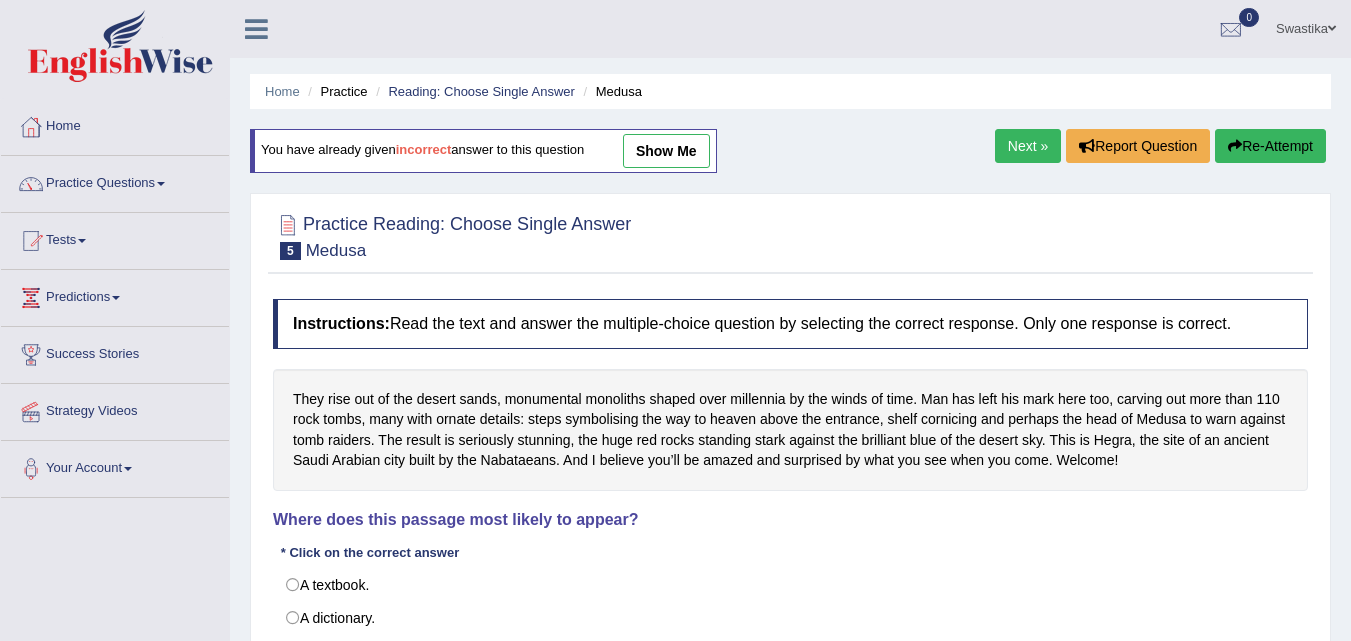 scroll, scrollTop: 200, scrollLeft: 0, axis: vertical 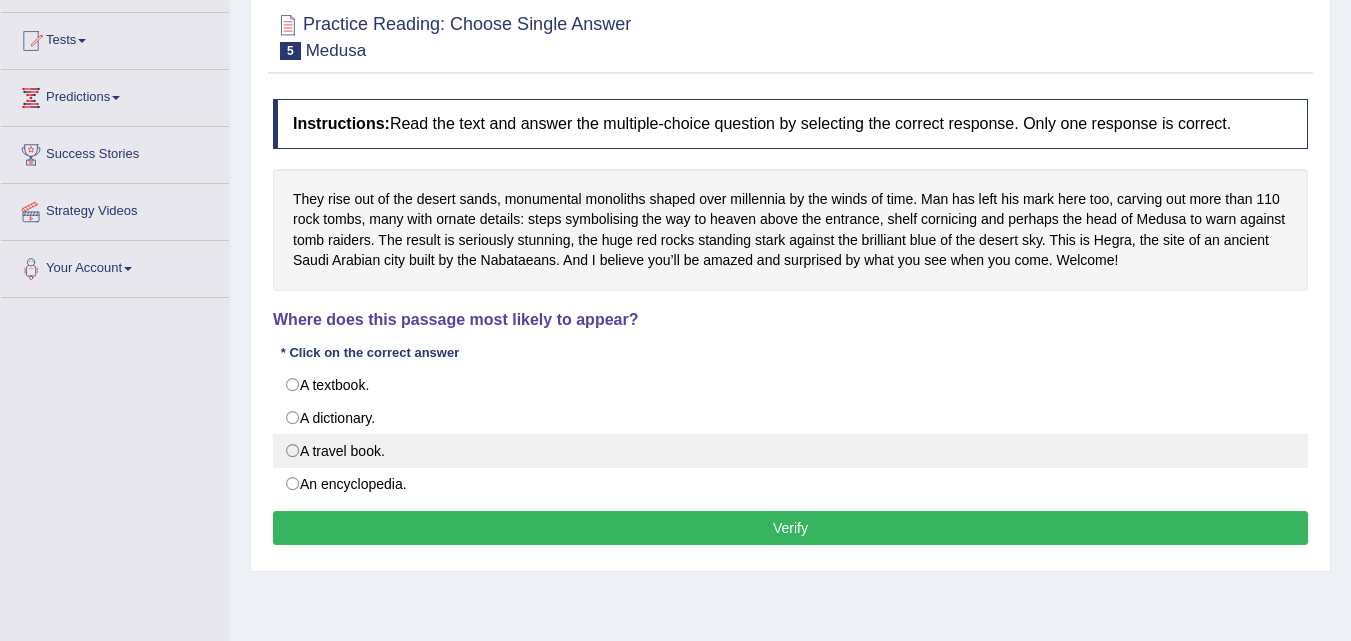 click on "A travel book." at bounding box center [790, 451] 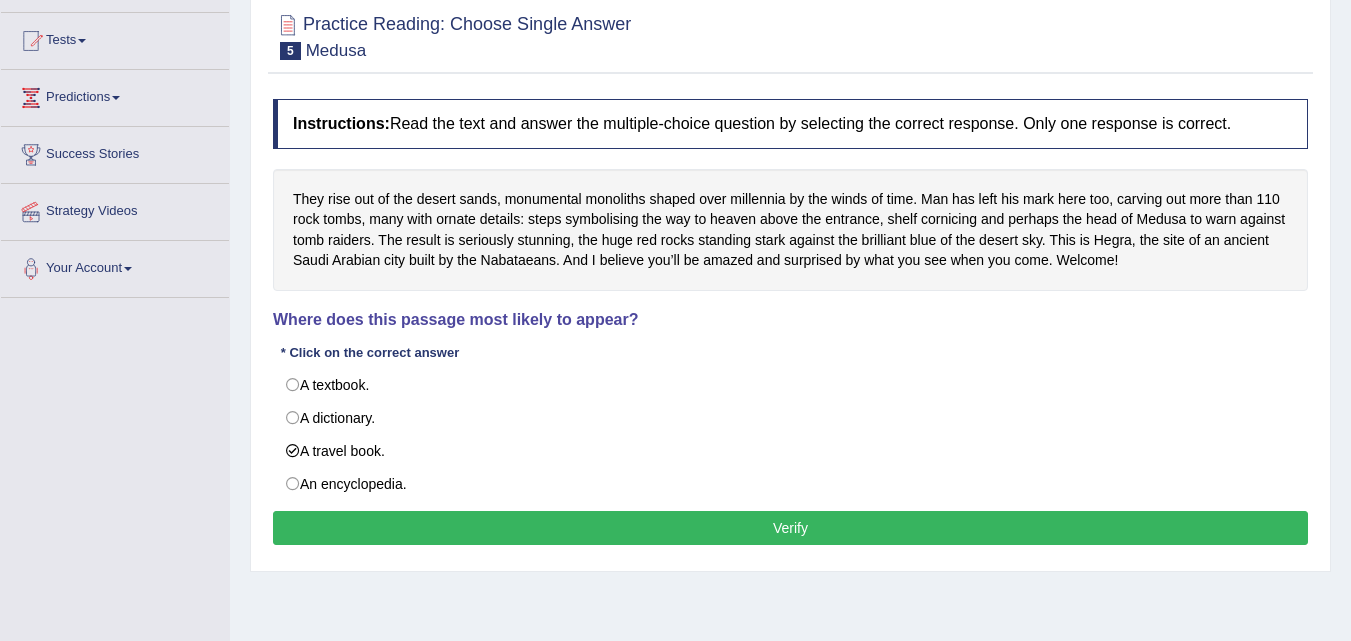 click on "Verify" at bounding box center (790, 528) 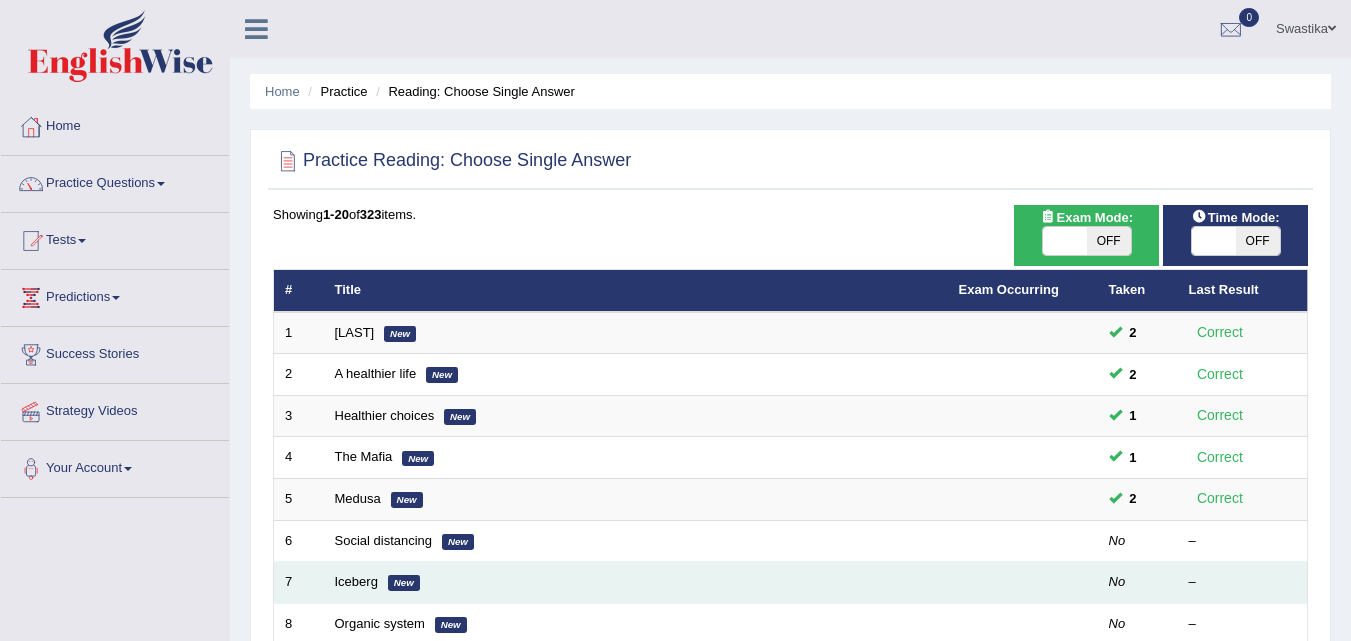 scroll, scrollTop: 200, scrollLeft: 0, axis: vertical 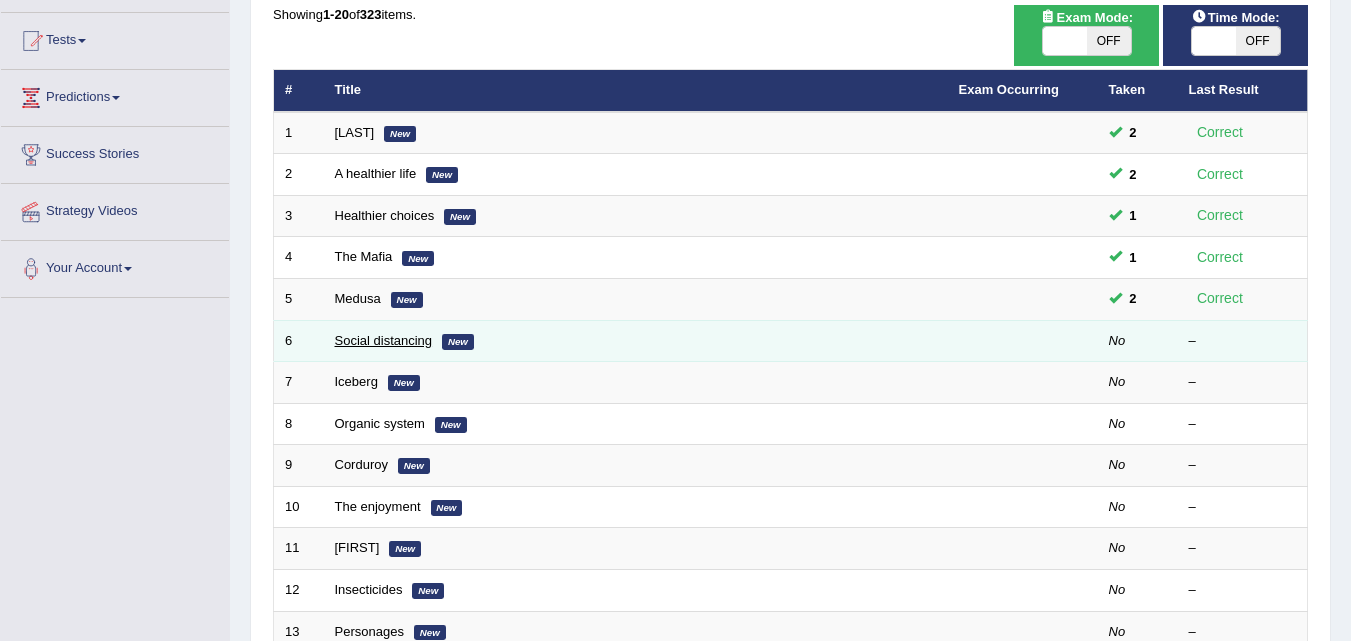 click on "Social distancing" at bounding box center (384, 340) 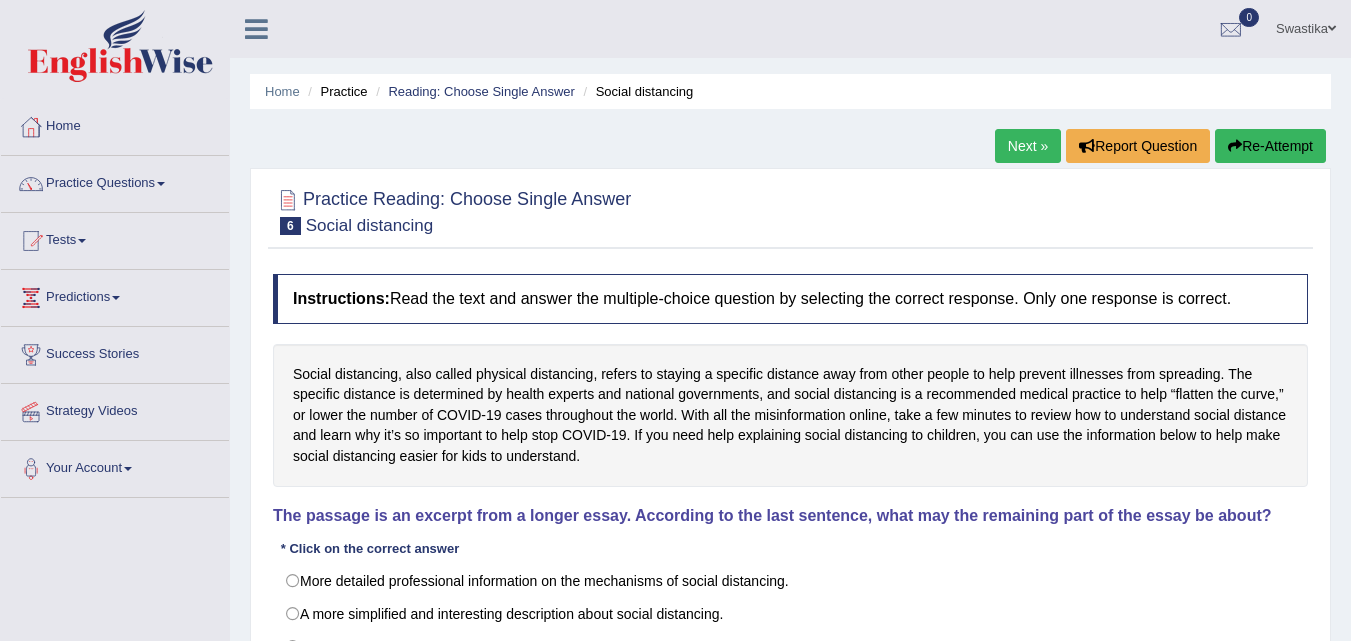 scroll, scrollTop: 0, scrollLeft: 0, axis: both 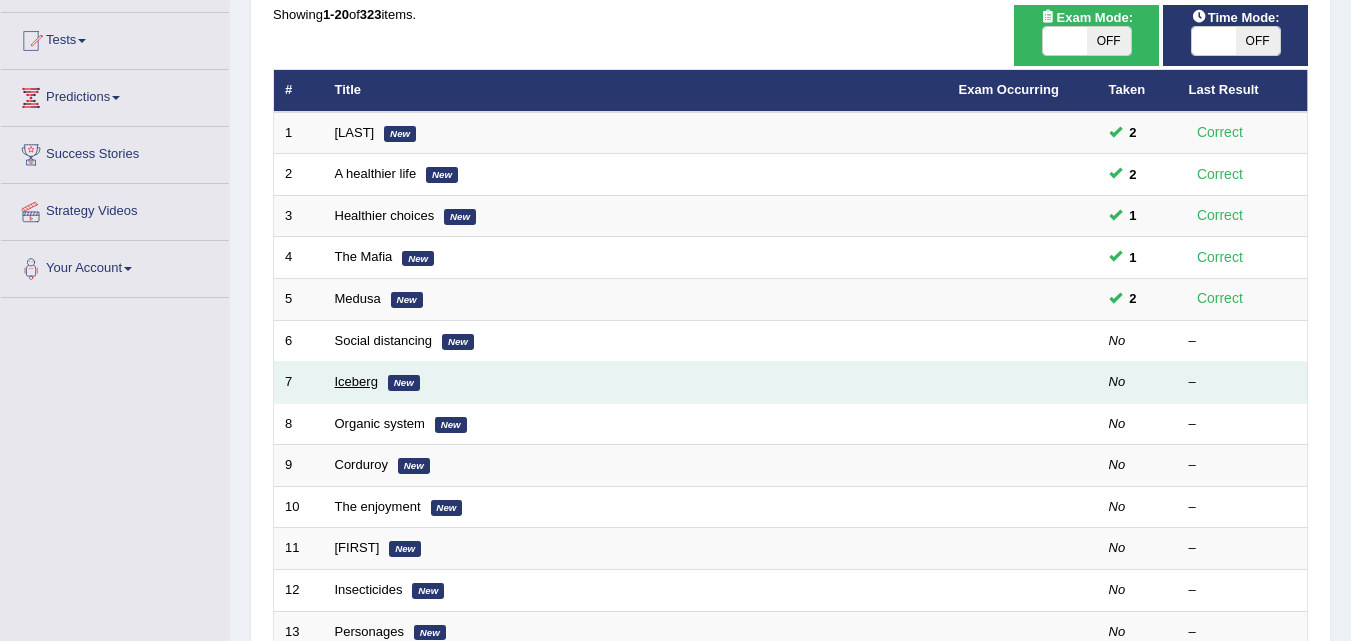 click on "Iceberg" at bounding box center [356, 381] 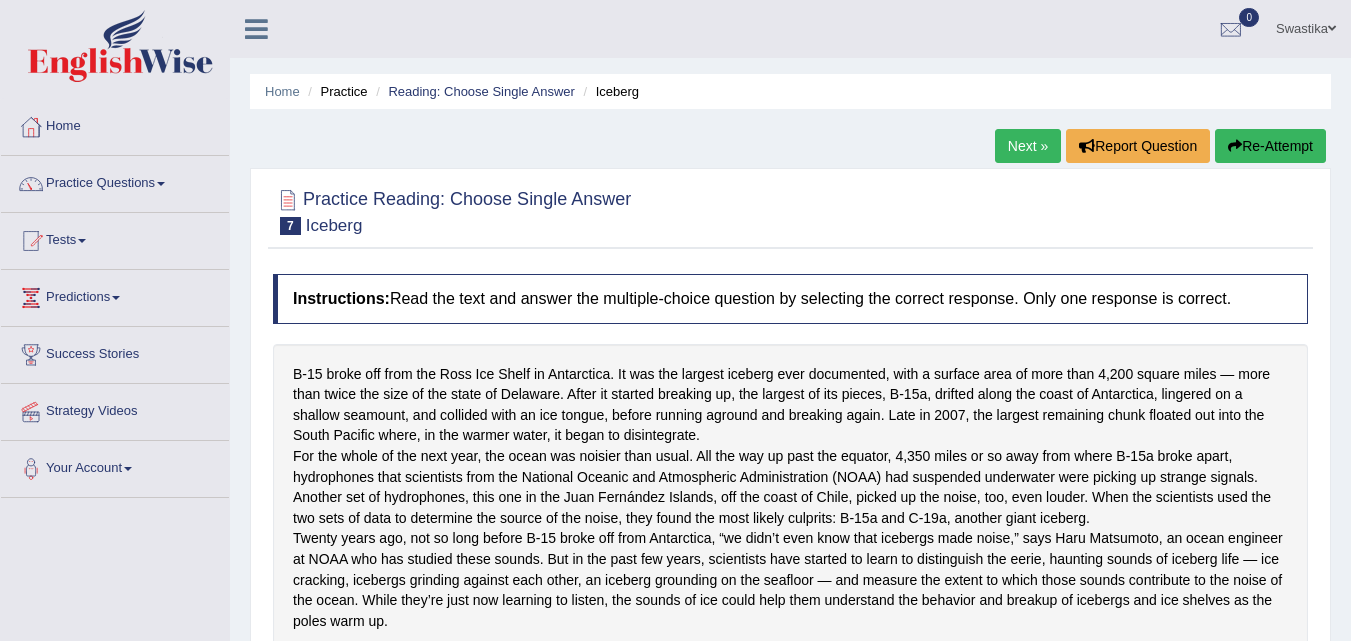 scroll, scrollTop: 0, scrollLeft: 0, axis: both 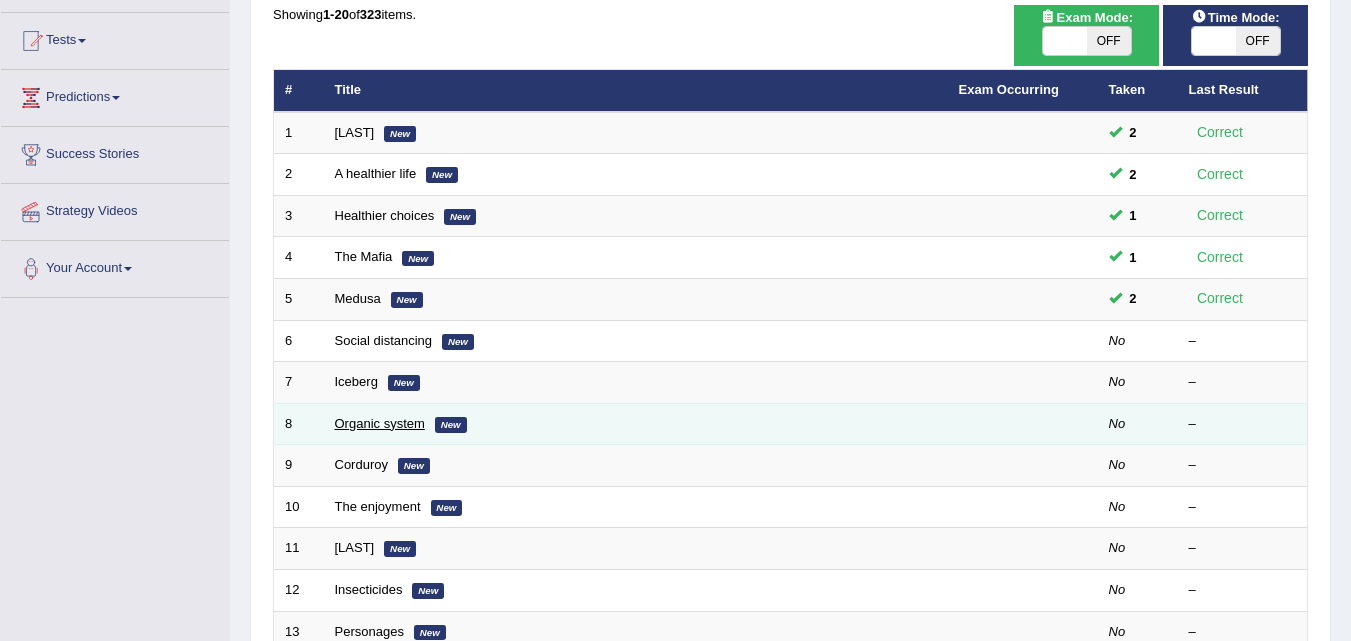 click on "Organic system" at bounding box center (380, 423) 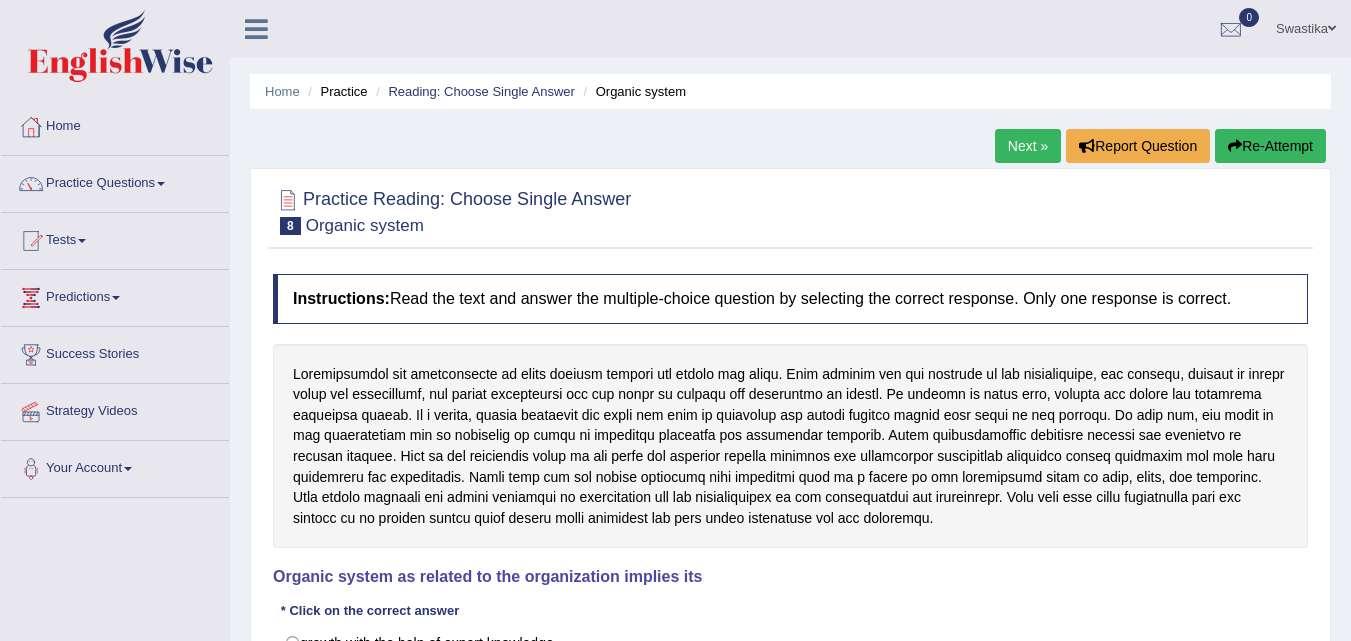 scroll, scrollTop: 0, scrollLeft: 0, axis: both 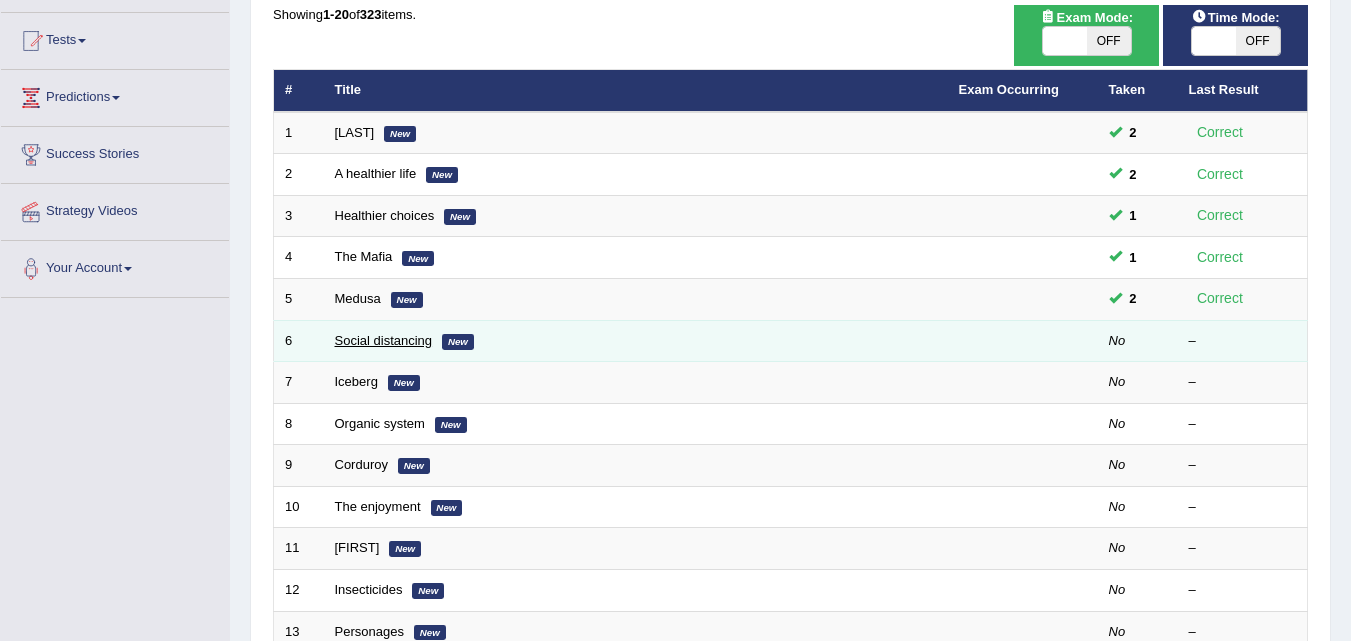 click on "Social distancing" at bounding box center (384, 340) 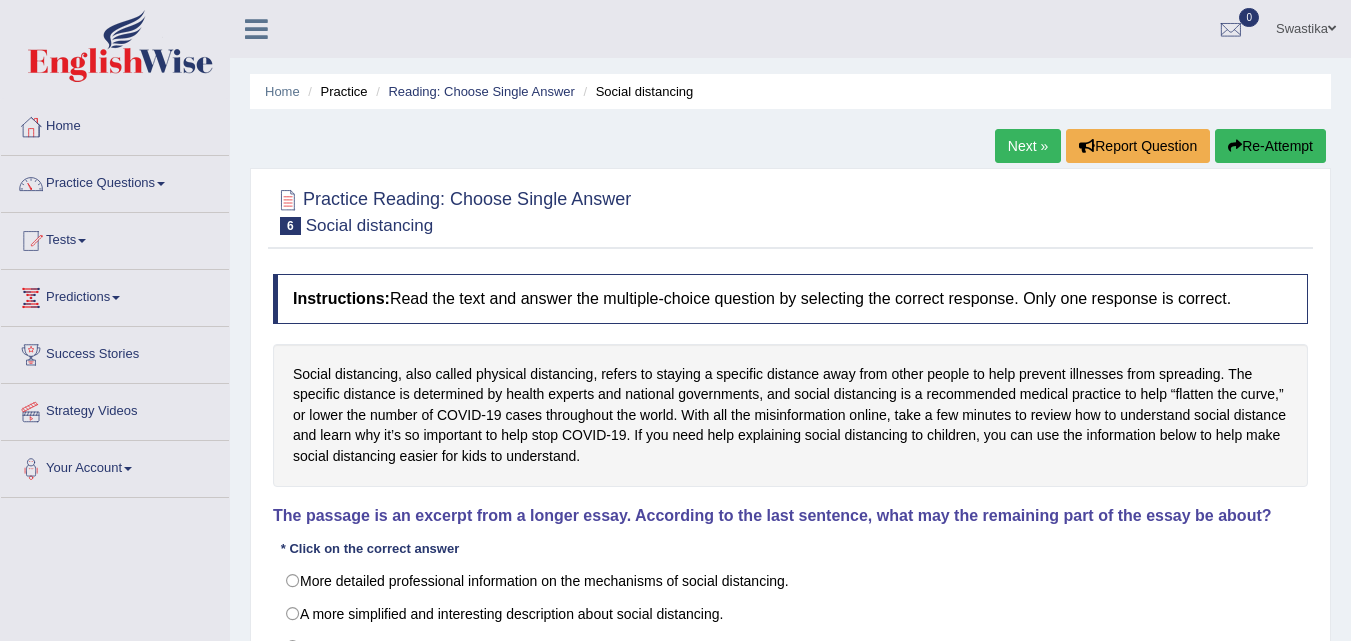scroll, scrollTop: 0, scrollLeft: 0, axis: both 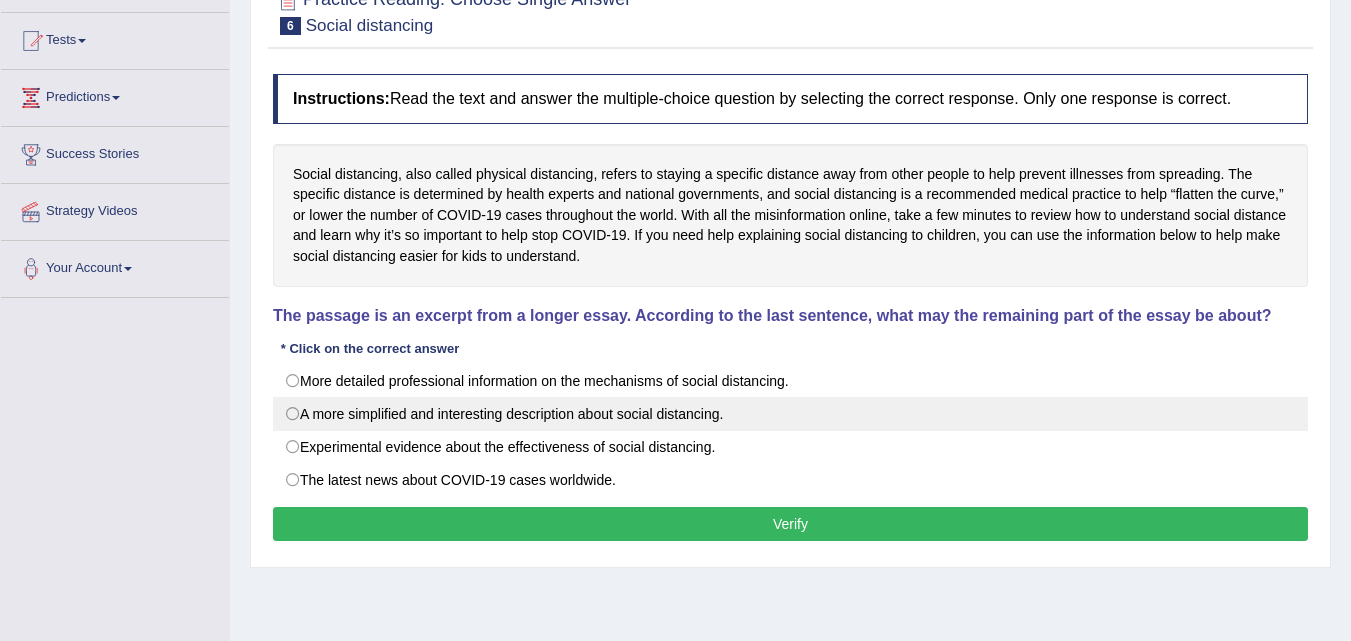 click on "A more simplified and interesting description about social distancing." at bounding box center (790, 414) 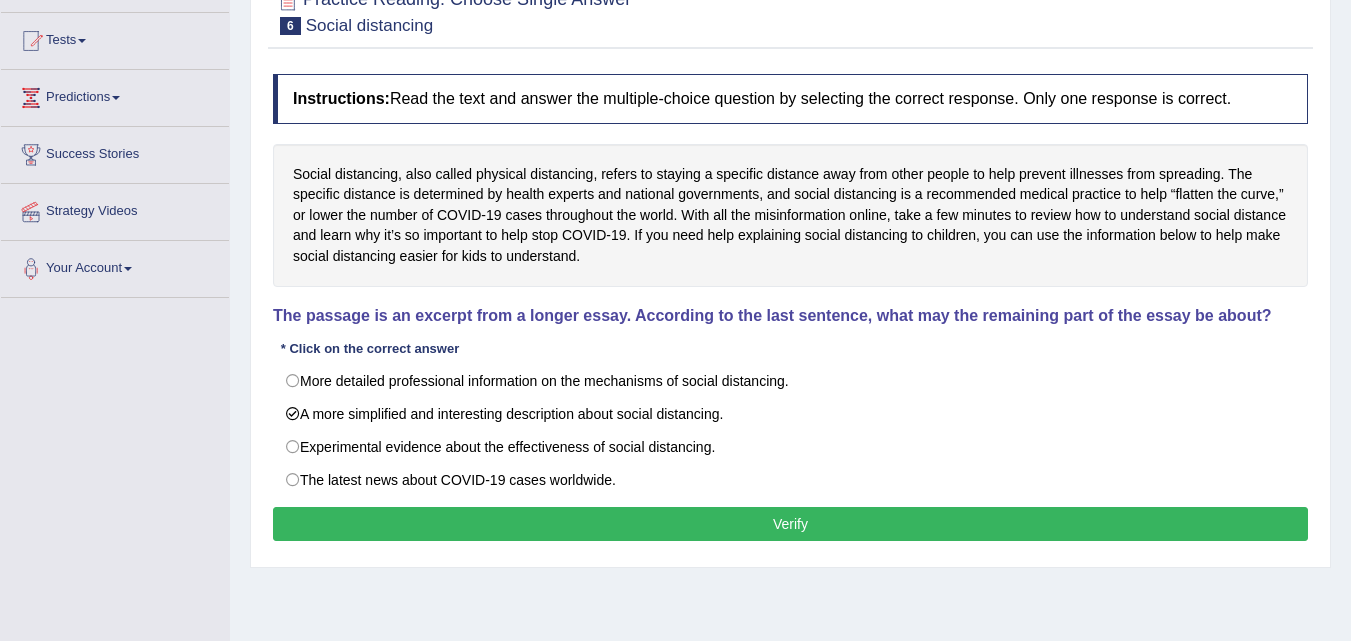 click on "Verify" at bounding box center (790, 524) 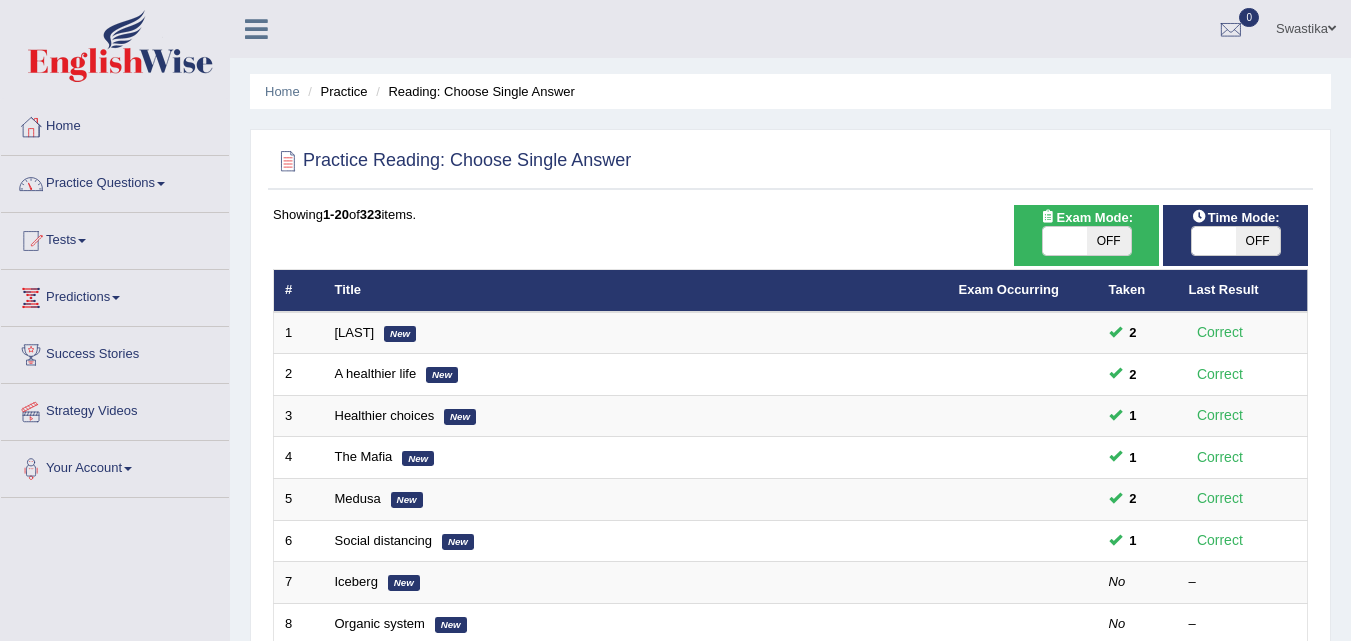 scroll, scrollTop: 200, scrollLeft: 0, axis: vertical 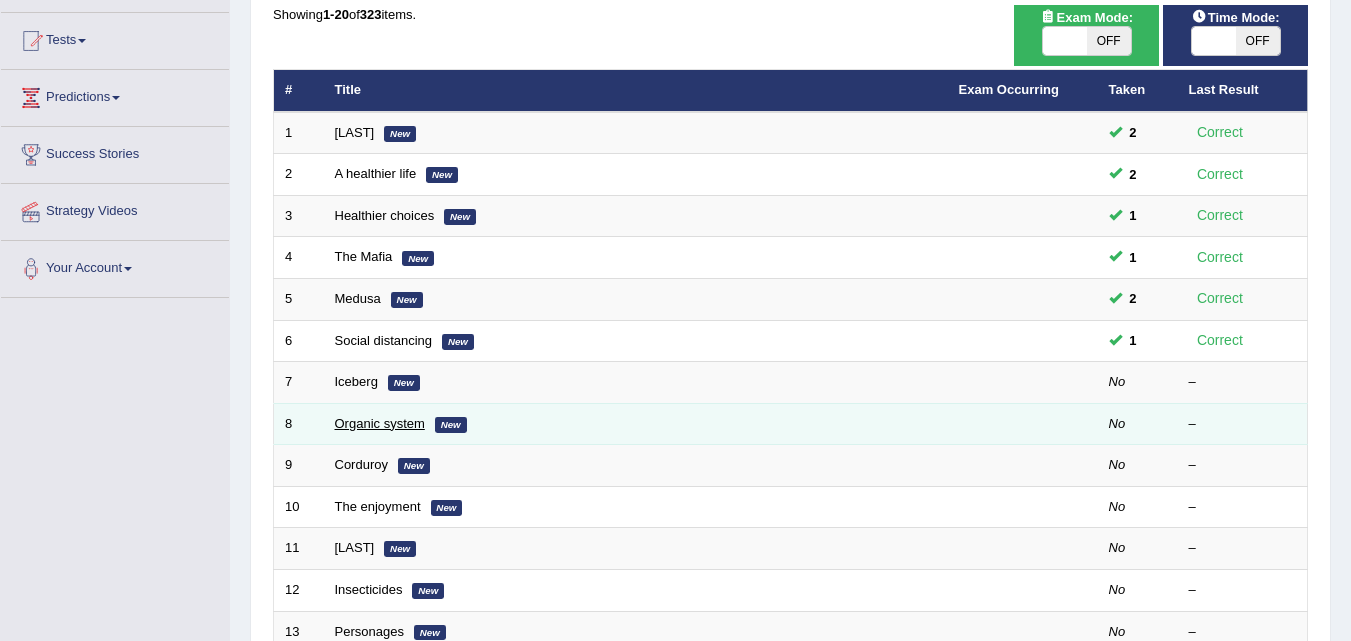 click on "Organic system" at bounding box center [380, 423] 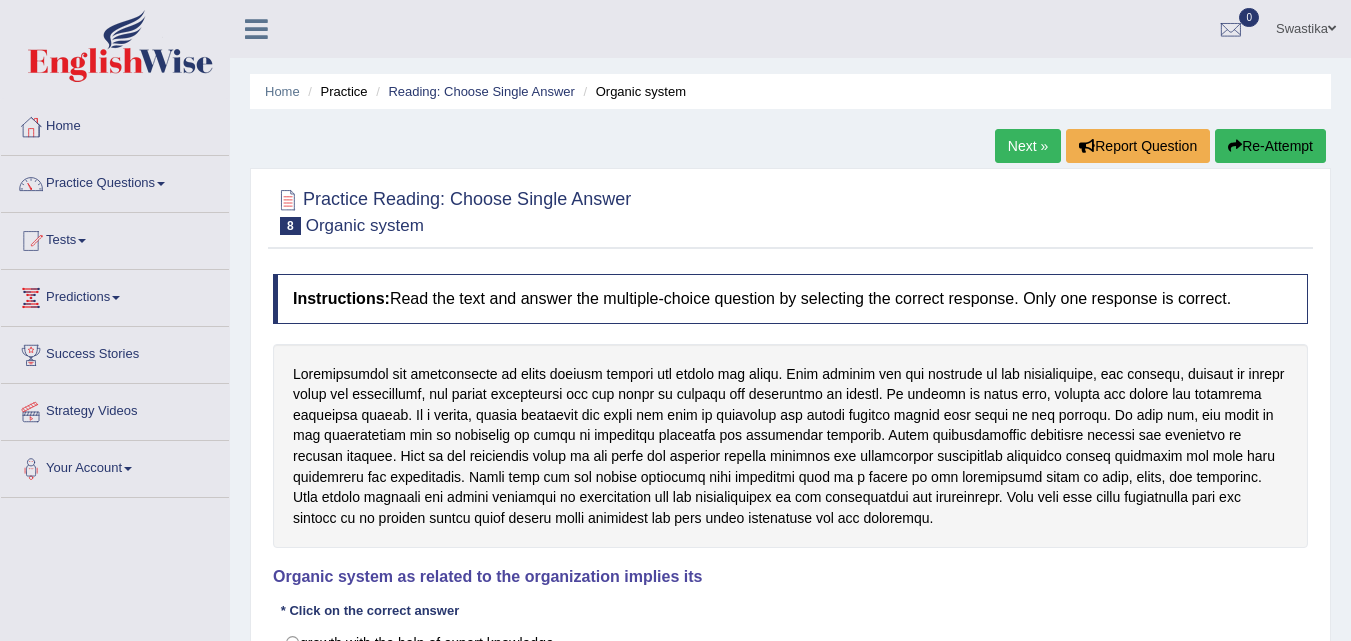 scroll, scrollTop: 0, scrollLeft: 0, axis: both 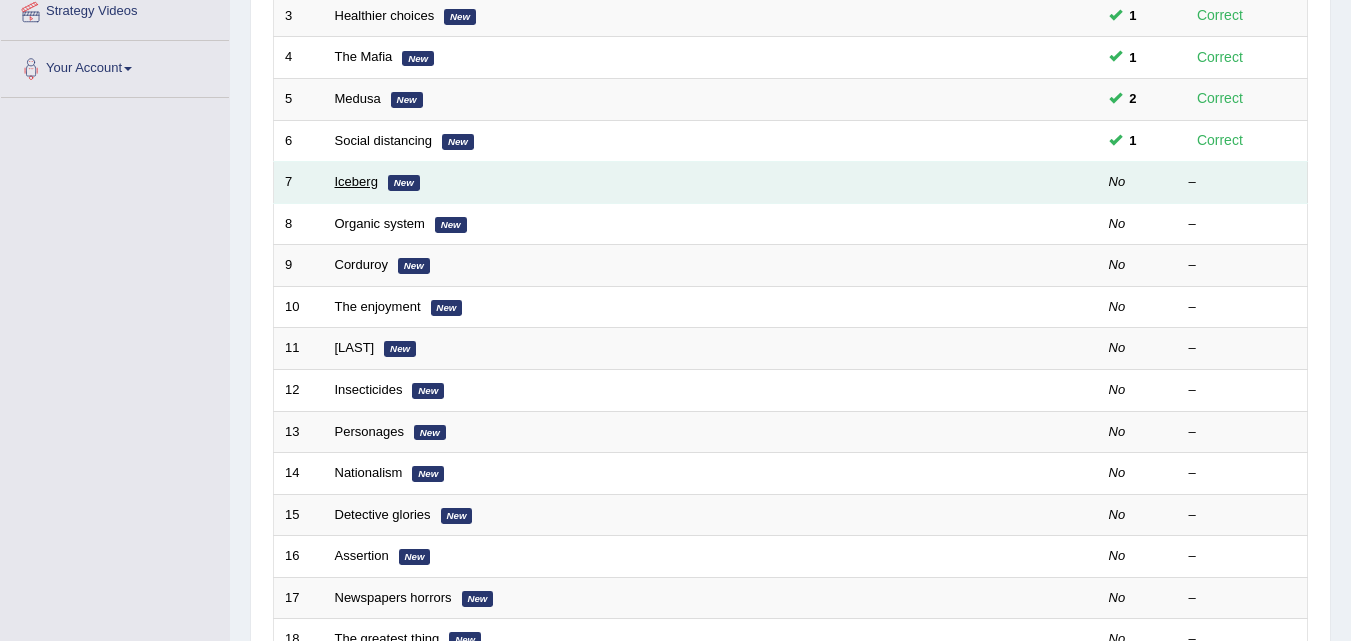 click on "Iceberg" at bounding box center (356, 181) 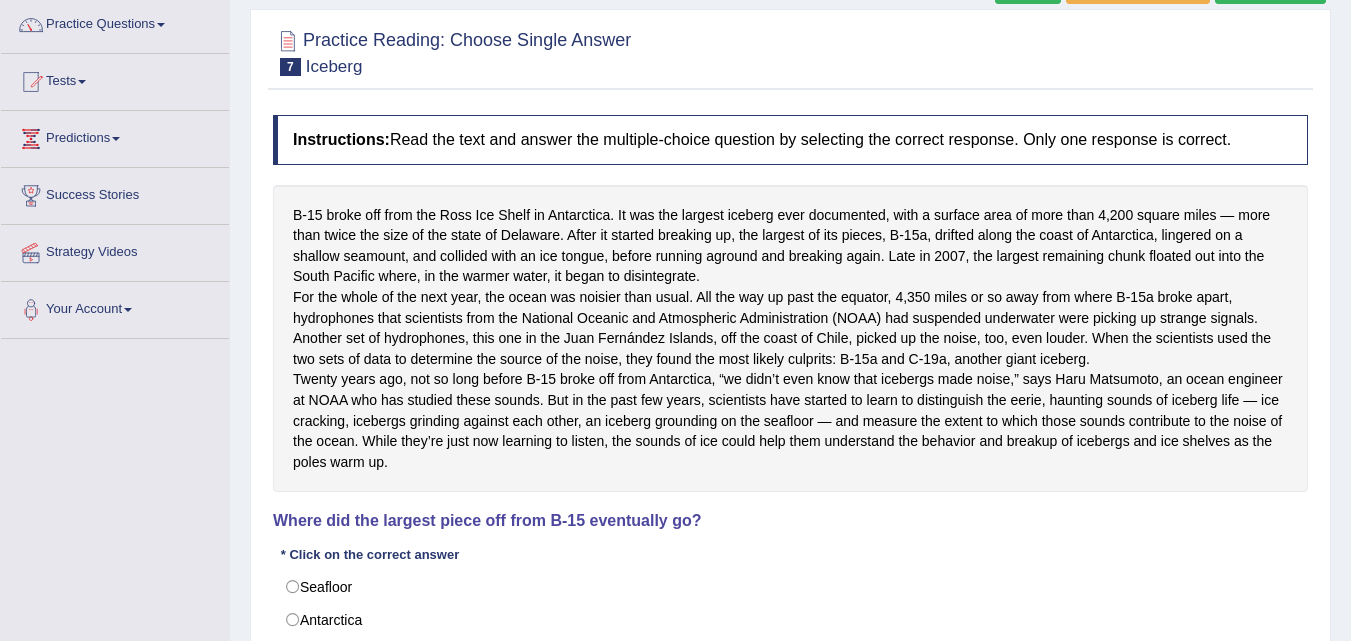 scroll, scrollTop: 358, scrollLeft: 0, axis: vertical 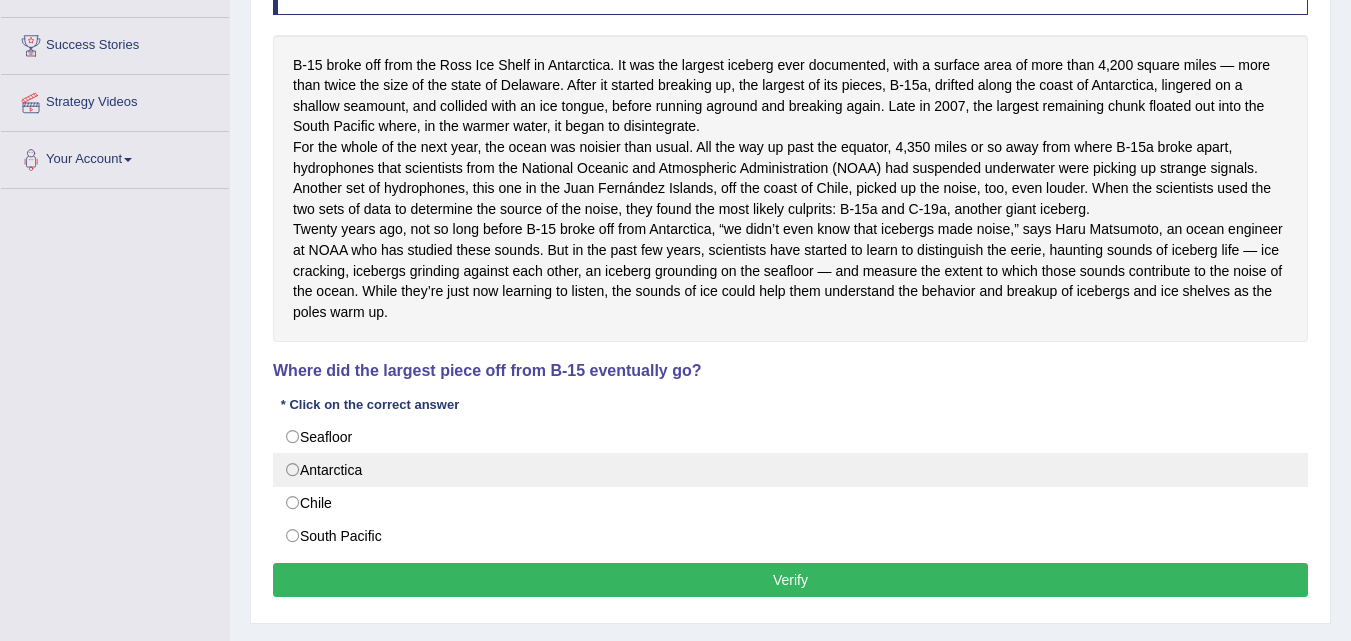 click on "Antarctica" at bounding box center (790, 470) 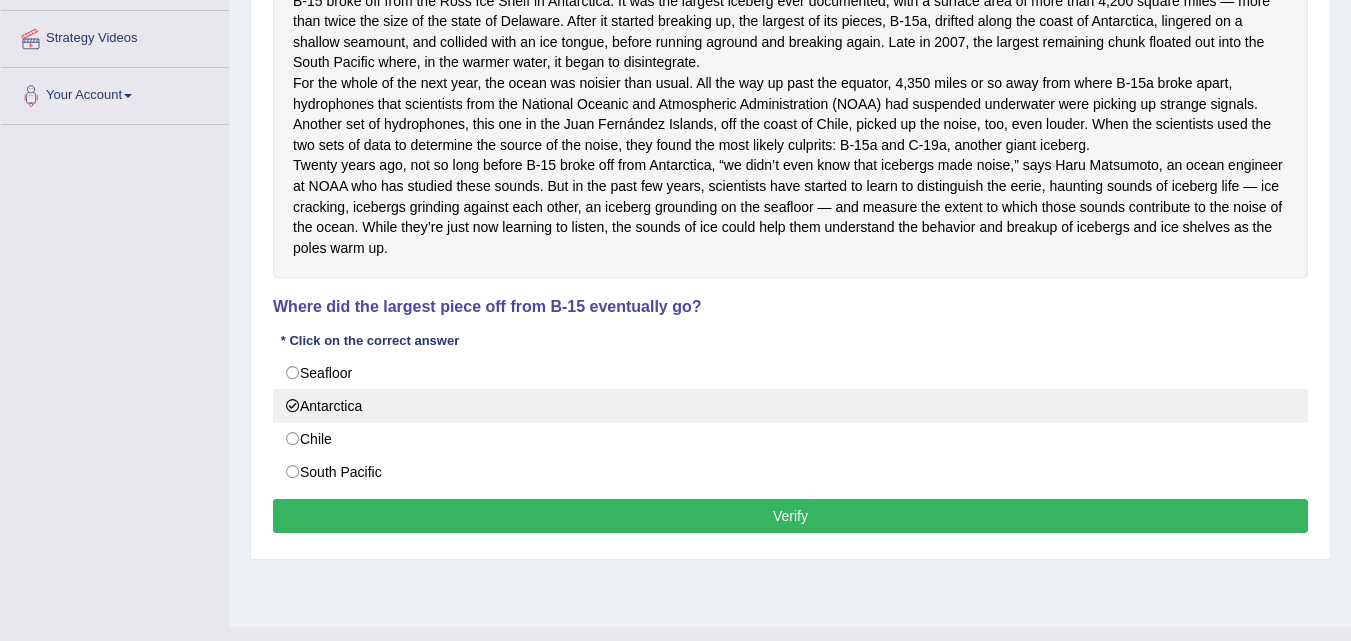 scroll, scrollTop: 409, scrollLeft: 0, axis: vertical 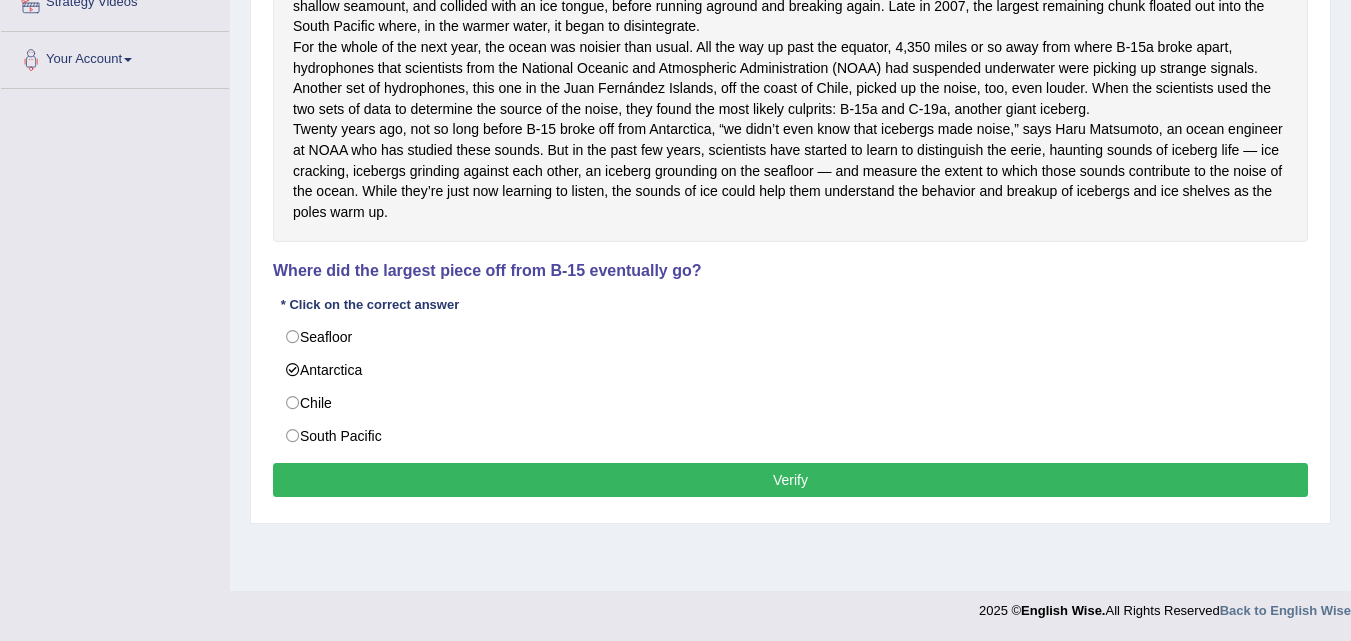click on "Verify" at bounding box center (790, 480) 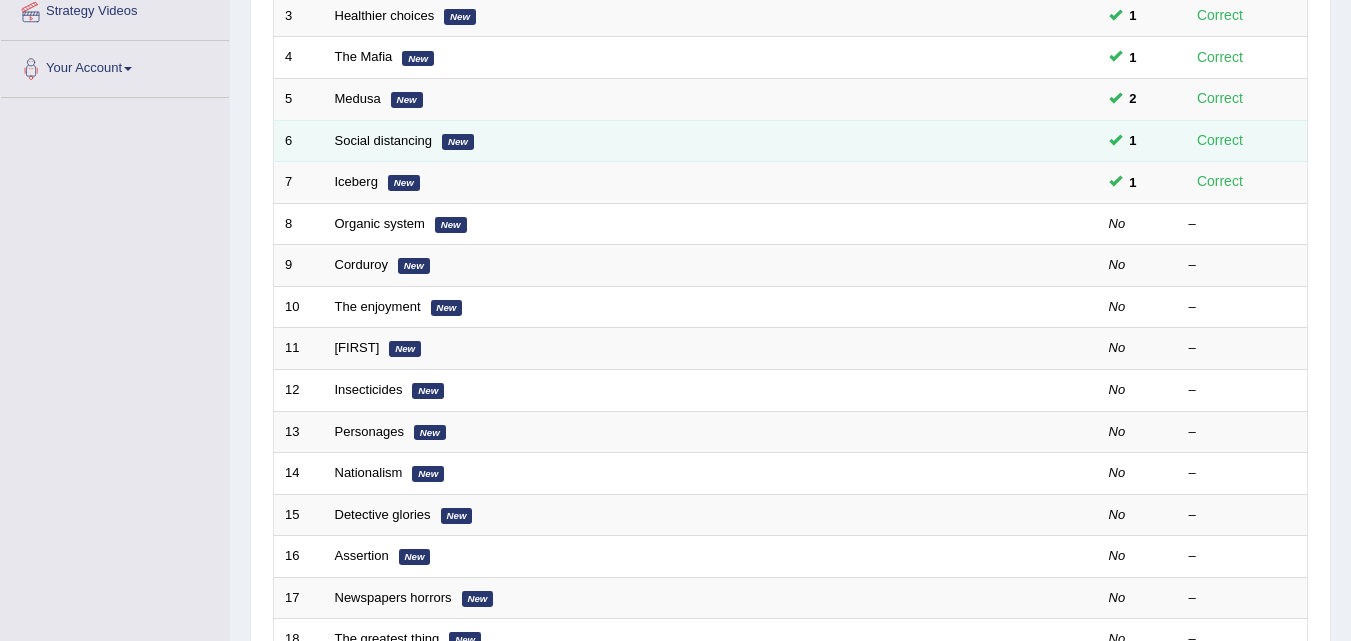 scroll, scrollTop: 400, scrollLeft: 0, axis: vertical 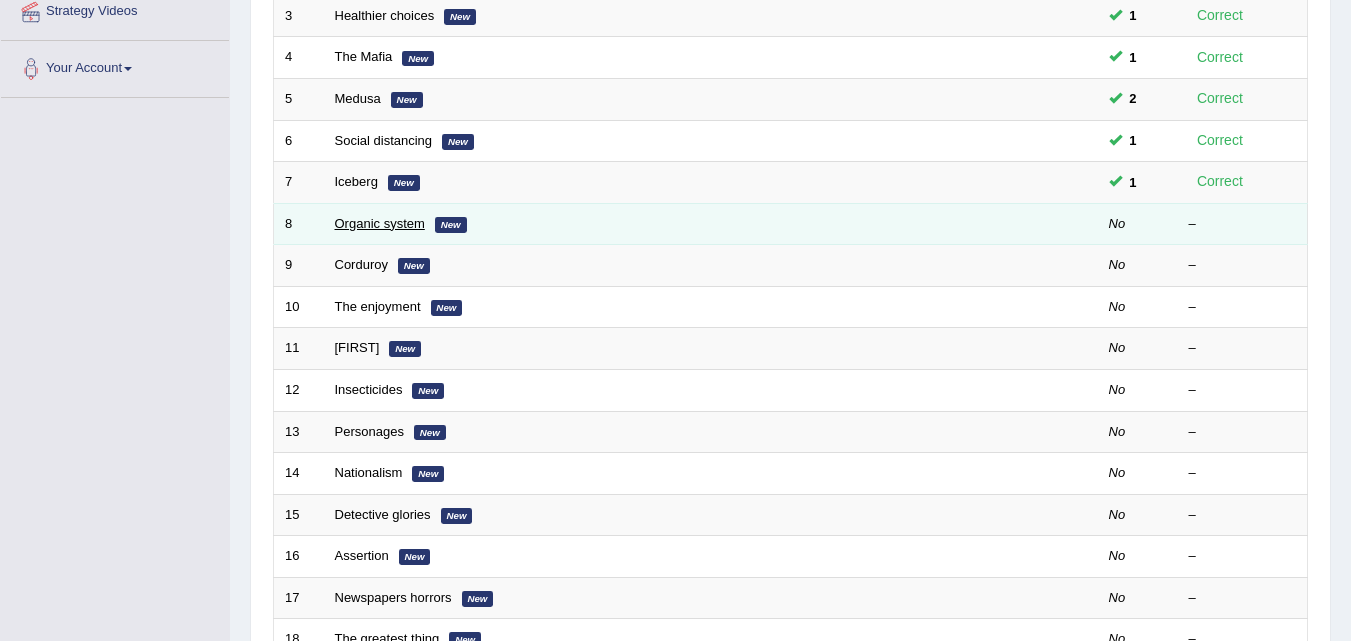 click on "Organic system" at bounding box center [380, 223] 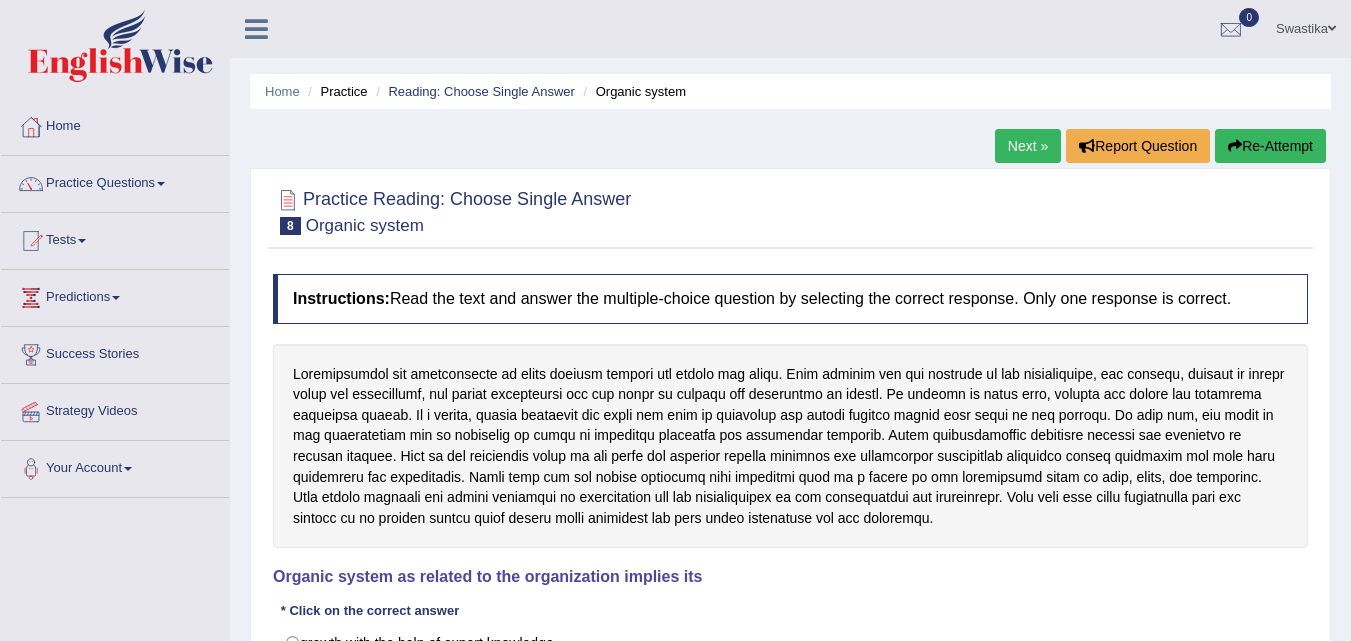 scroll, scrollTop: 0, scrollLeft: 0, axis: both 